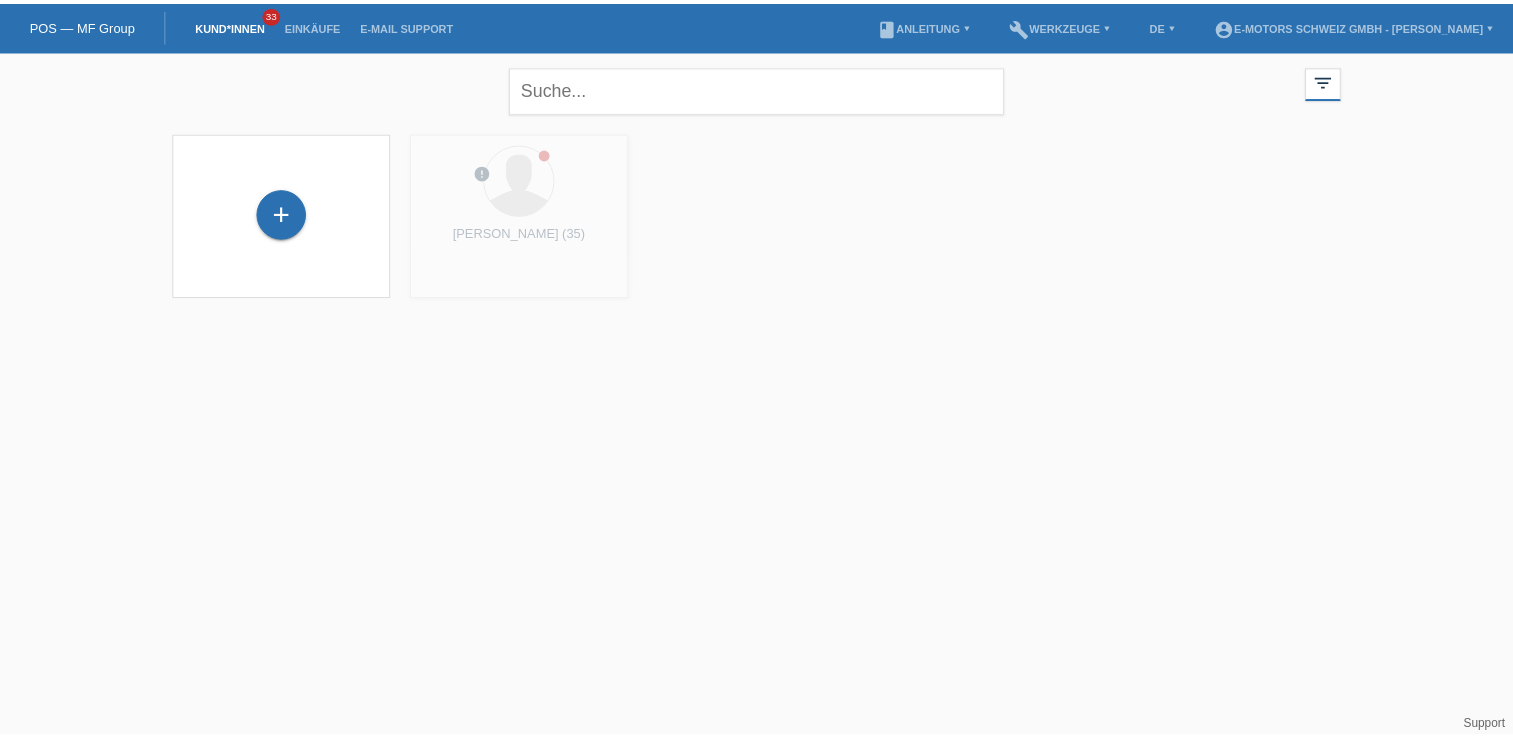 scroll, scrollTop: 0, scrollLeft: 0, axis: both 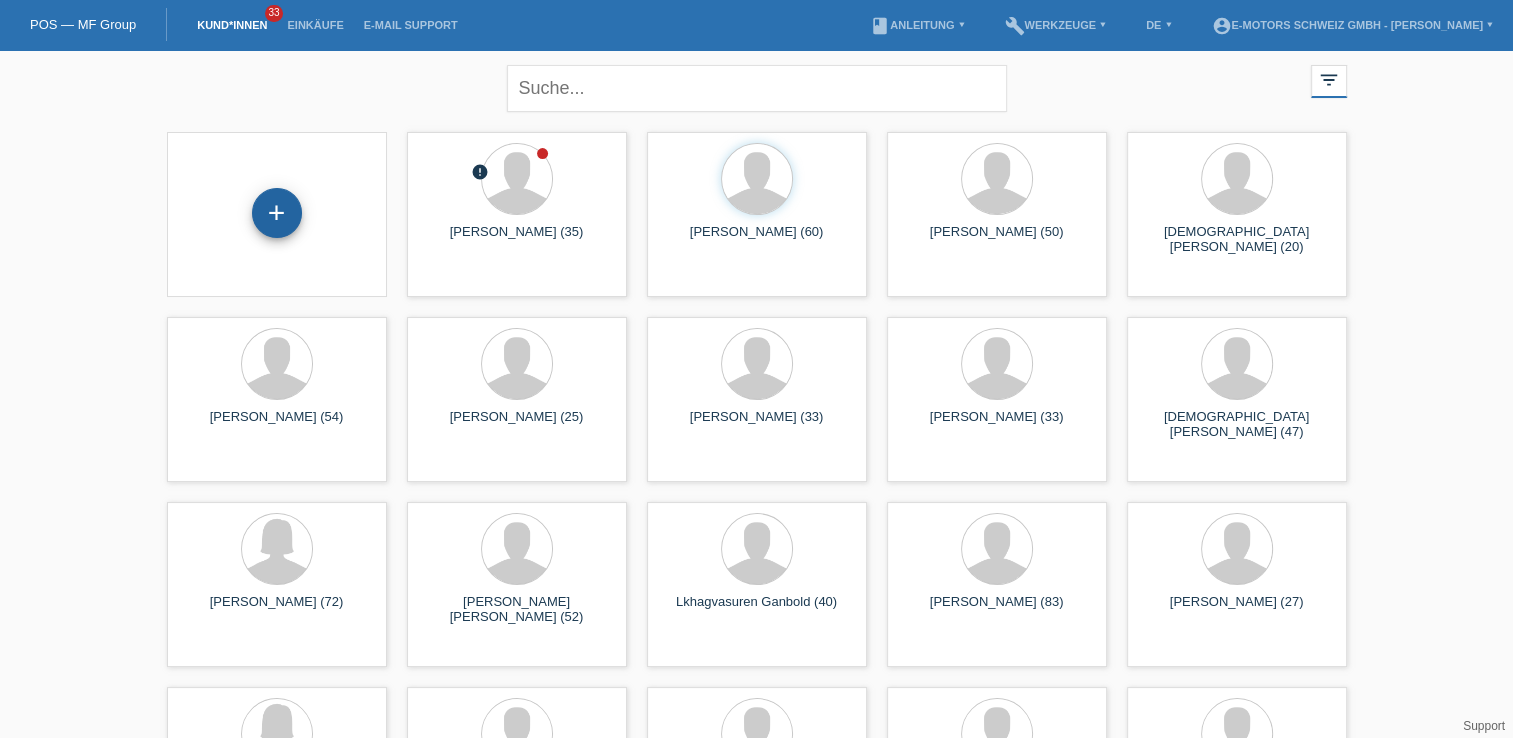 click on "+" at bounding box center (277, 213) 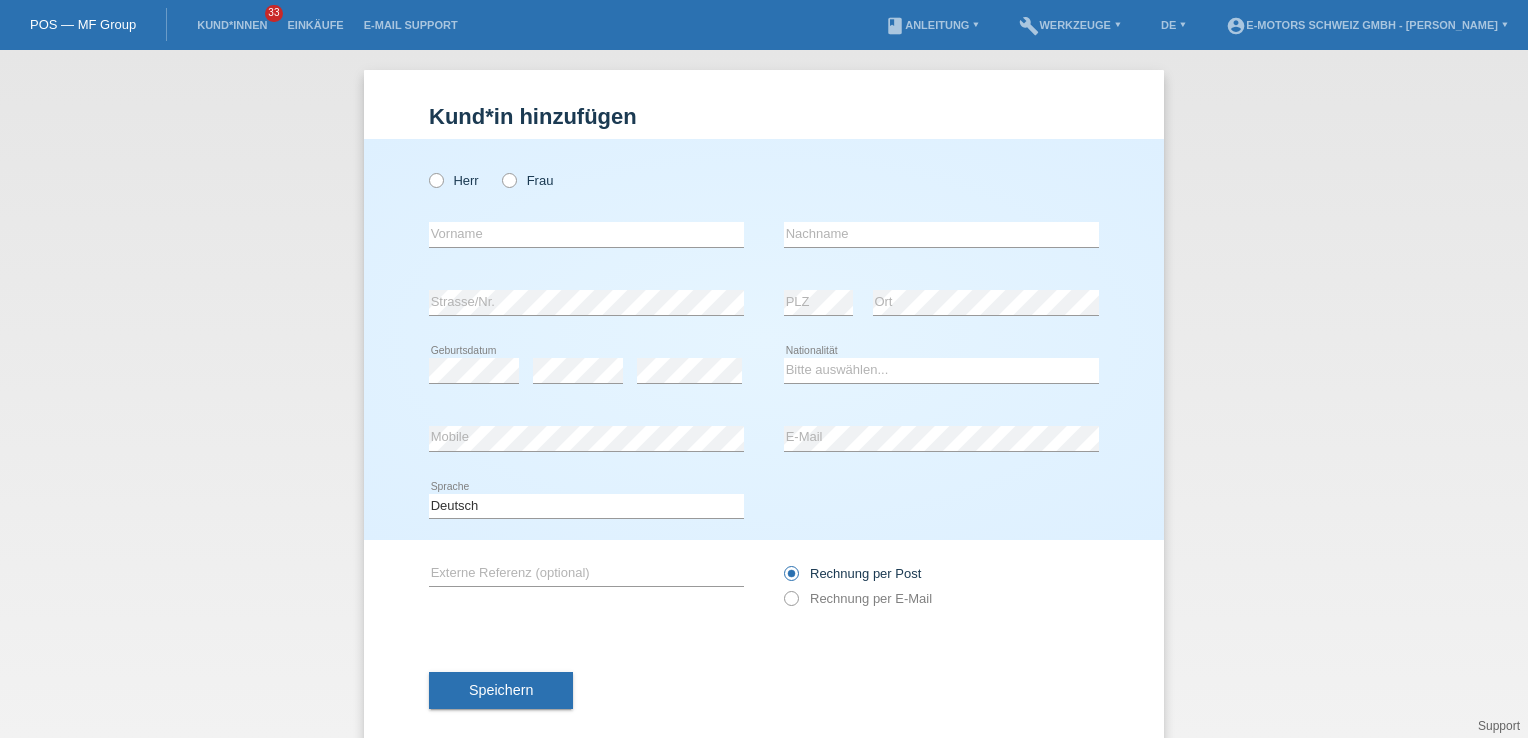 scroll, scrollTop: 0, scrollLeft: 0, axis: both 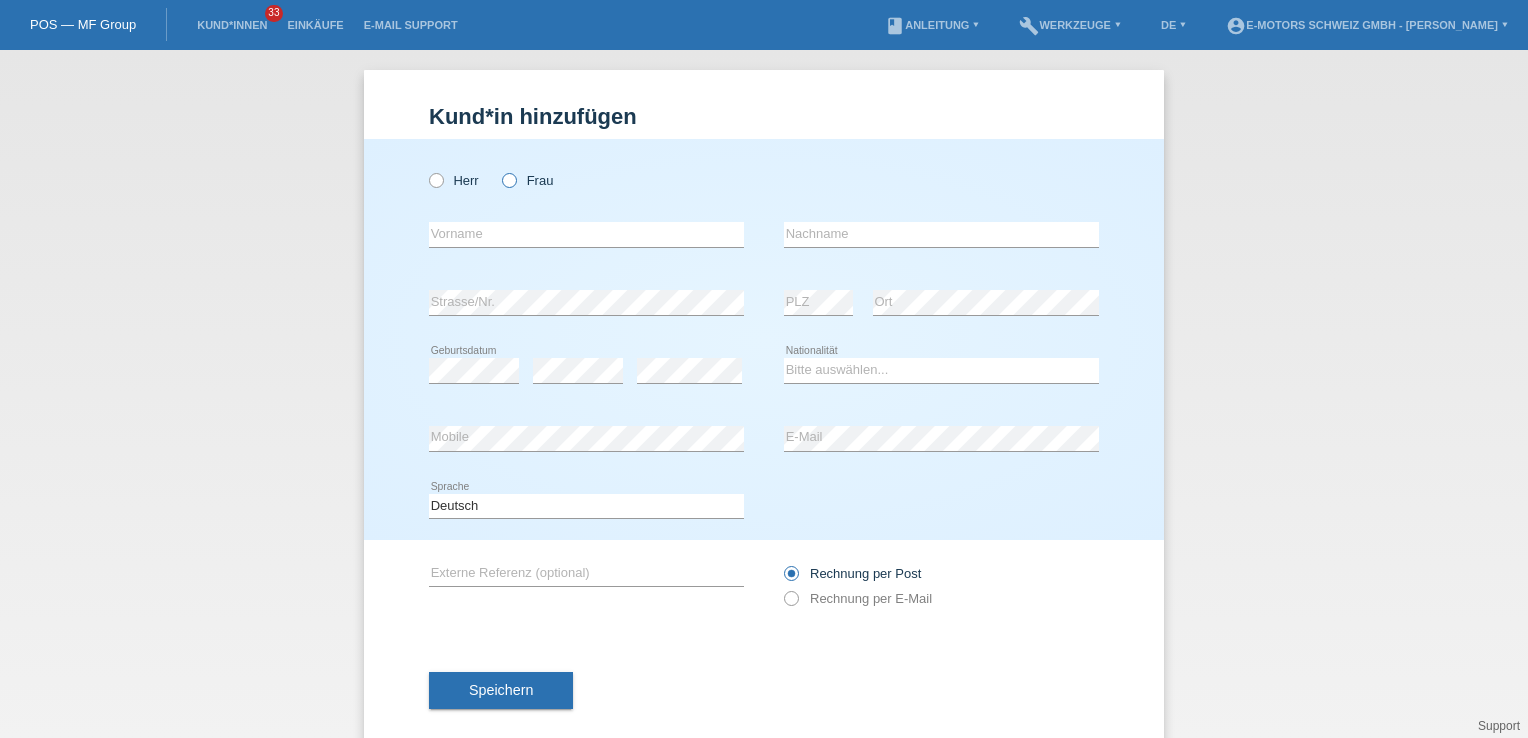 click at bounding box center [499, 170] 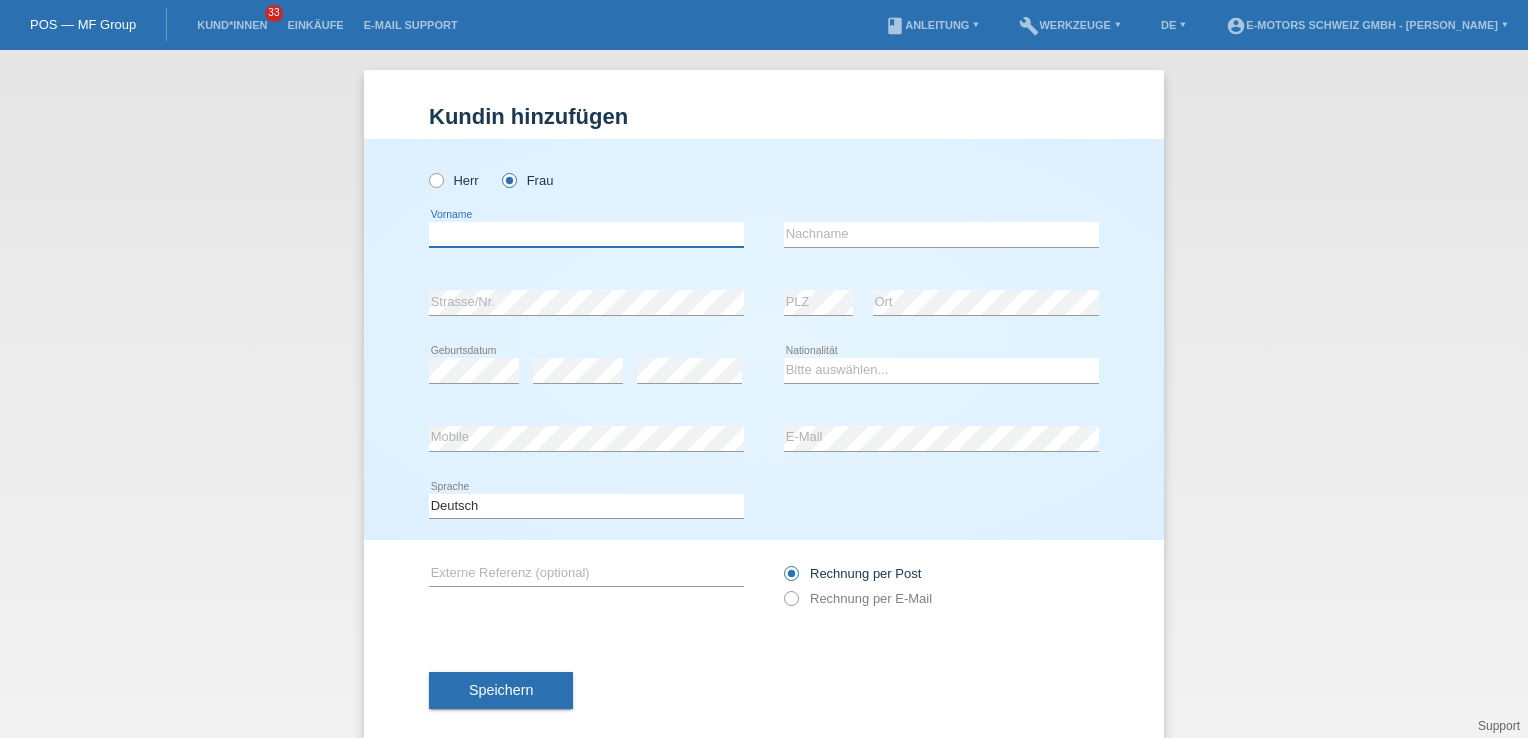 click at bounding box center (586, 234) 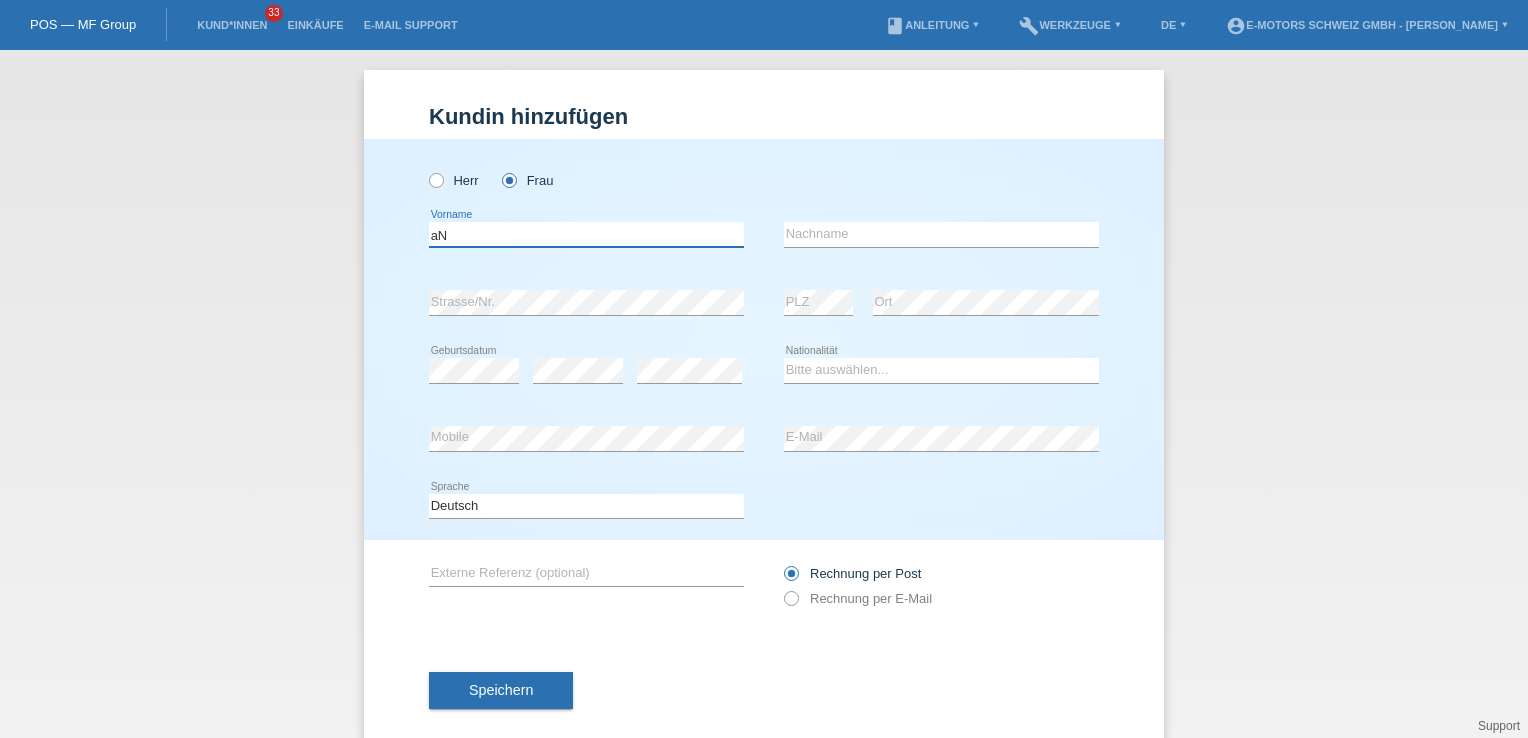 type on "a" 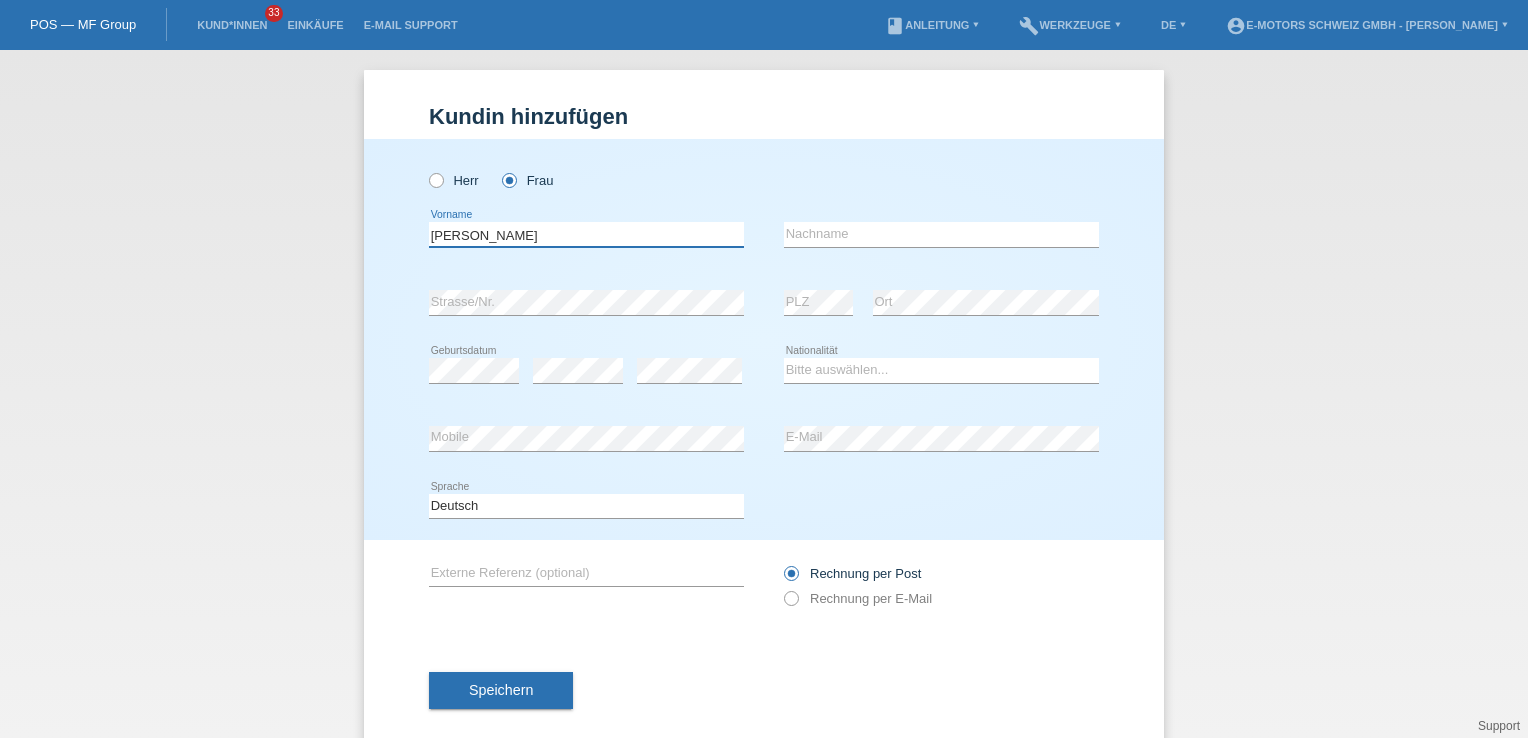 type on "Anusha" 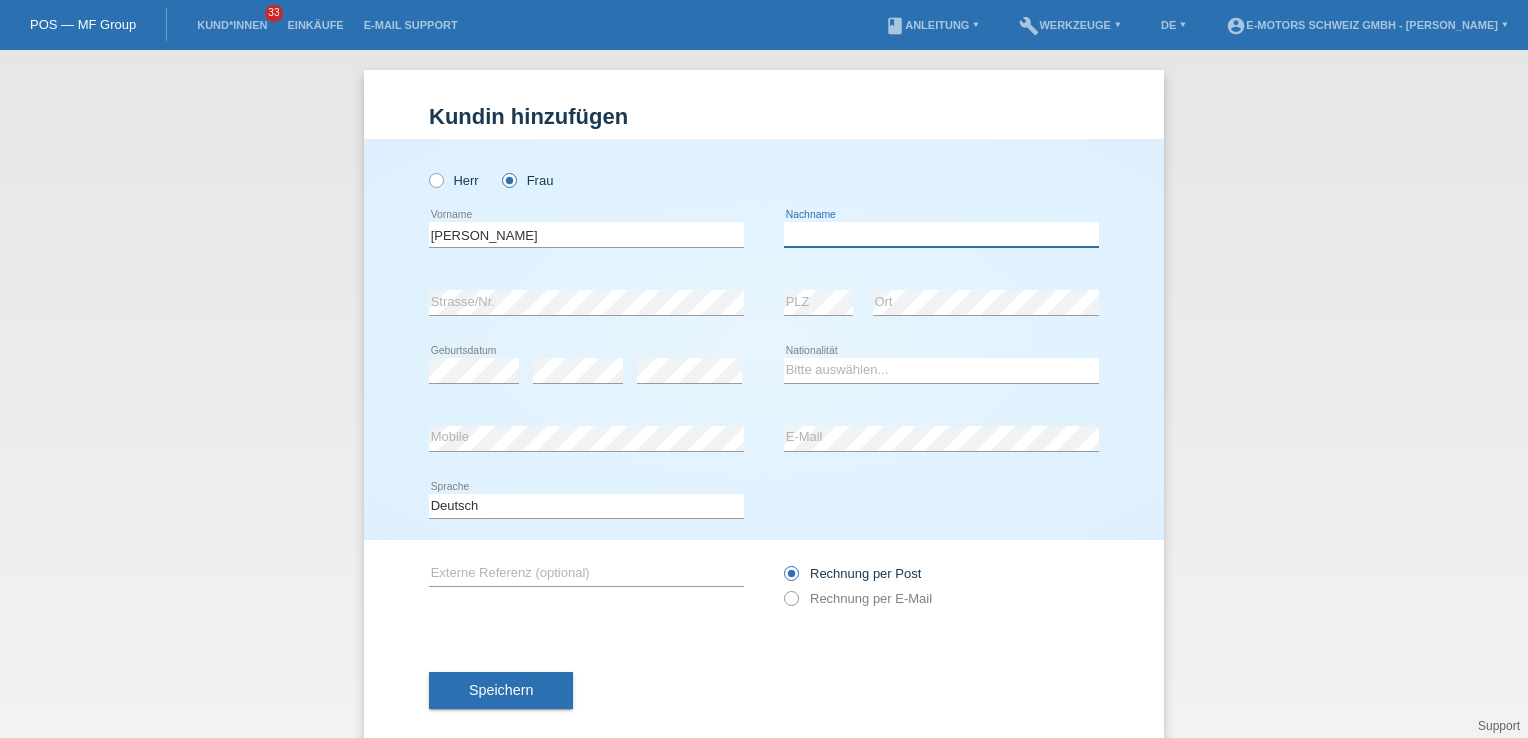 click at bounding box center (941, 234) 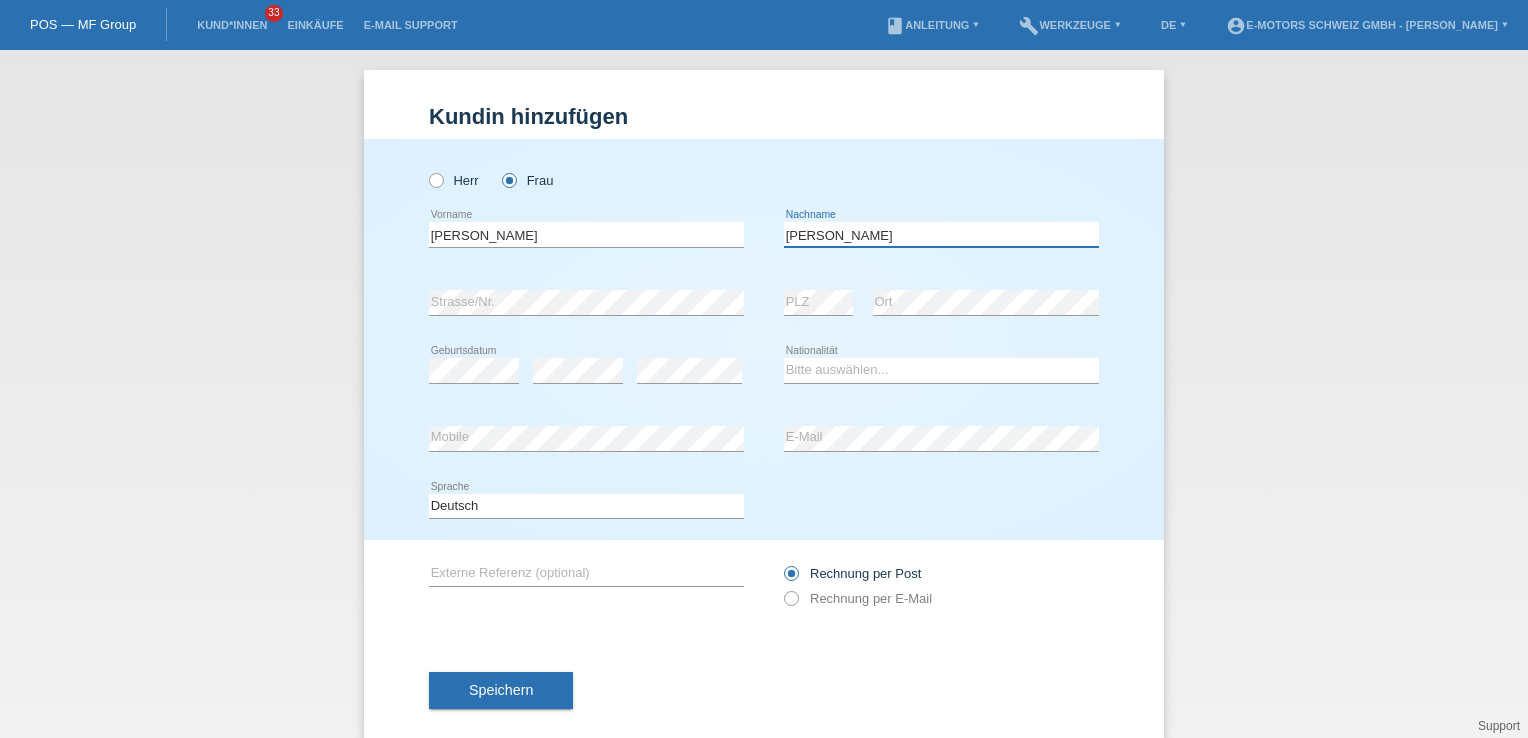 type on "Balasingam" 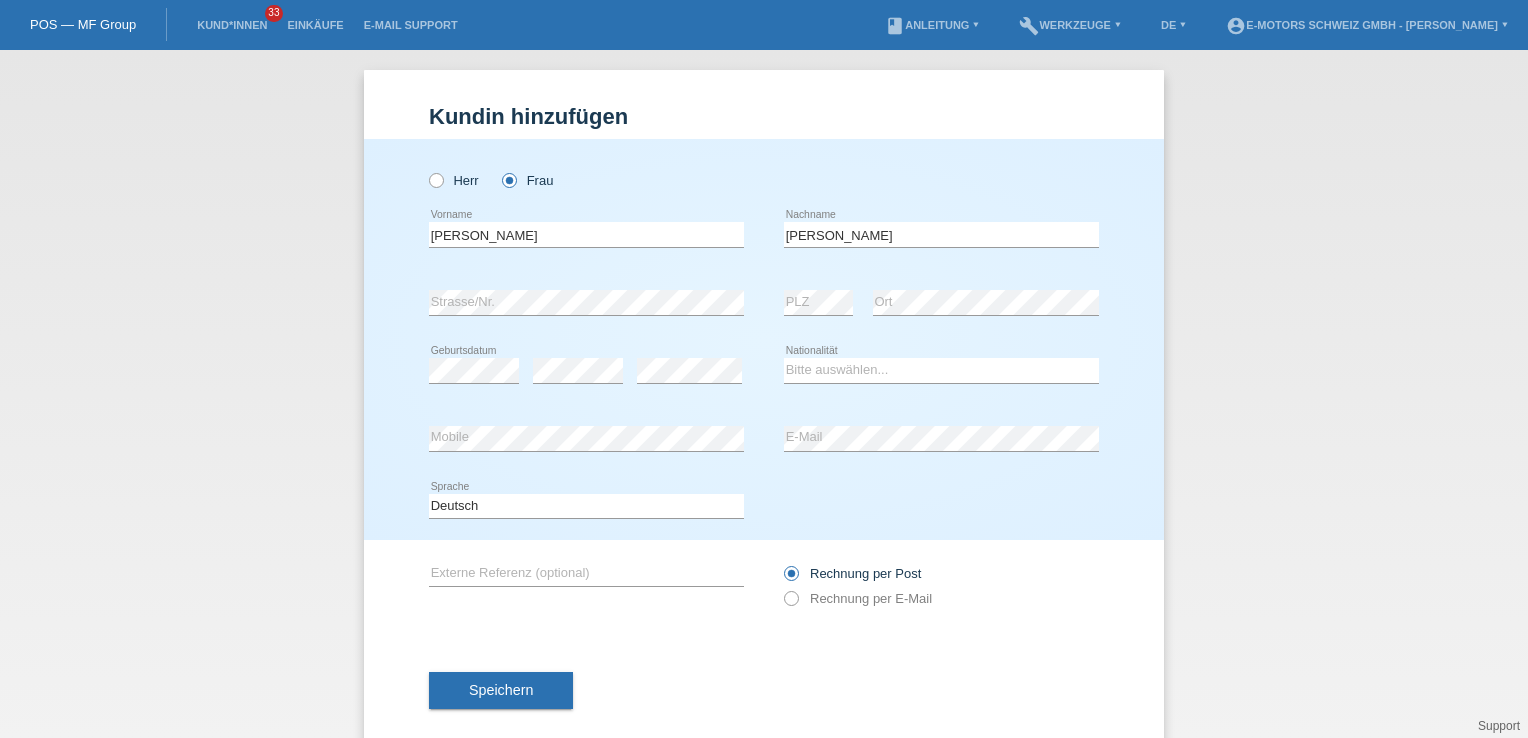 click at bounding box center [941, 146] 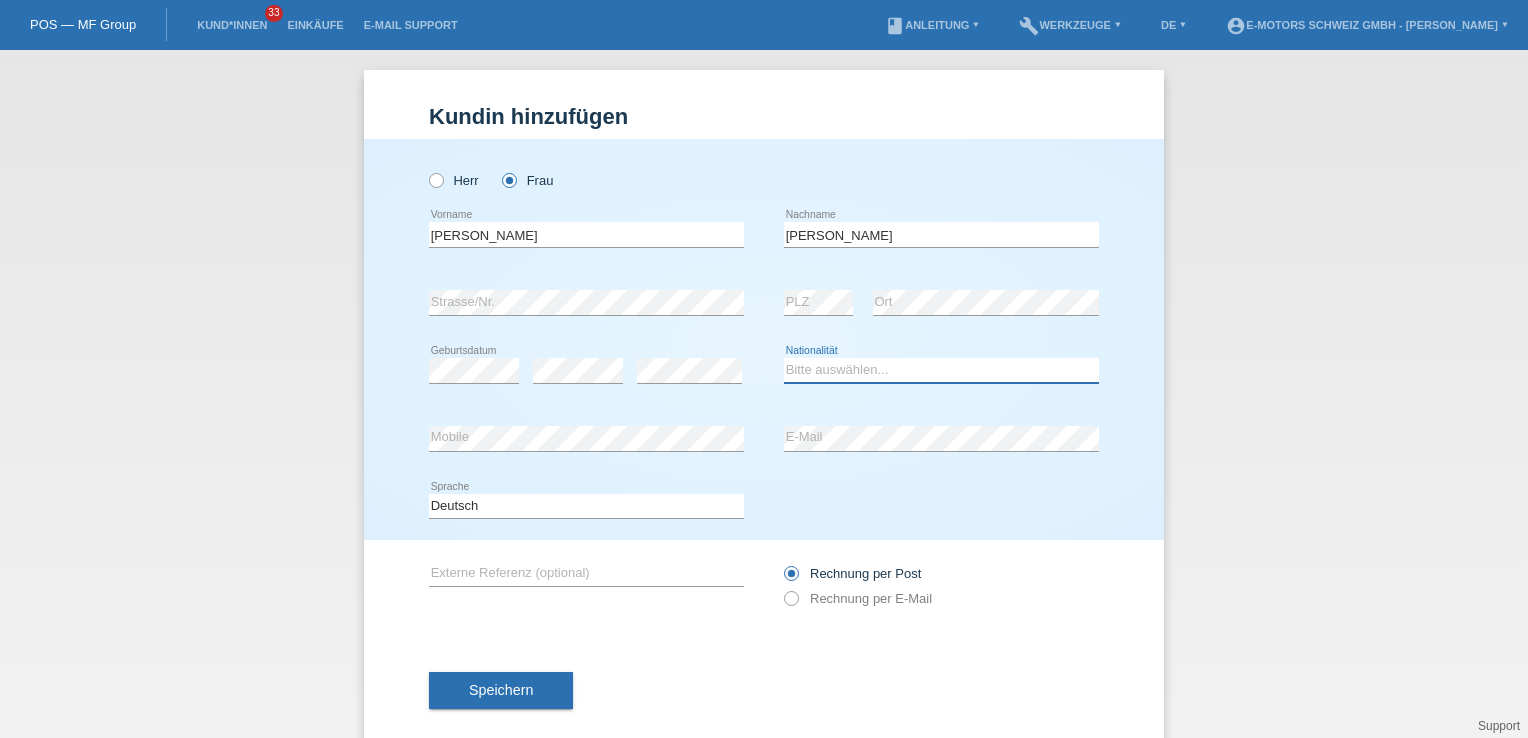click on "Bitte auswählen...
Schweiz
Deutschland
Liechtenstein
Österreich
------------
Afghanistan
Ägypten
Åland
Albanien
Algerien" at bounding box center (941, 370) 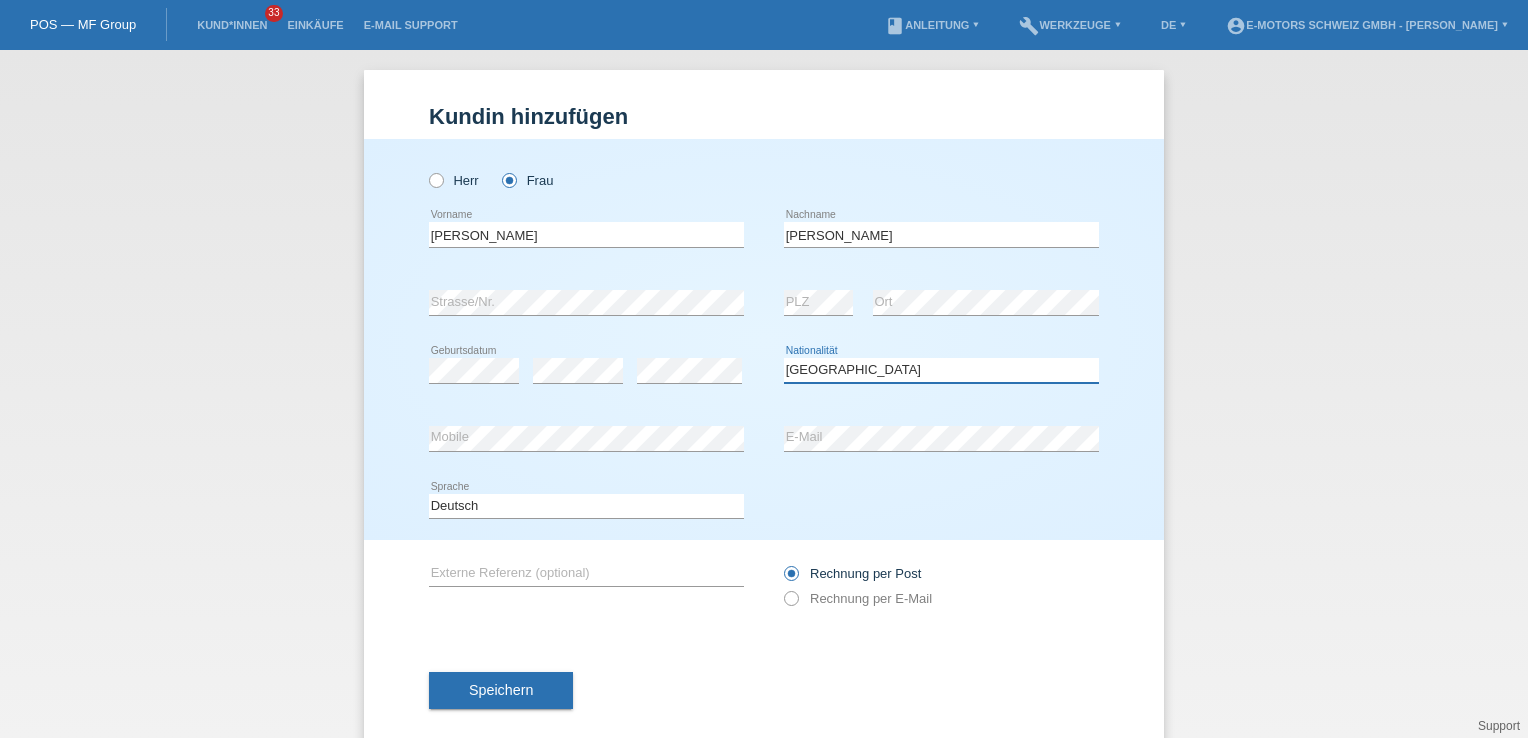 click on "Bitte auswählen...
Schweiz
Deutschland
Liechtenstein
Österreich
------------
Afghanistan
Ägypten
Åland
Albanien
Algerien" at bounding box center (941, 370) 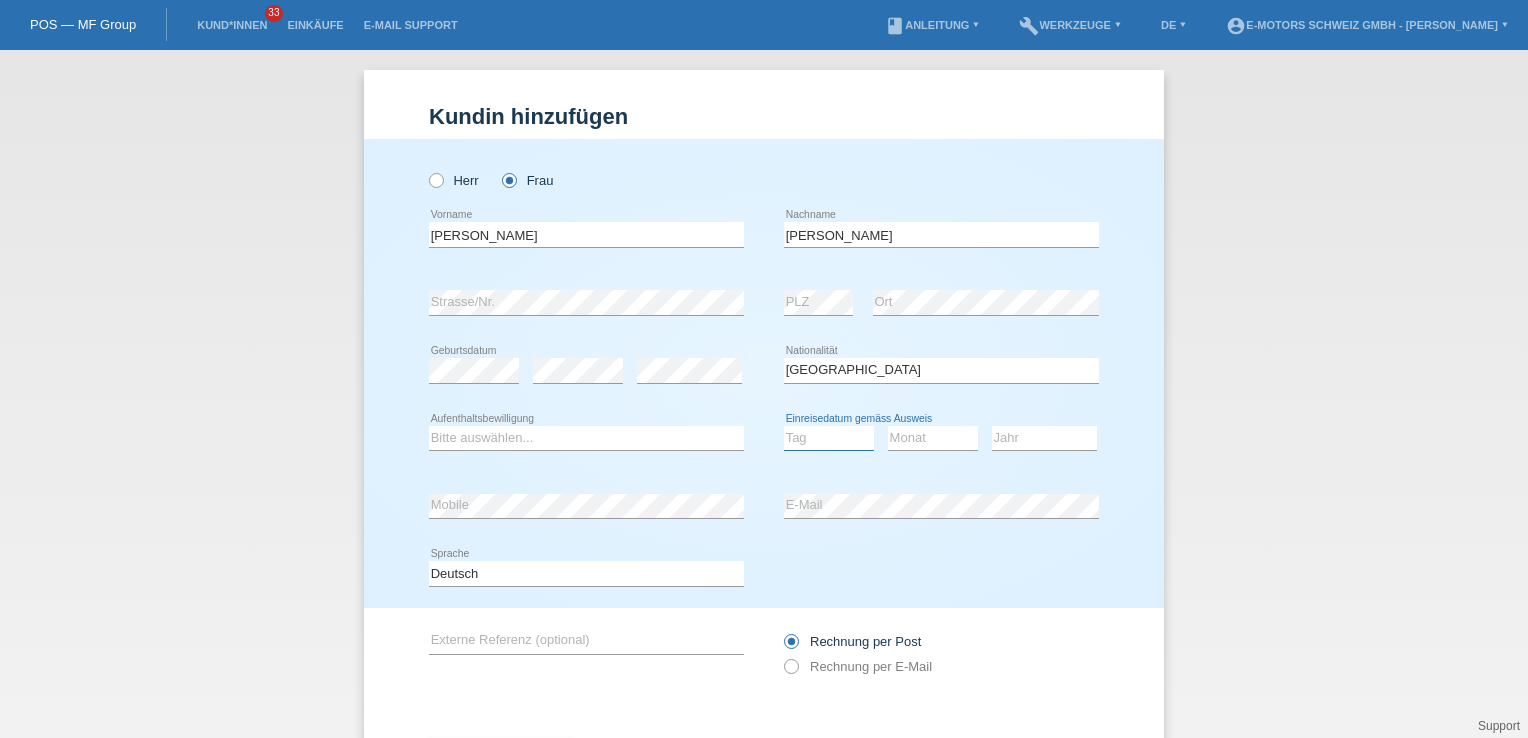 click on "Tag
01
02
03
04
05
06
07
08
09
10 11" at bounding box center [829, 438] 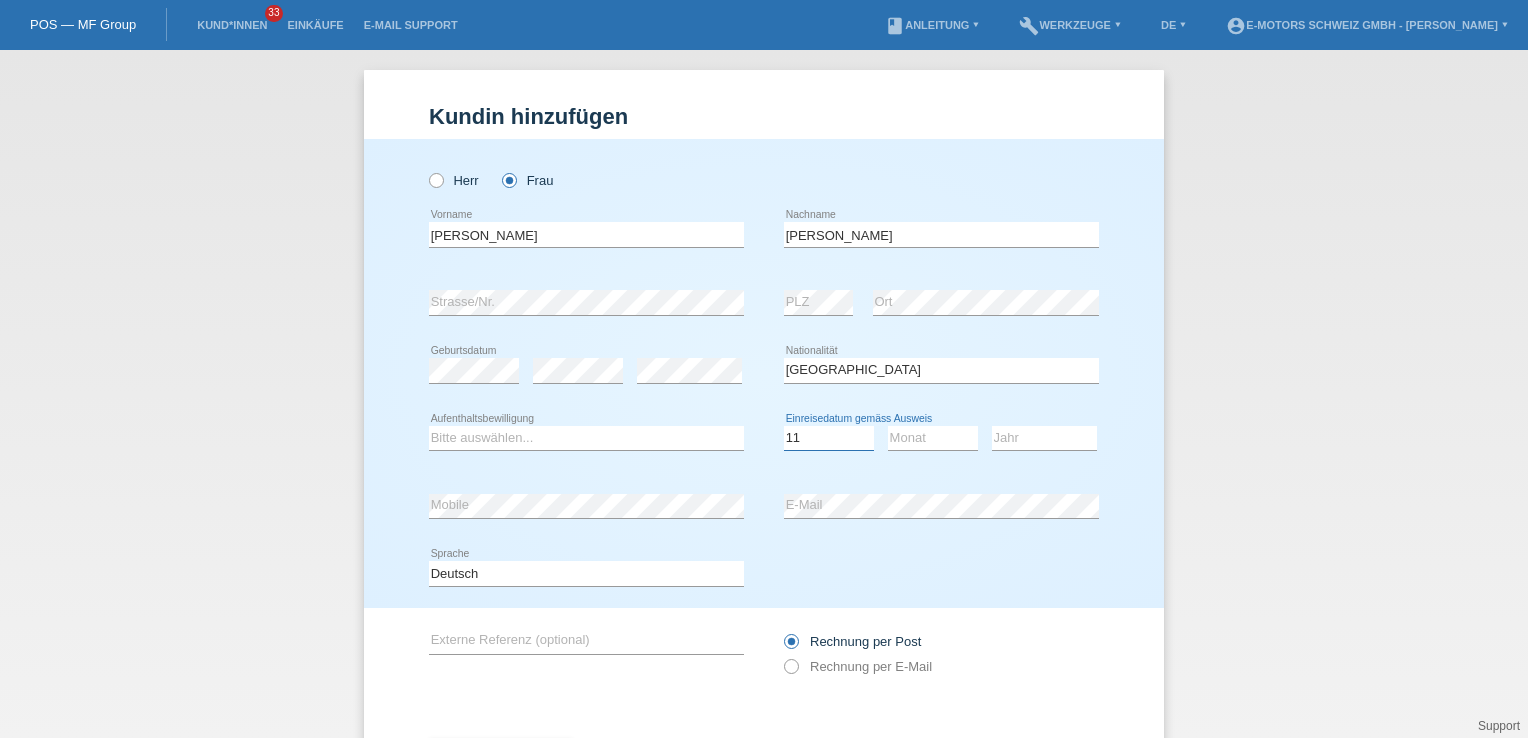 click on "Tag
01
02
03
04
05
06
07
08
09
10 11" at bounding box center [829, 438] 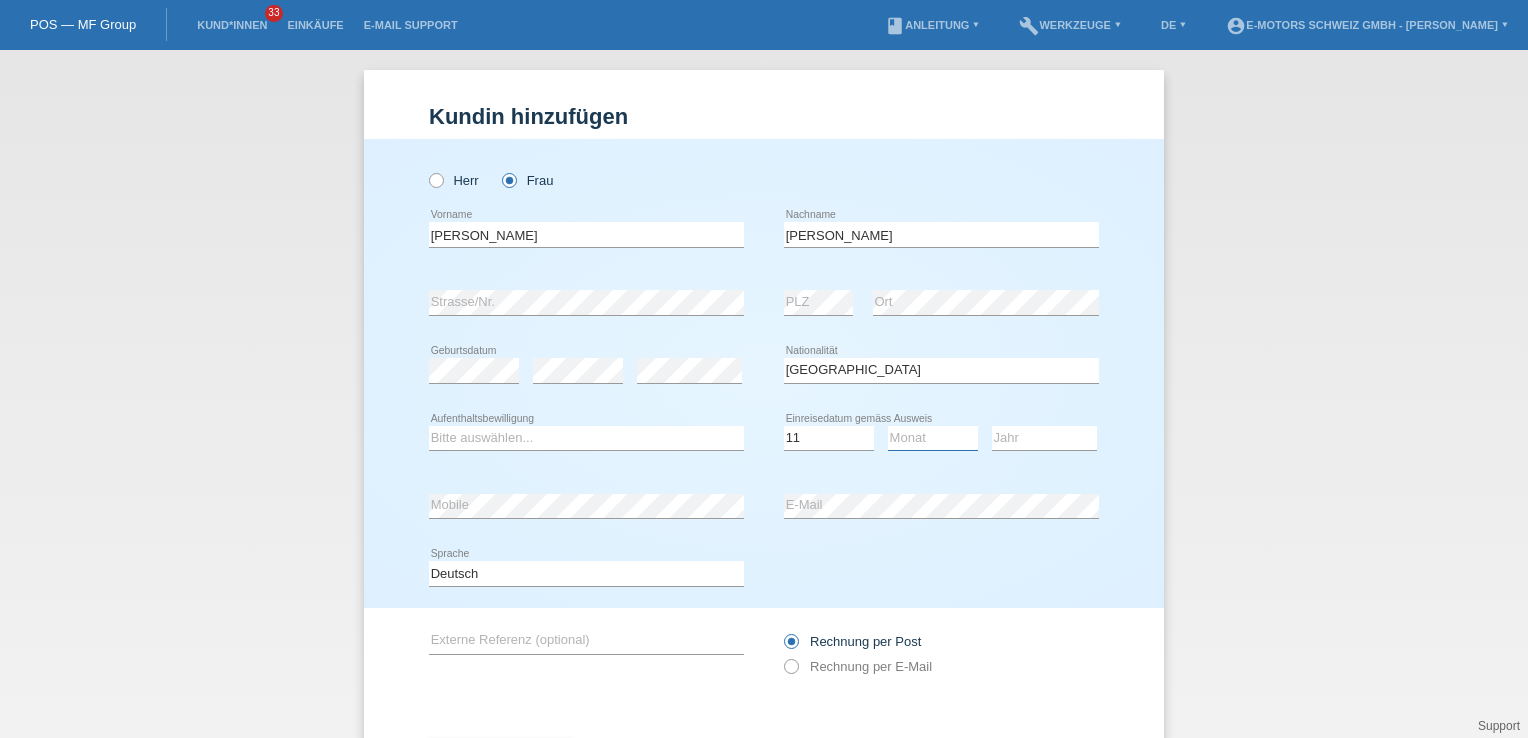 click on "Monat
01
02
03
04
05
06
07
08
09
10 11" at bounding box center (933, 438) 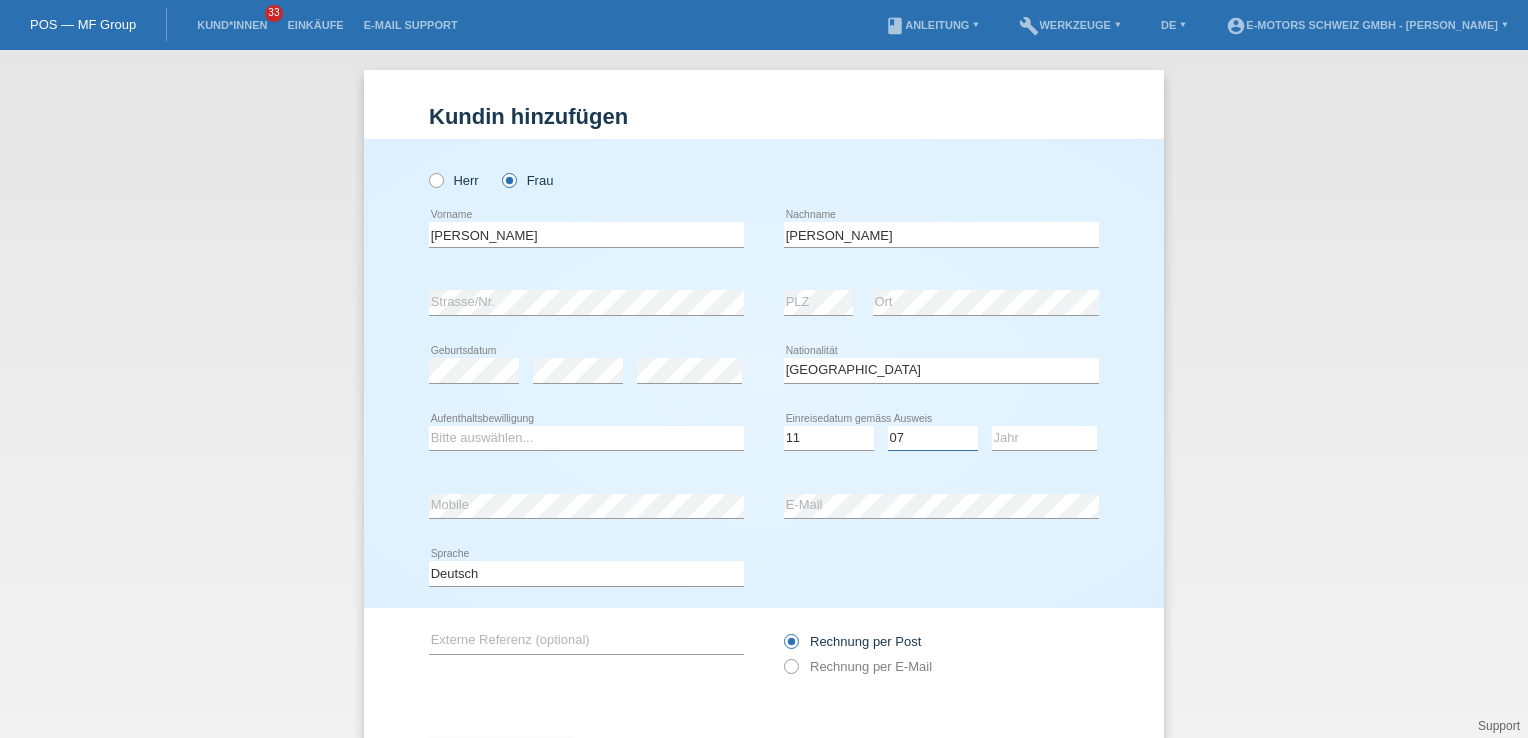 click on "Monat
01
02
03
04
05
06
07
08
09
10 11" at bounding box center [933, 438] 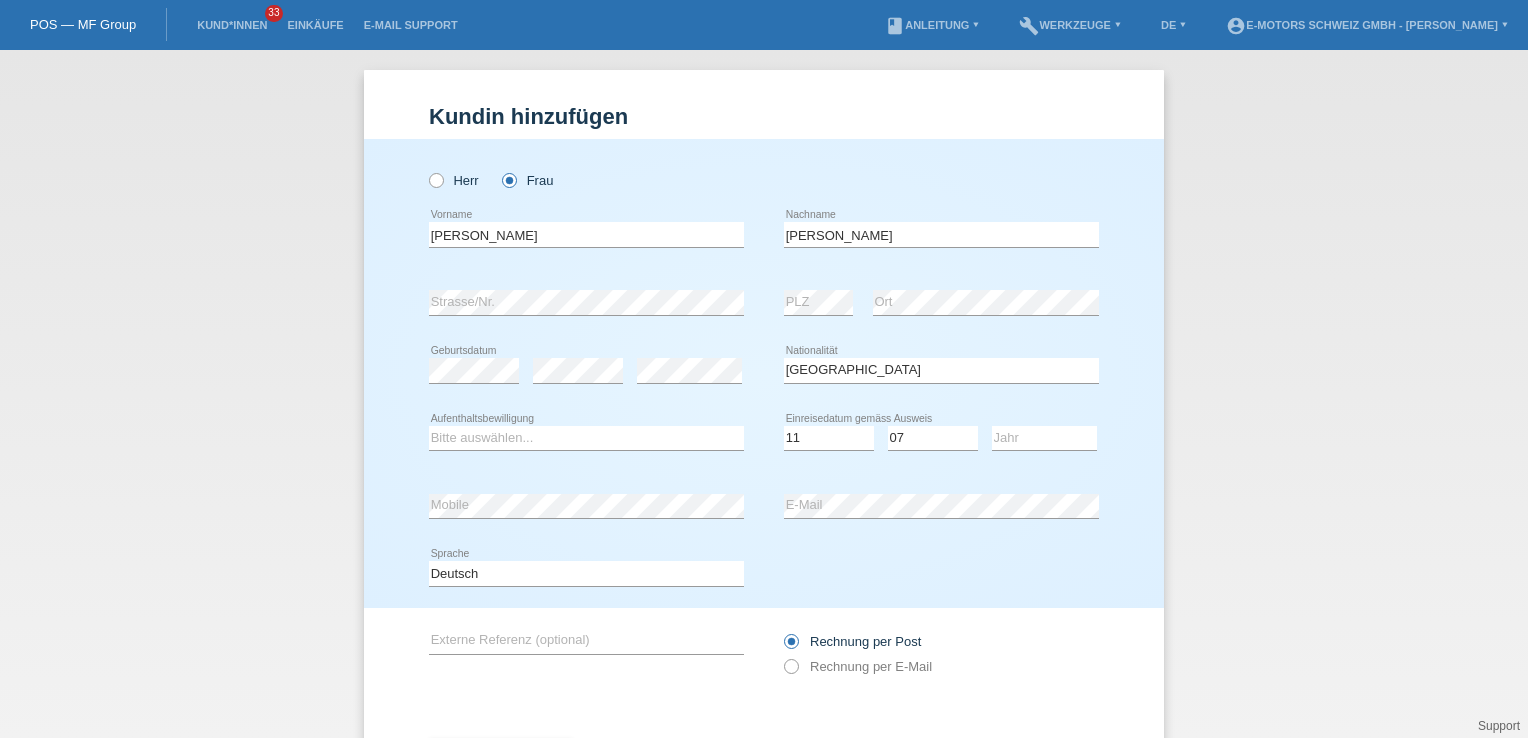 click at bounding box center [933, 450] 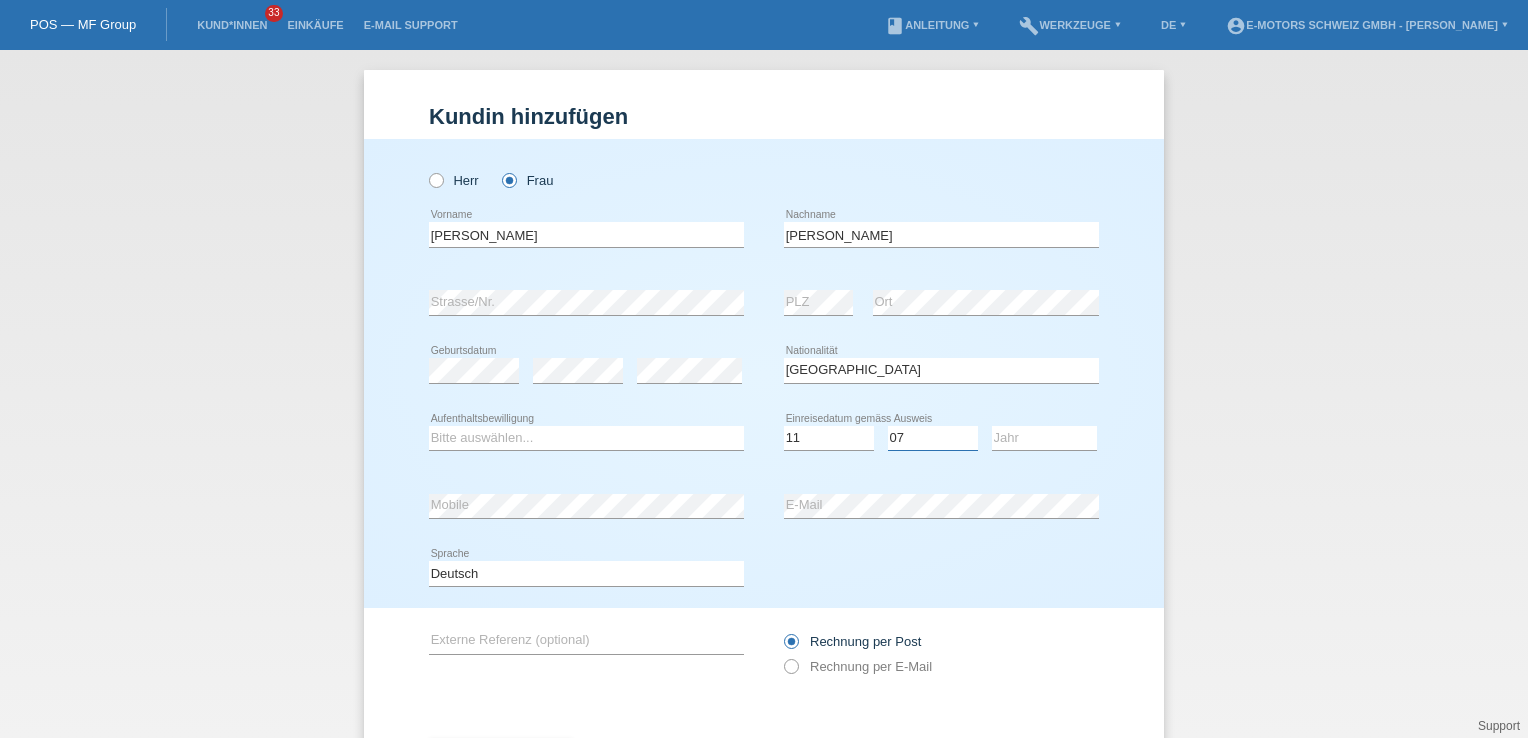click on "Monat
01
02
03
04
05
06
07
08
09
10 11" at bounding box center [933, 438] 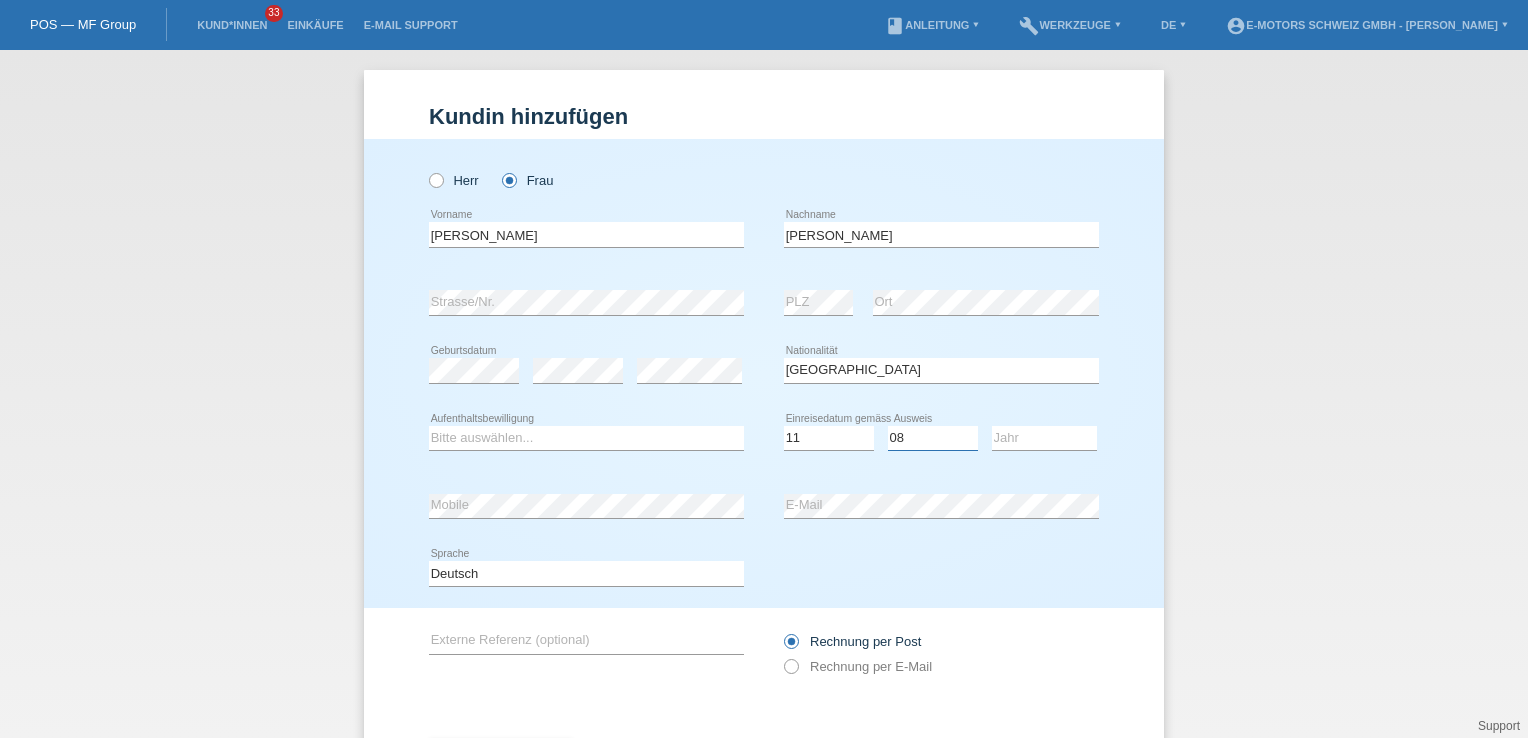 click on "Monat
01
02
03
04
05
06
07
08
09
10 11" at bounding box center (933, 438) 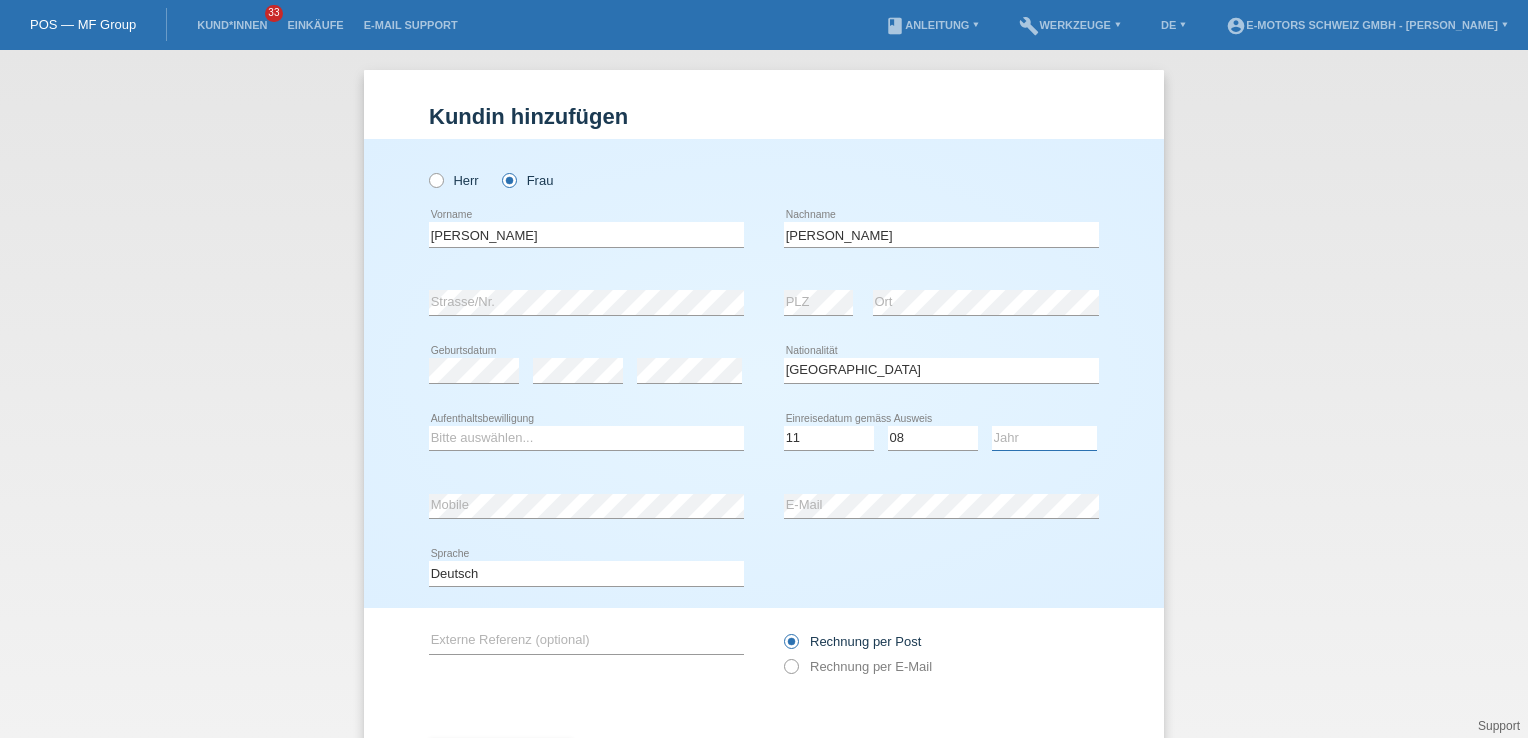 click on "Jahr
2025
2024
2023
2022
2021
2020
2019
2018
2017 2016 2015 2014 2013 2012 2011 2010 2009 2008 2007 2006 2005 2004 2003 2002 2001" at bounding box center (1044, 438) 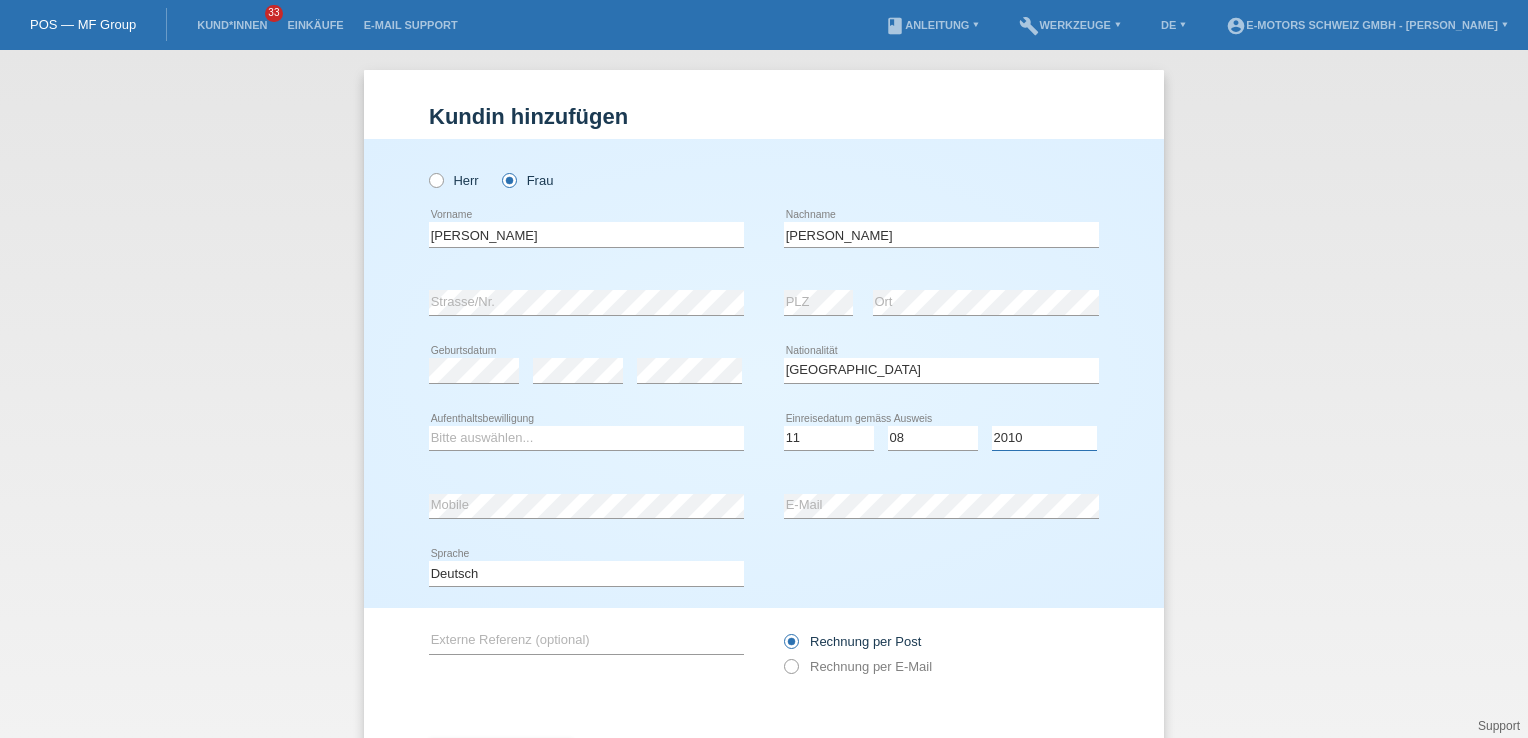 click on "Jahr
2025
2024
2023
2022
2021
2020
2019
2018
2017 2016 2015 2014 2013 2012 2011 2010 2009 2008 2007 2006 2005 2004 2003 2002 2001" at bounding box center [1044, 438] 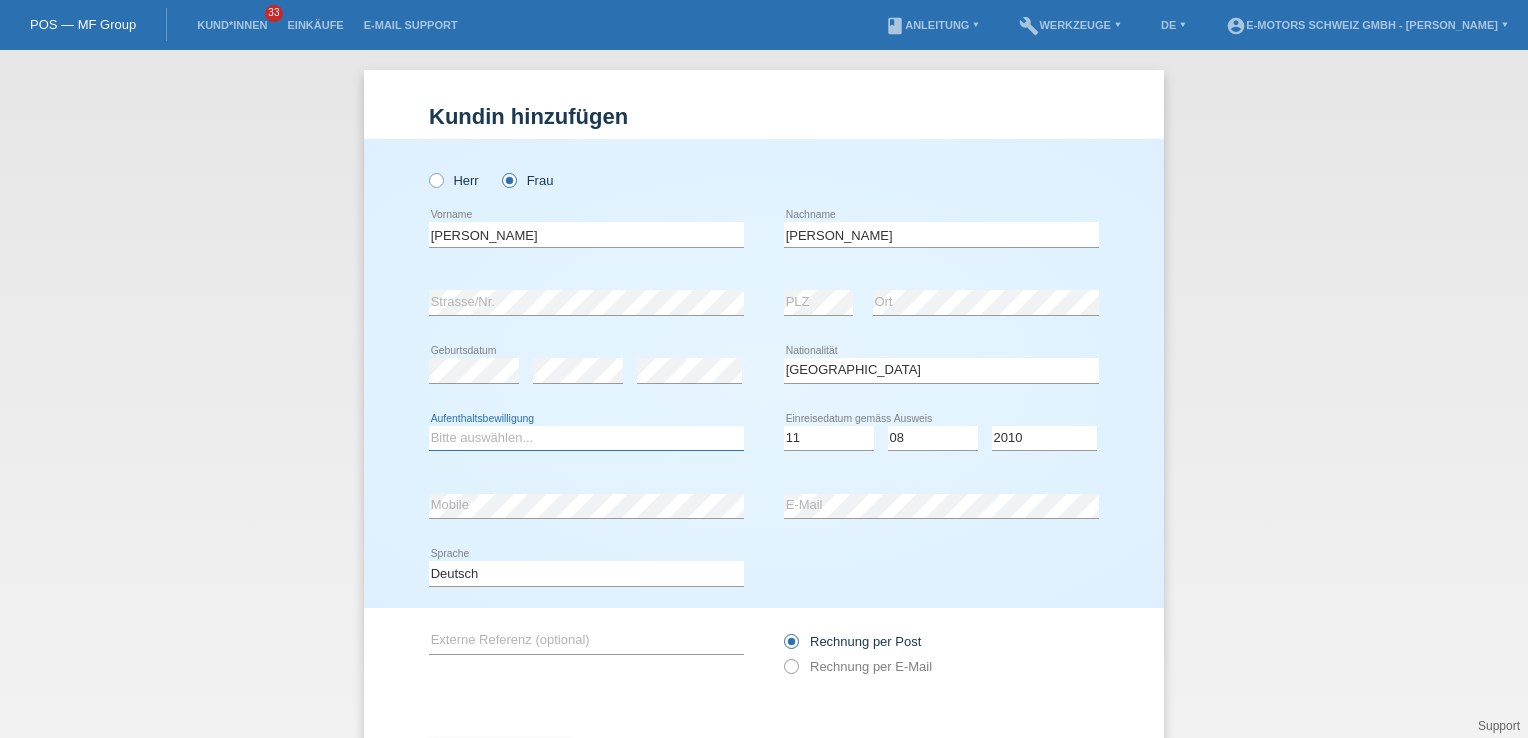 click on "Bitte auswählen...
C
B
B - Flüchtlingsstatus
Andere" at bounding box center [586, 438] 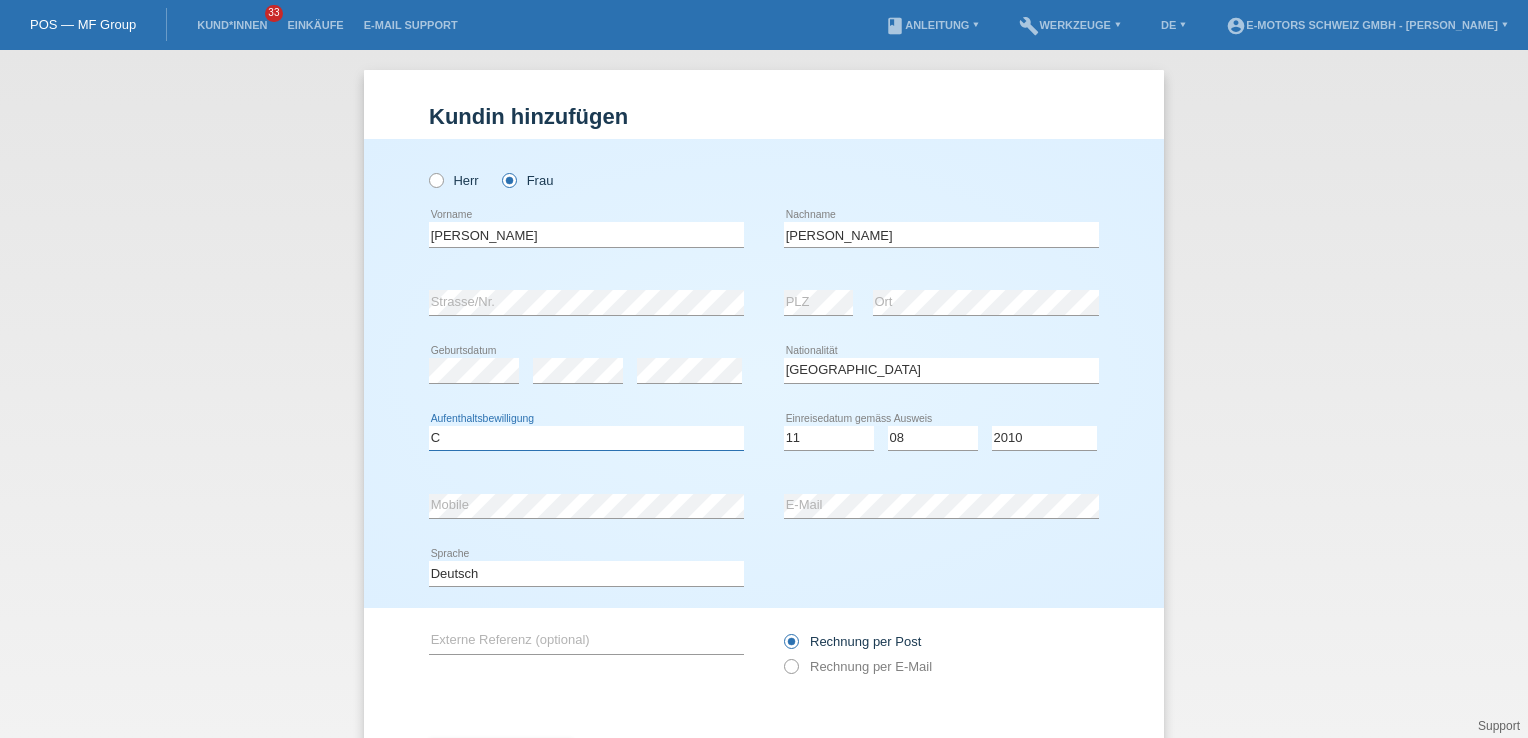 click on "Bitte auswählen...
C
B
B - Flüchtlingsstatus
Andere" at bounding box center (586, 438) 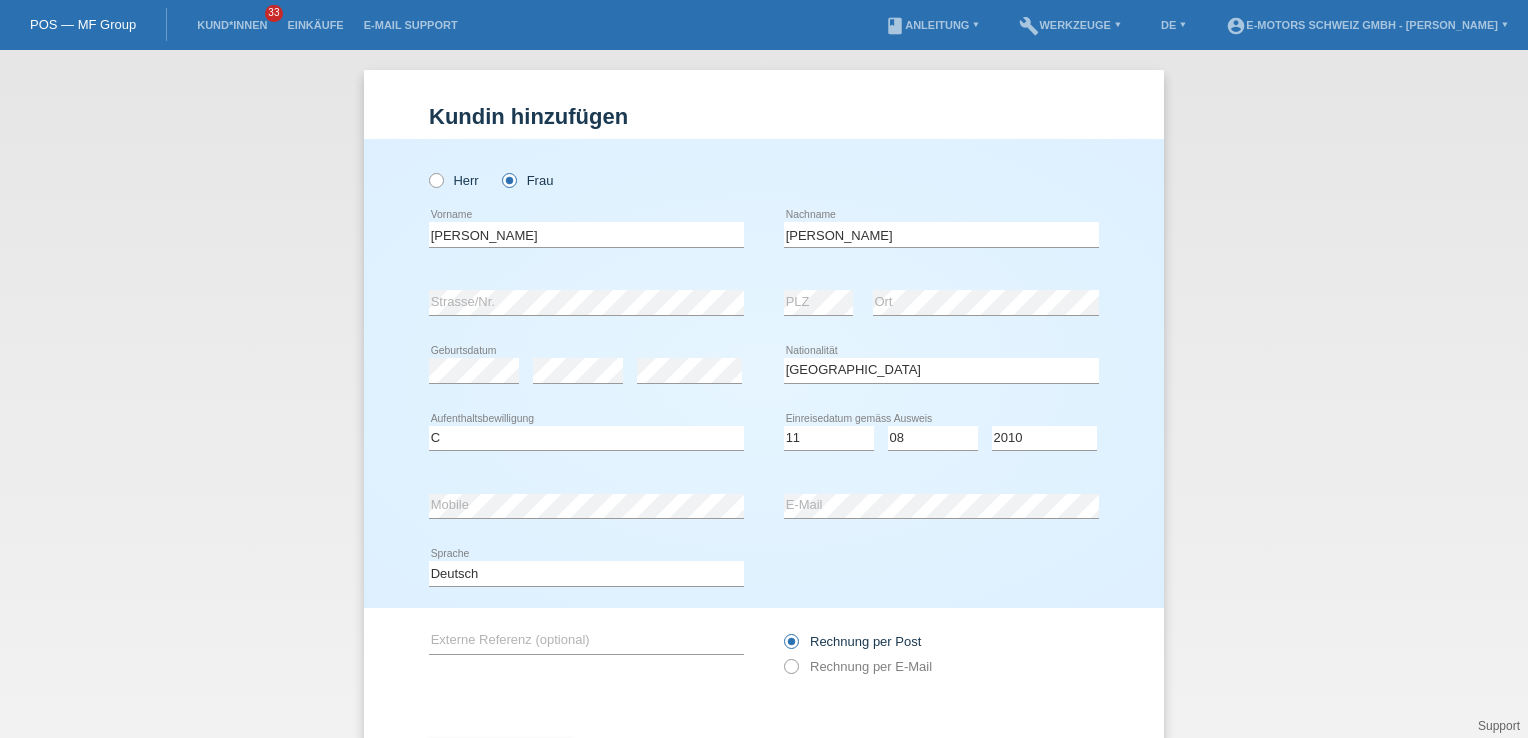click at bounding box center [578, 383] 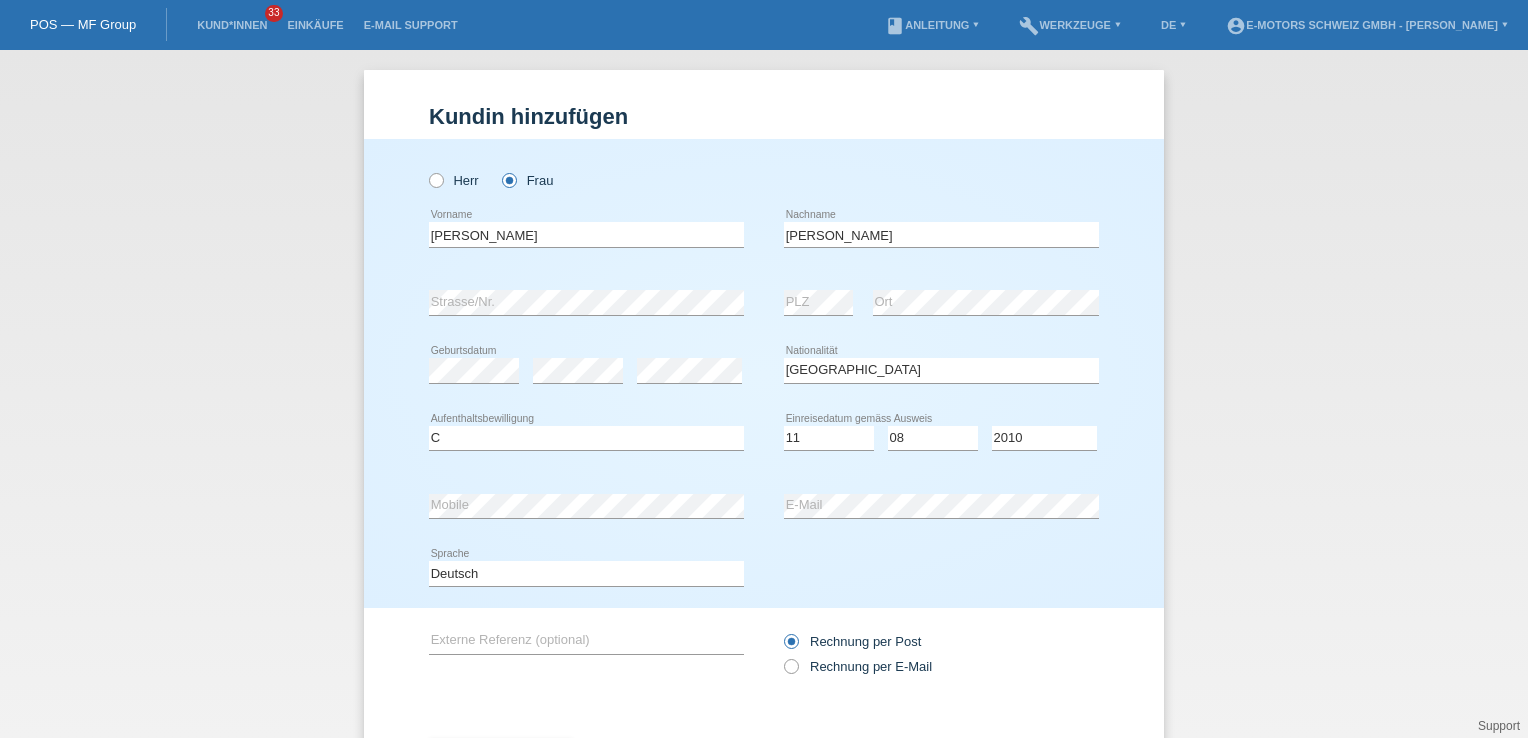 click on "Deutsch
Français
Italiano
English
error
Sprache" at bounding box center (764, 574) 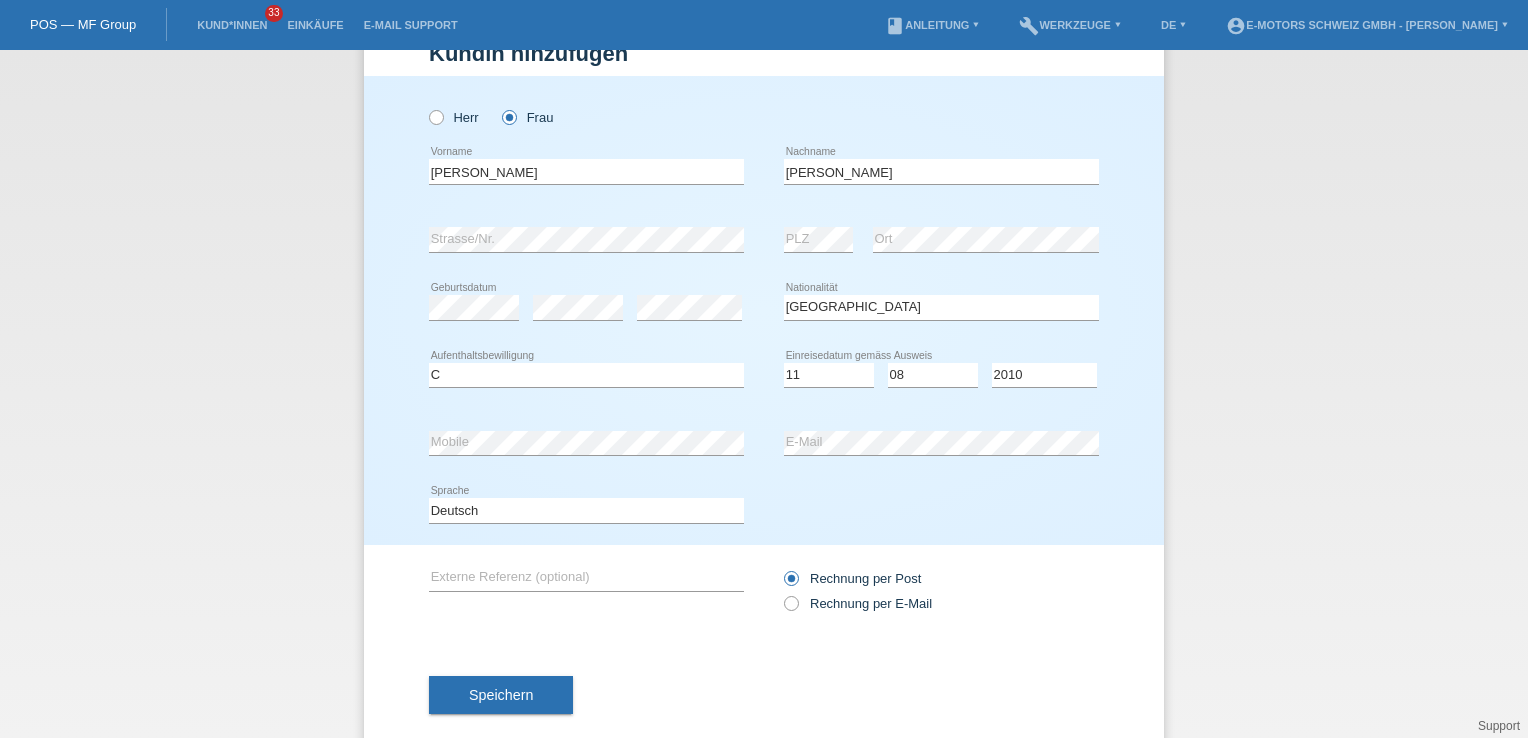 scroll, scrollTop: 96, scrollLeft: 0, axis: vertical 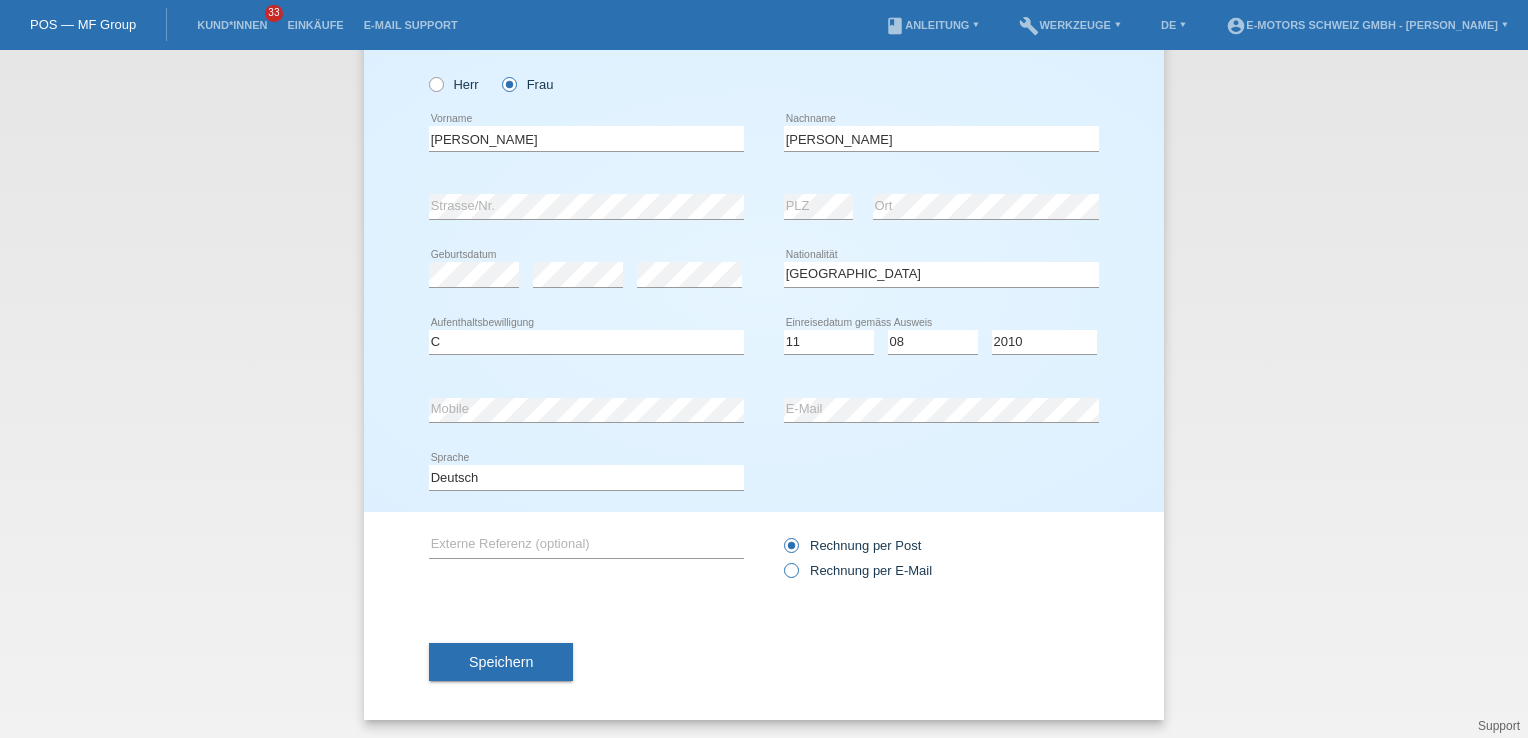 click at bounding box center [781, 560] 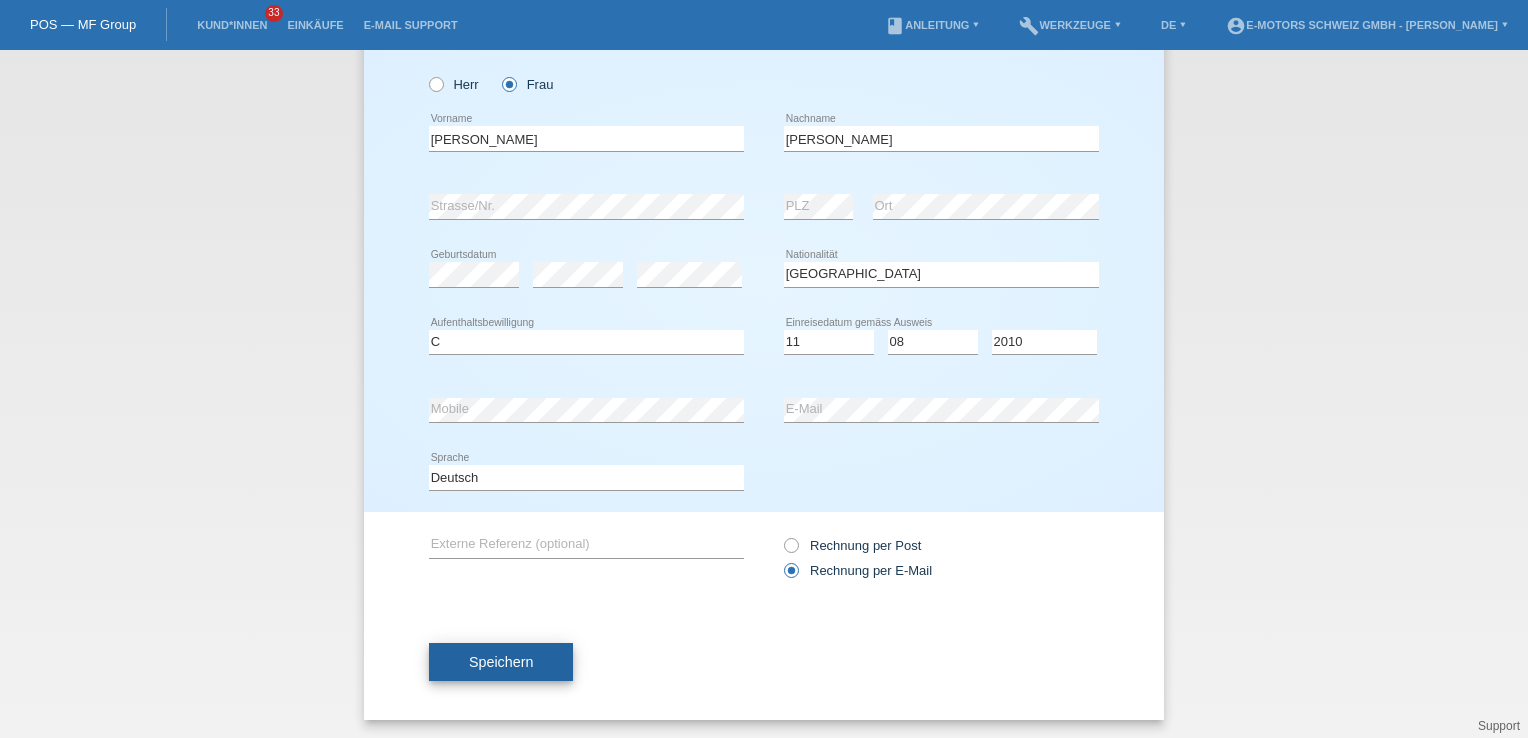 click on "Speichern" at bounding box center [501, 662] 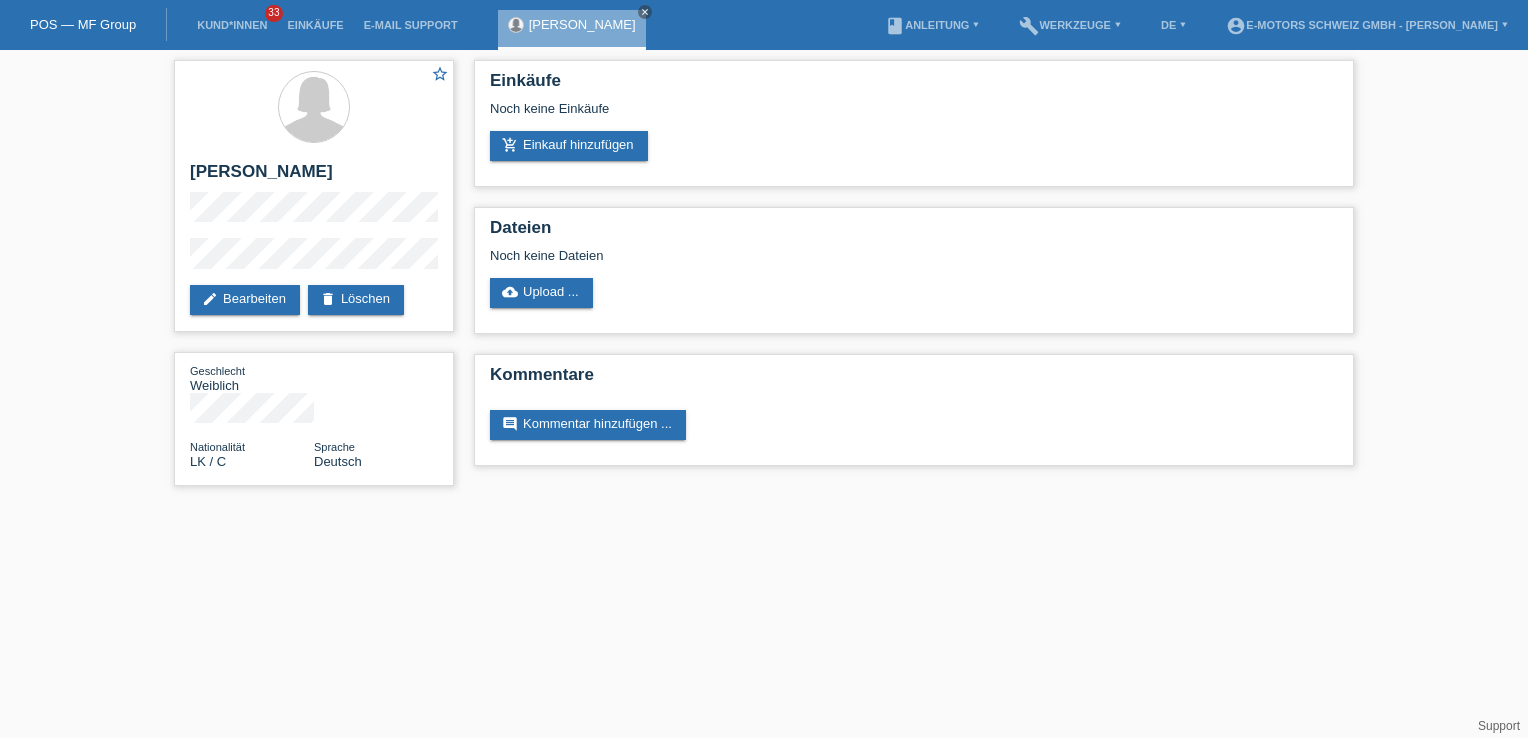 scroll, scrollTop: 0, scrollLeft: 0, axis: both 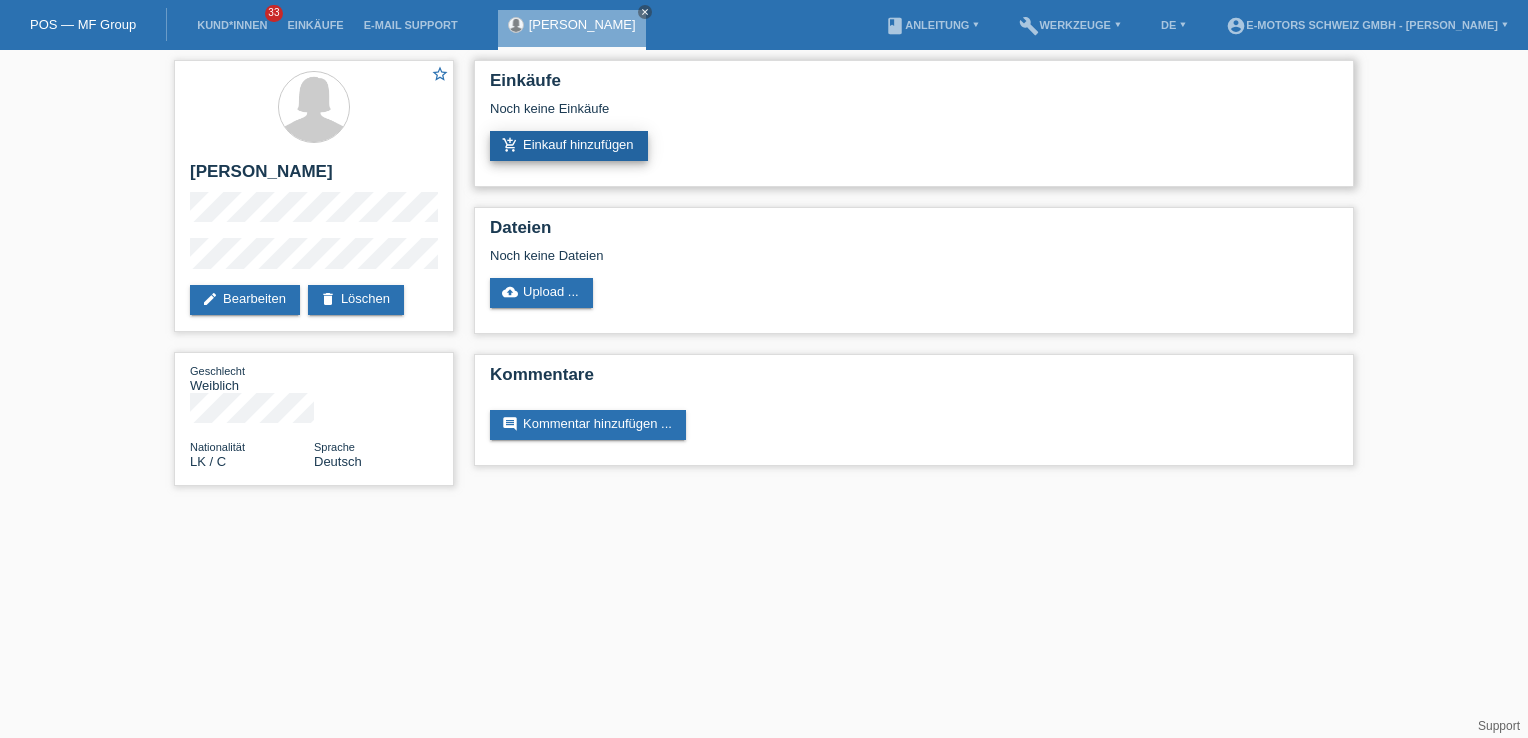 click on "add_shopping_cart  Einkauf hinzufügen" at bounding box center [569, 146] 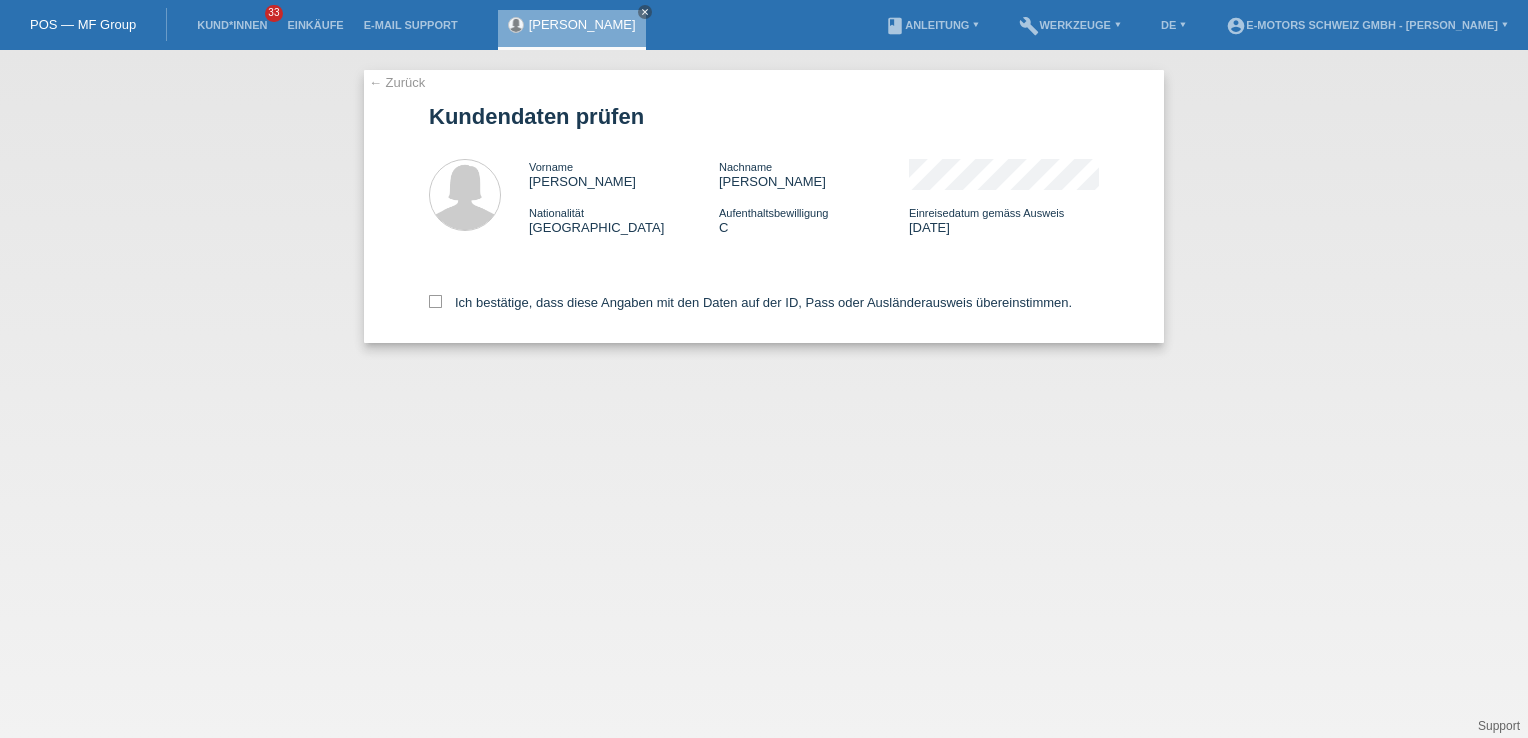 scroll, scrollTop: 0, scrollLeft: 0, axis: both 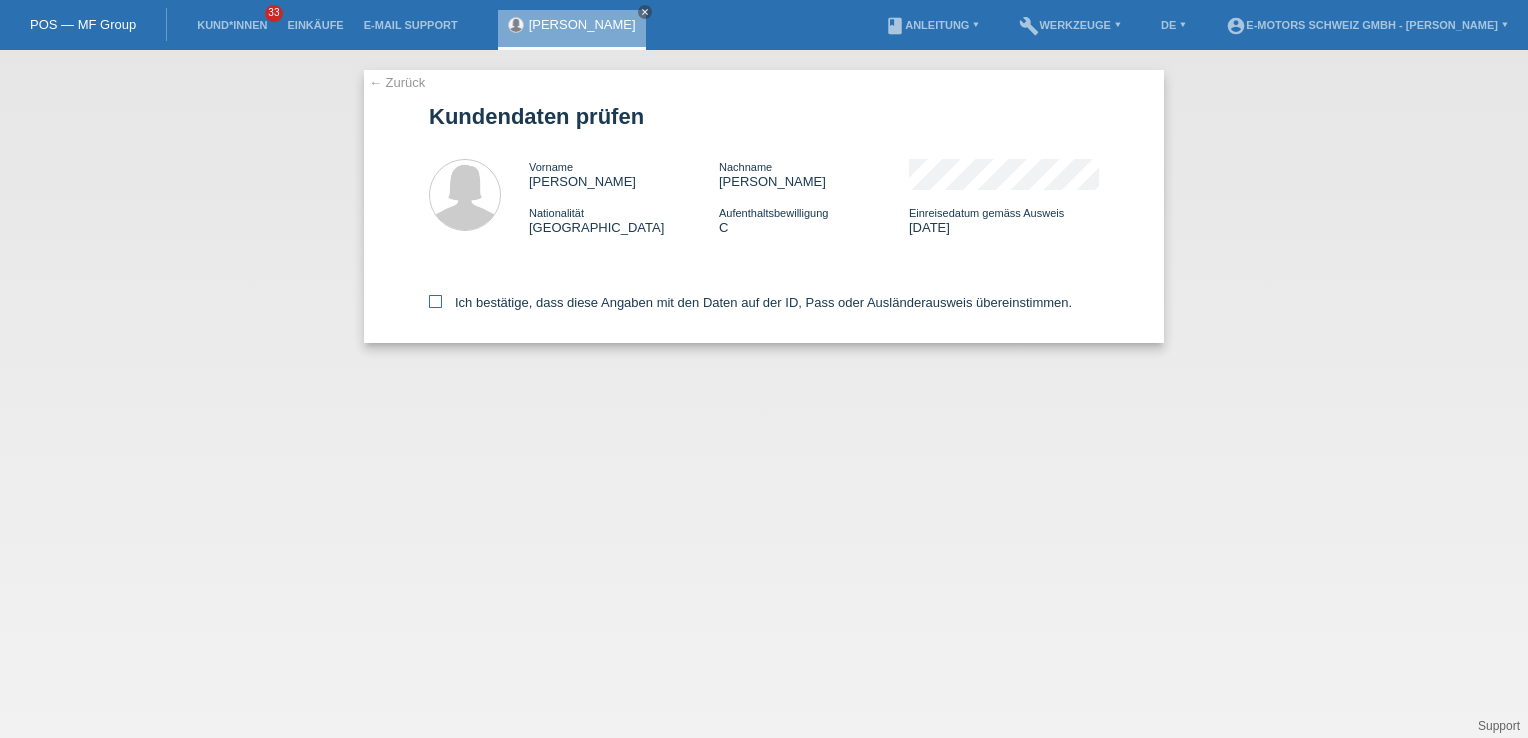 click at bounding box center (435, 301) 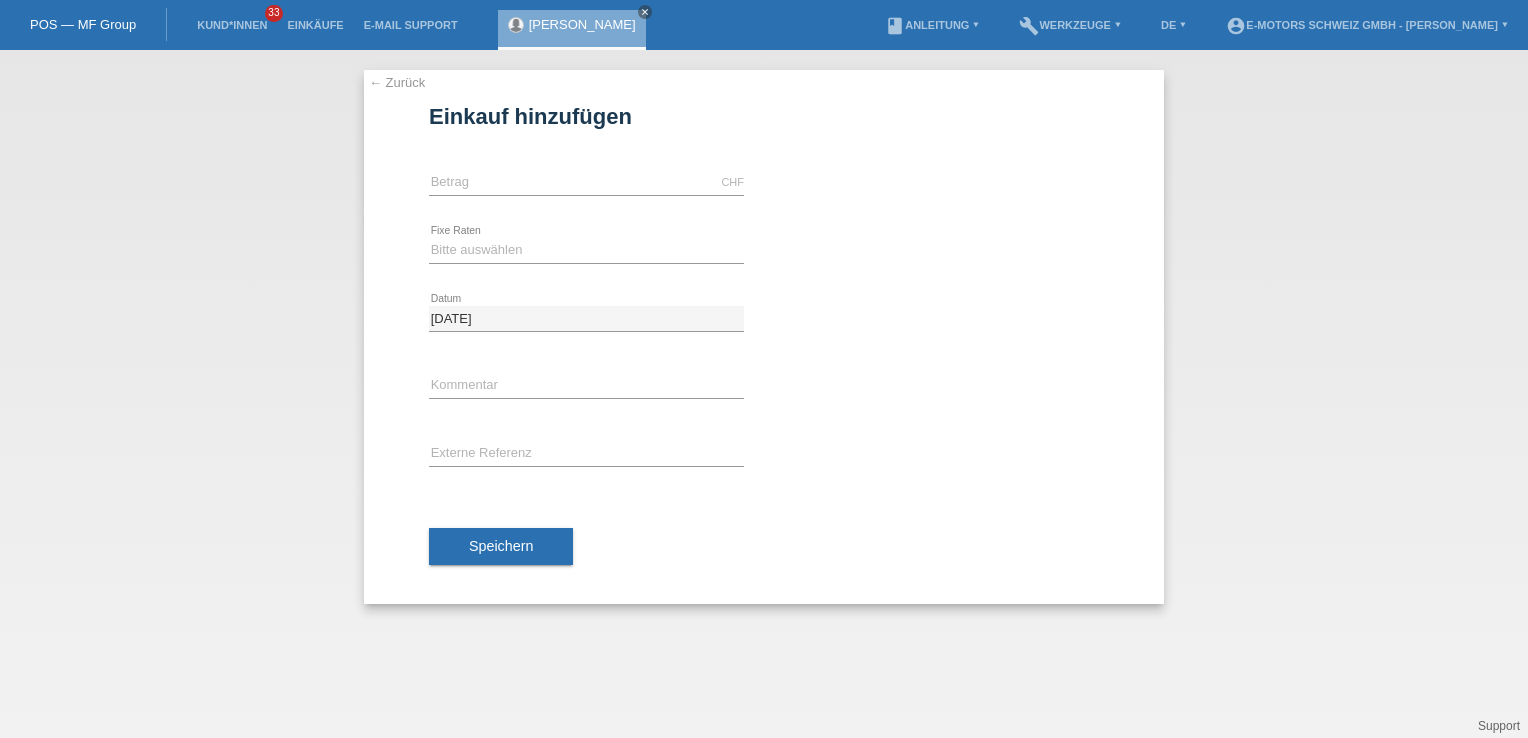 scroll, scrollTop: 0, scrollLeft: 0, axis: both 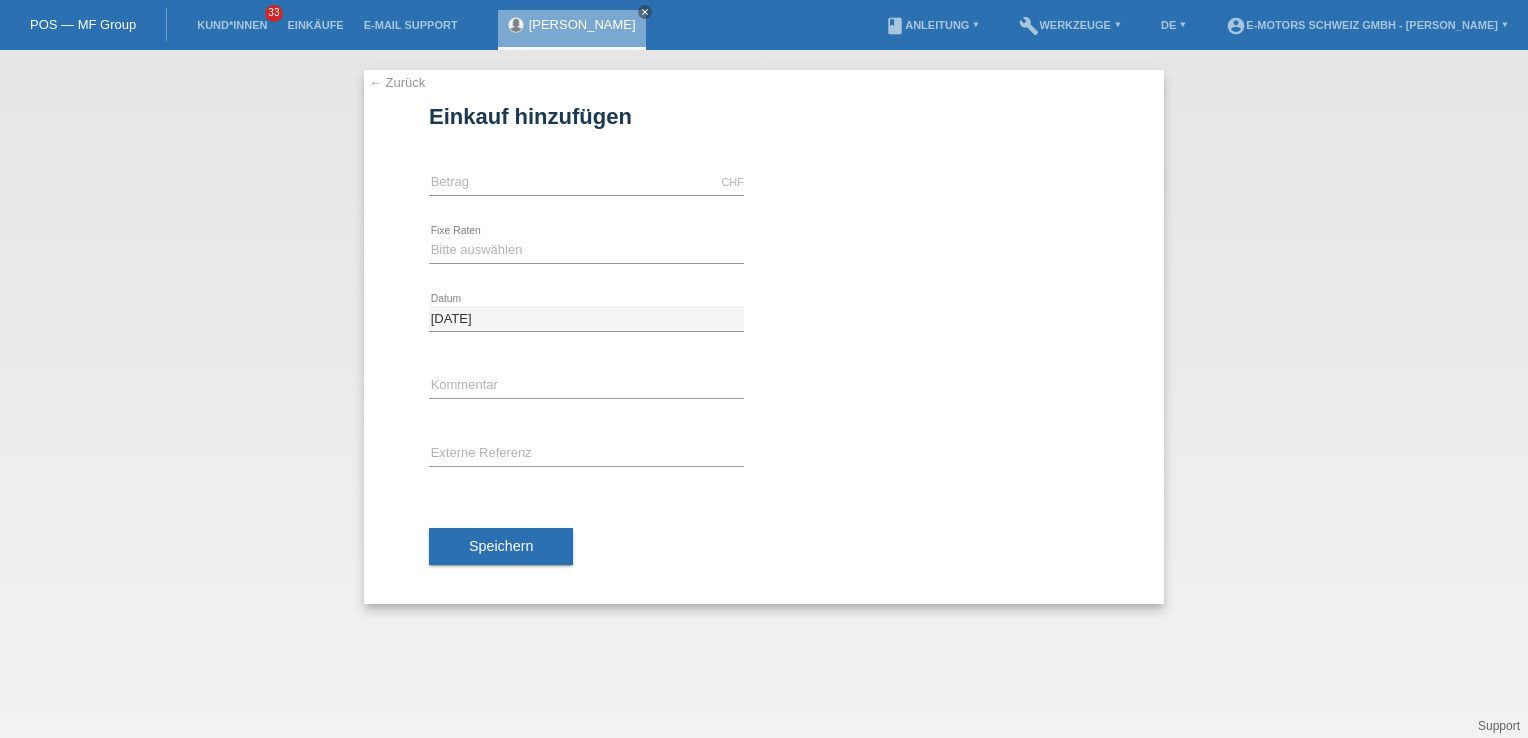 click on "[DATE]
error
Datum" at bounding box center [764, 319] 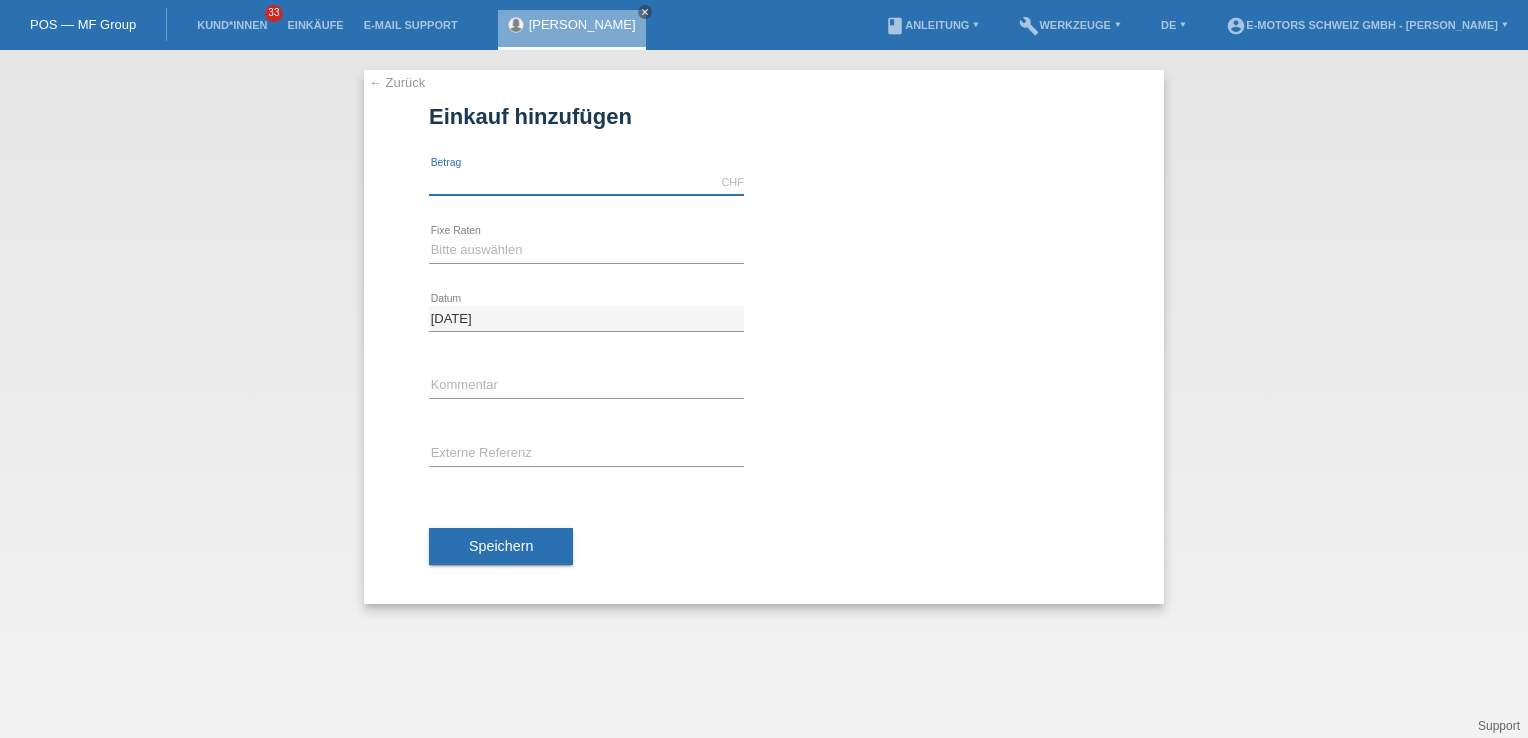 click at bounding box center [586, 182] 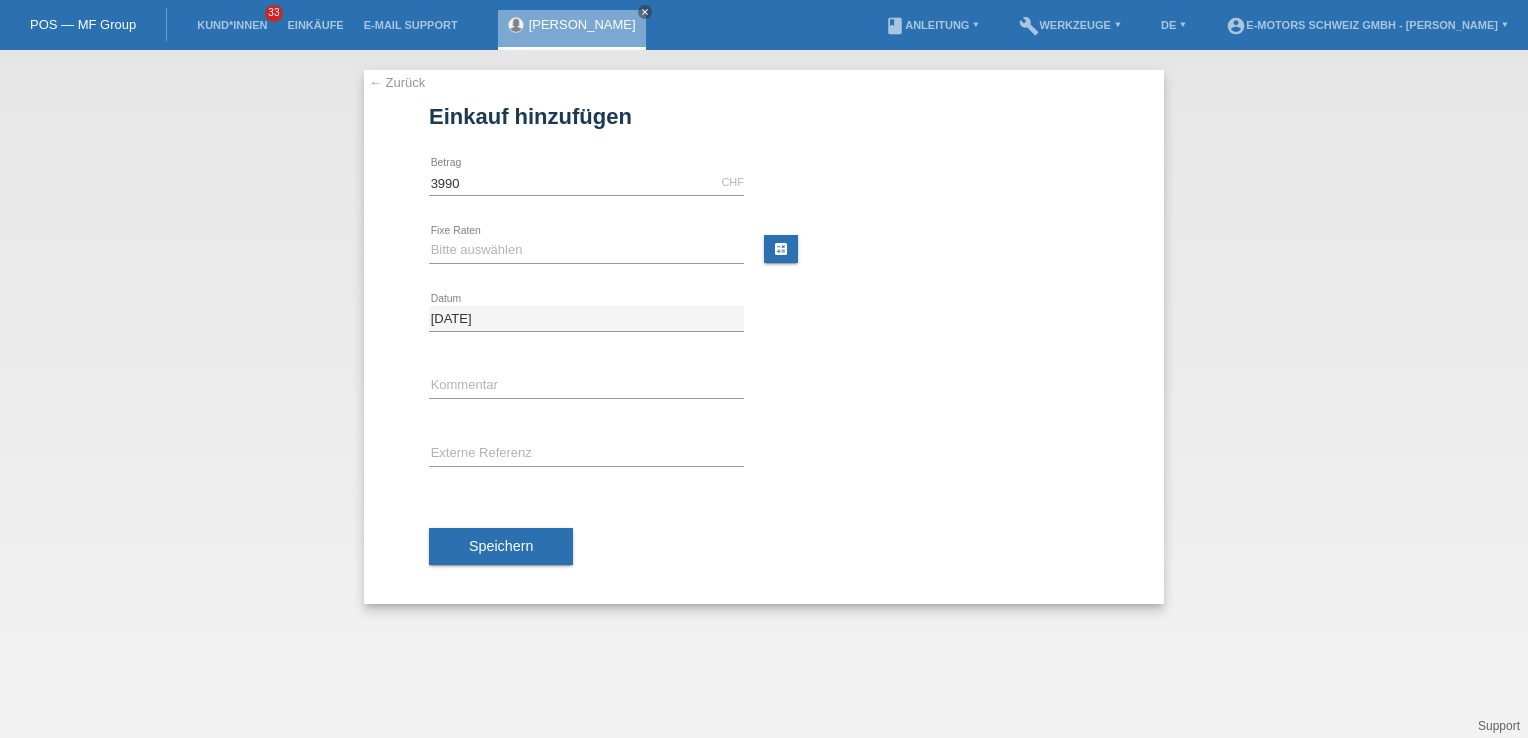 type on "3990.00" 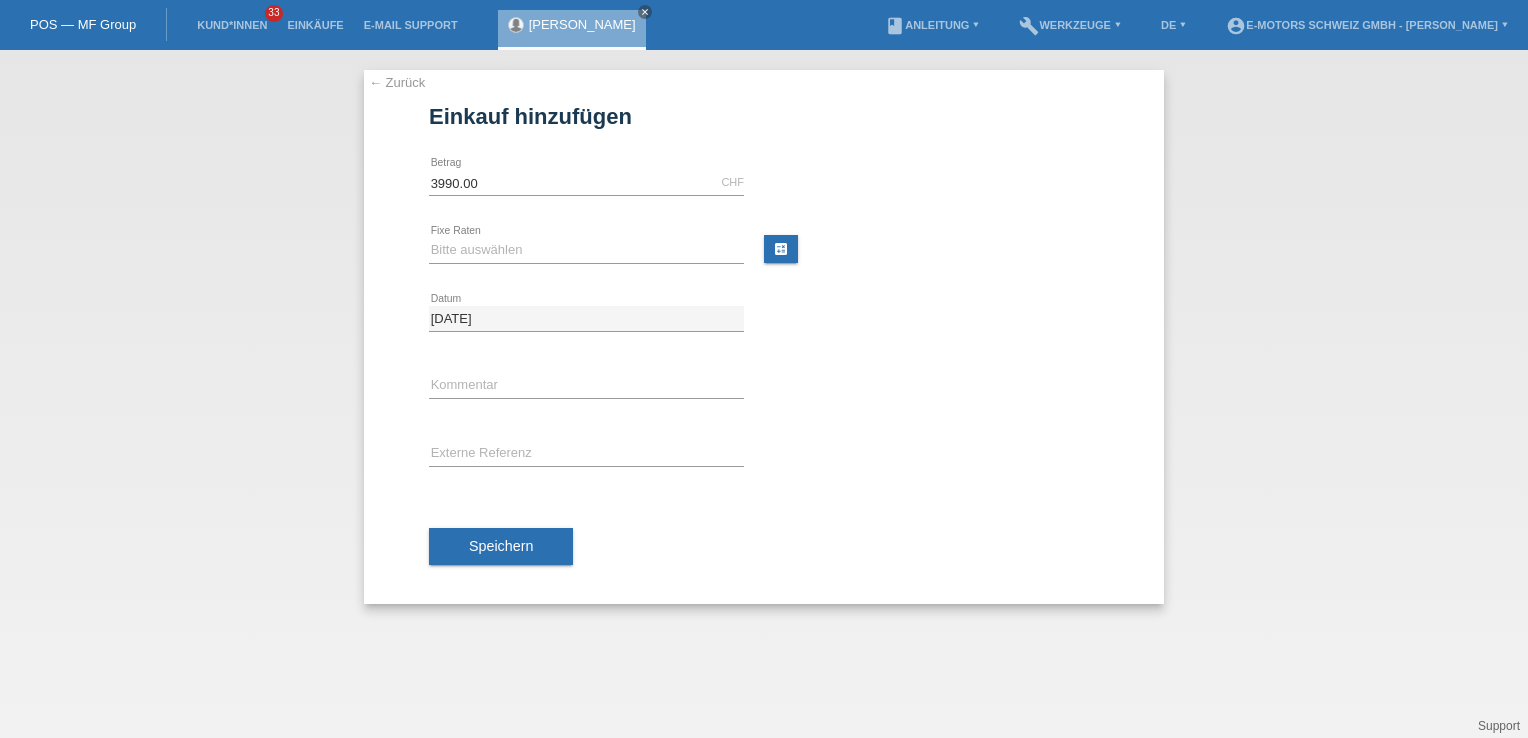 click on "← Zurück
Einkauf hinzufügen
Verfügbarer Betrag:
3990.00
CHF
error
Betrag" at bounding box center [764, 394] 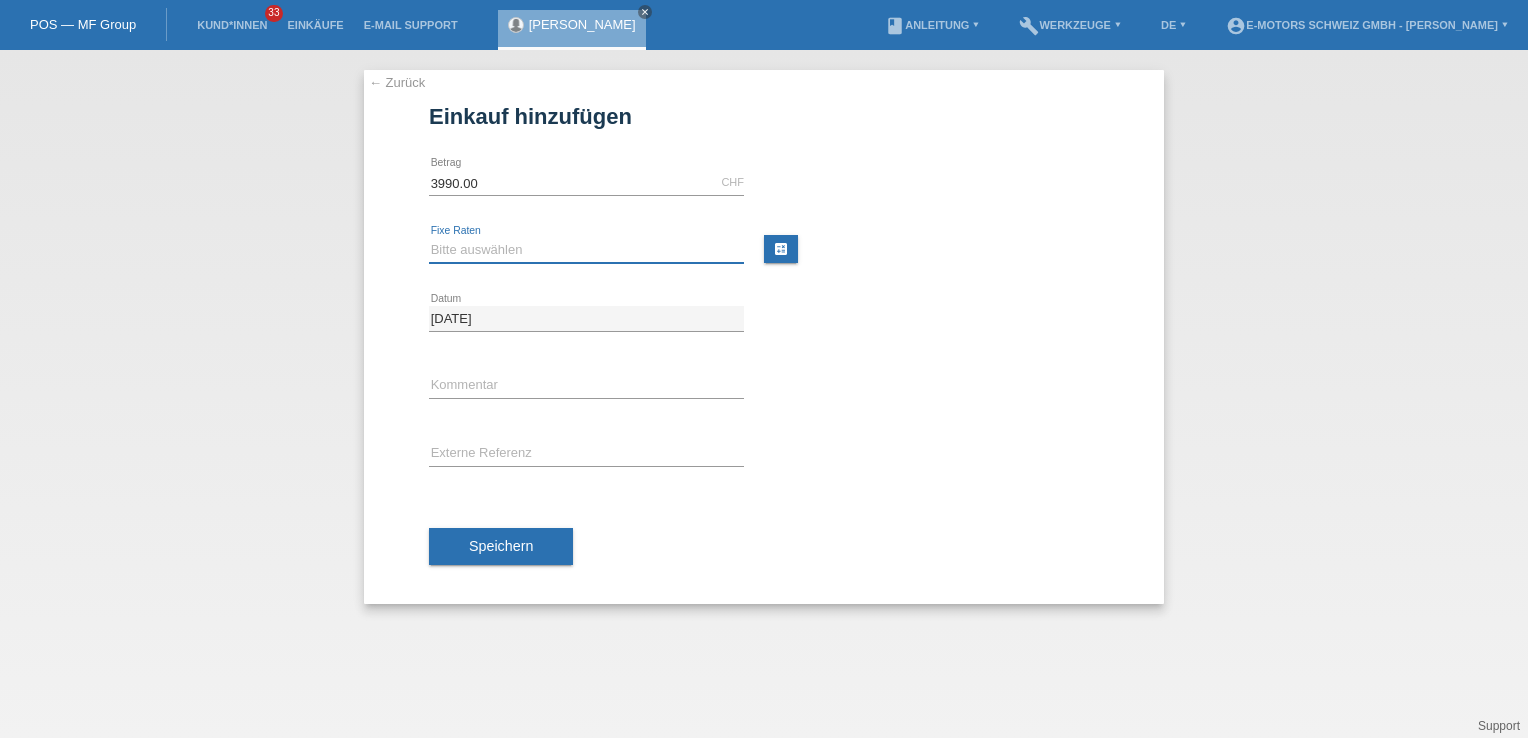 click on "Bitte auswählen
12 Raten
24 Raten
36 Raten
48 Raten" at bounding box center [586, 250] 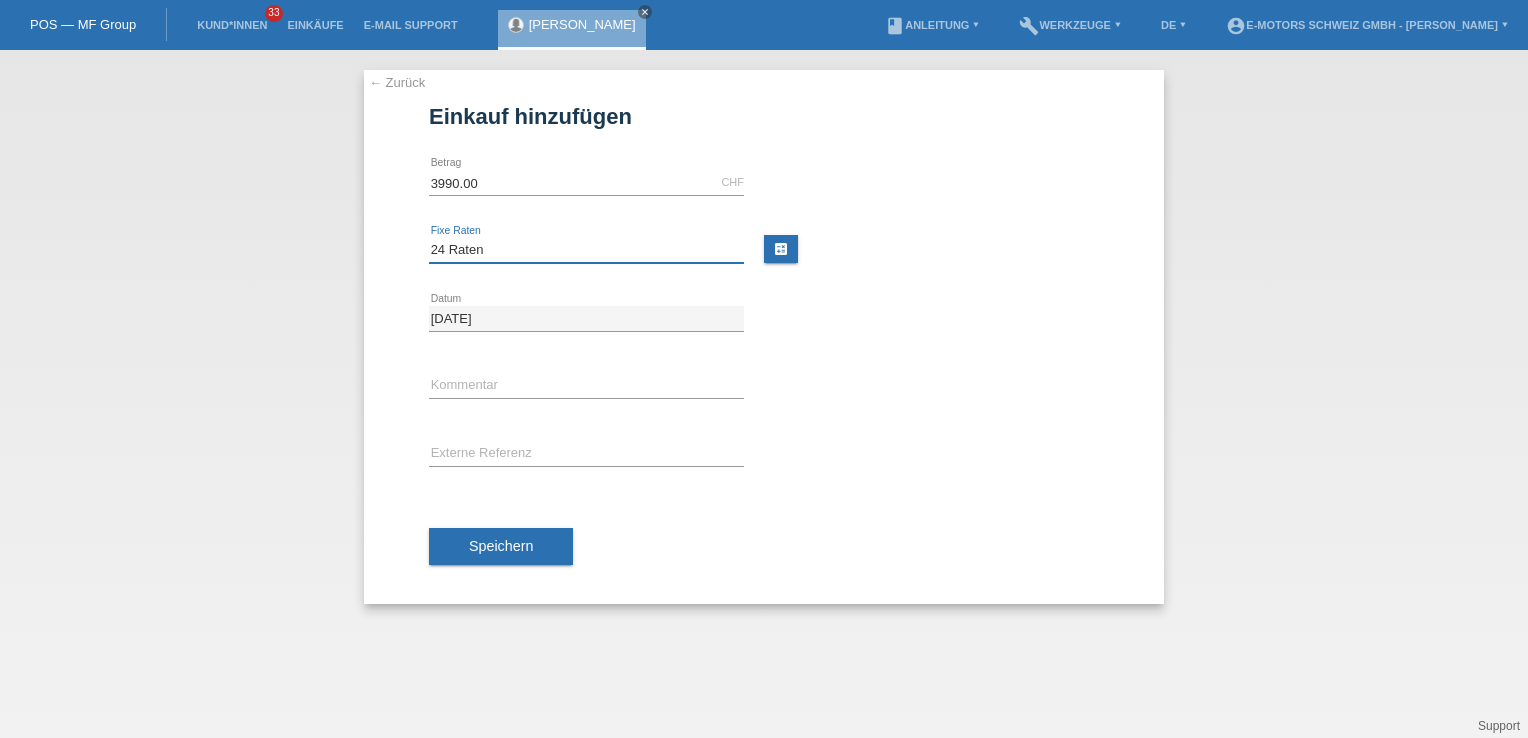 click on "Bitte auswählen
12 Raten
24 Raten
36 Raten
48 Raten" at bounding box center [586, 250] 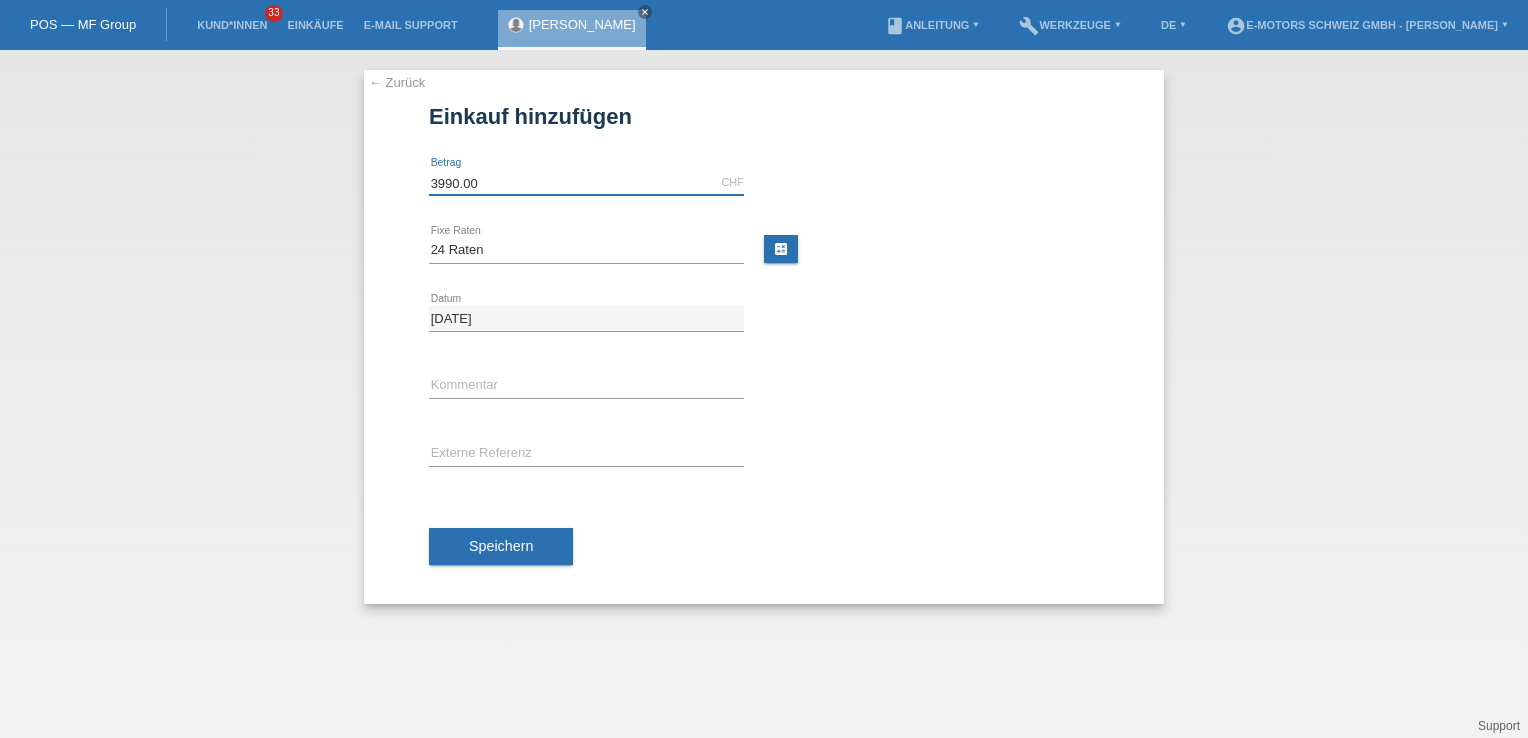 drag, startPoint x: 434, startPoint y: 187, endPoint x: 407, endPoint y: 195, distance: 28.160255 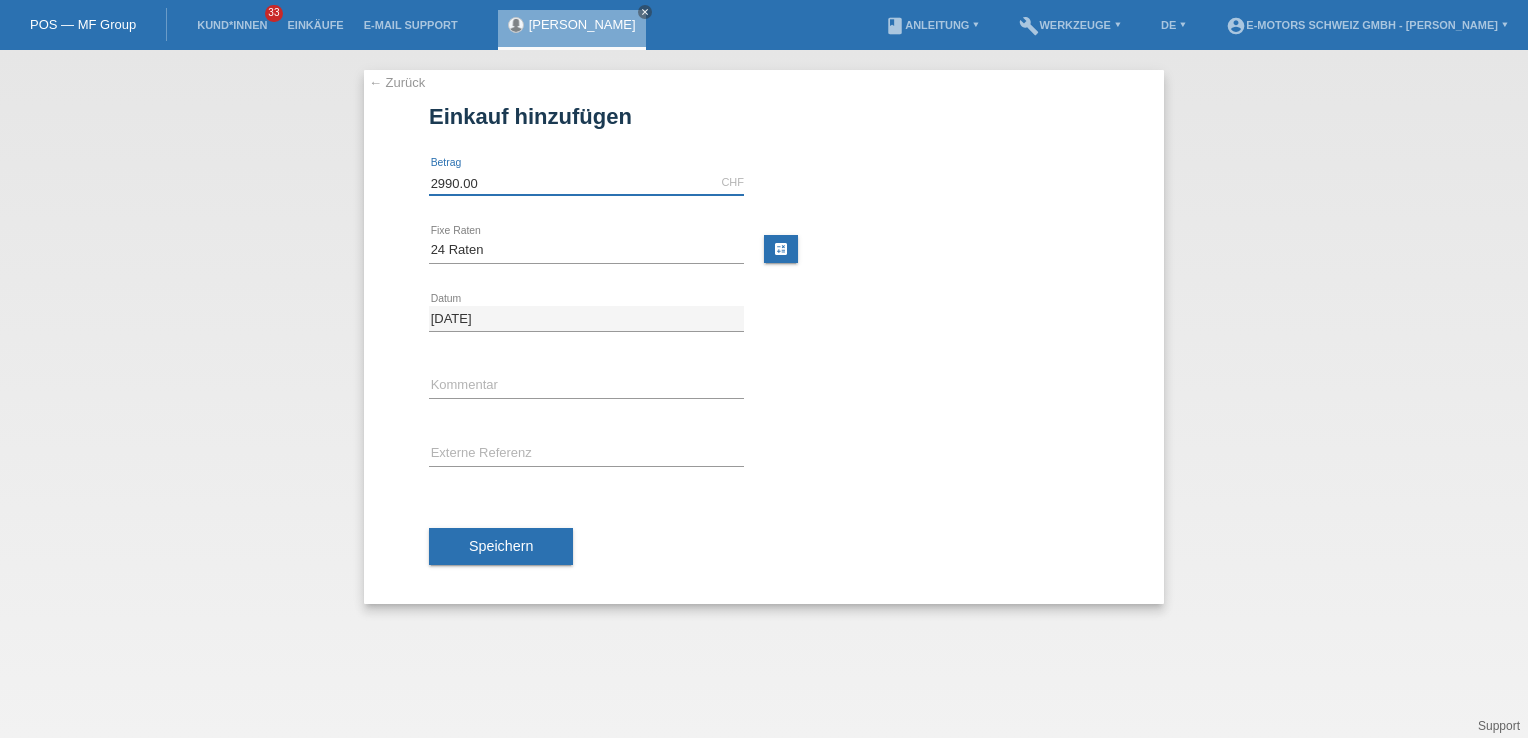 type on "2990.00" 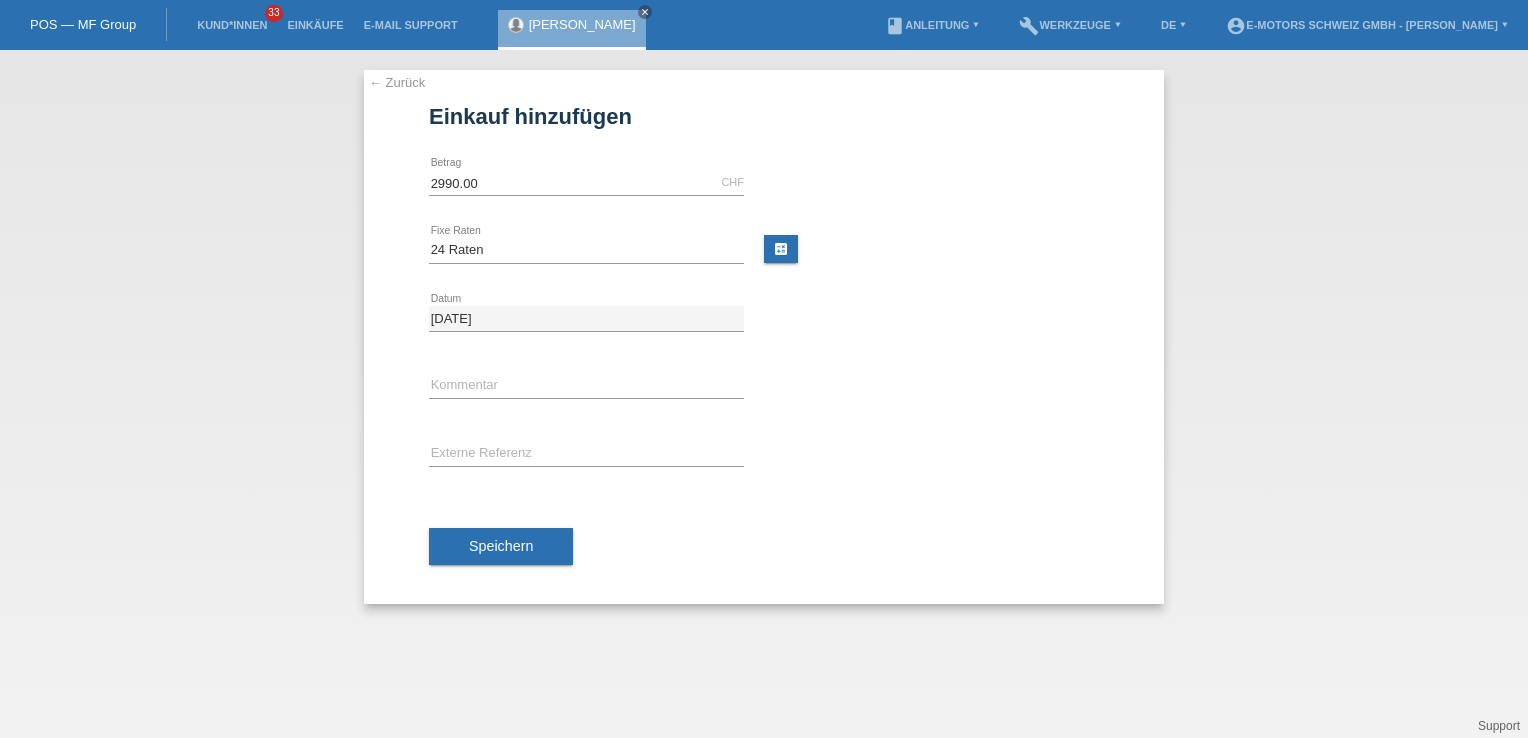 click at bounding box center [941, 360] 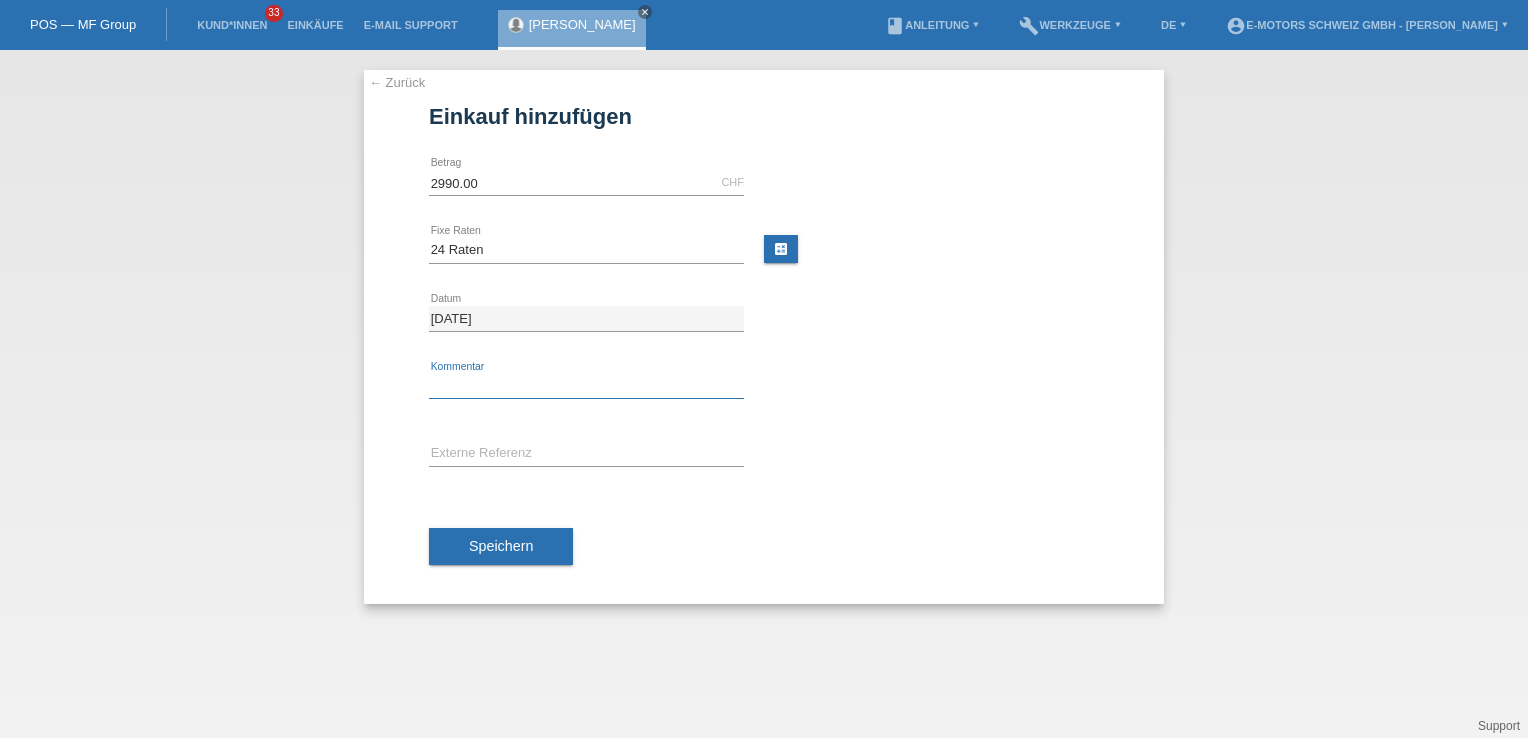 click at bounding box center (586, 386) 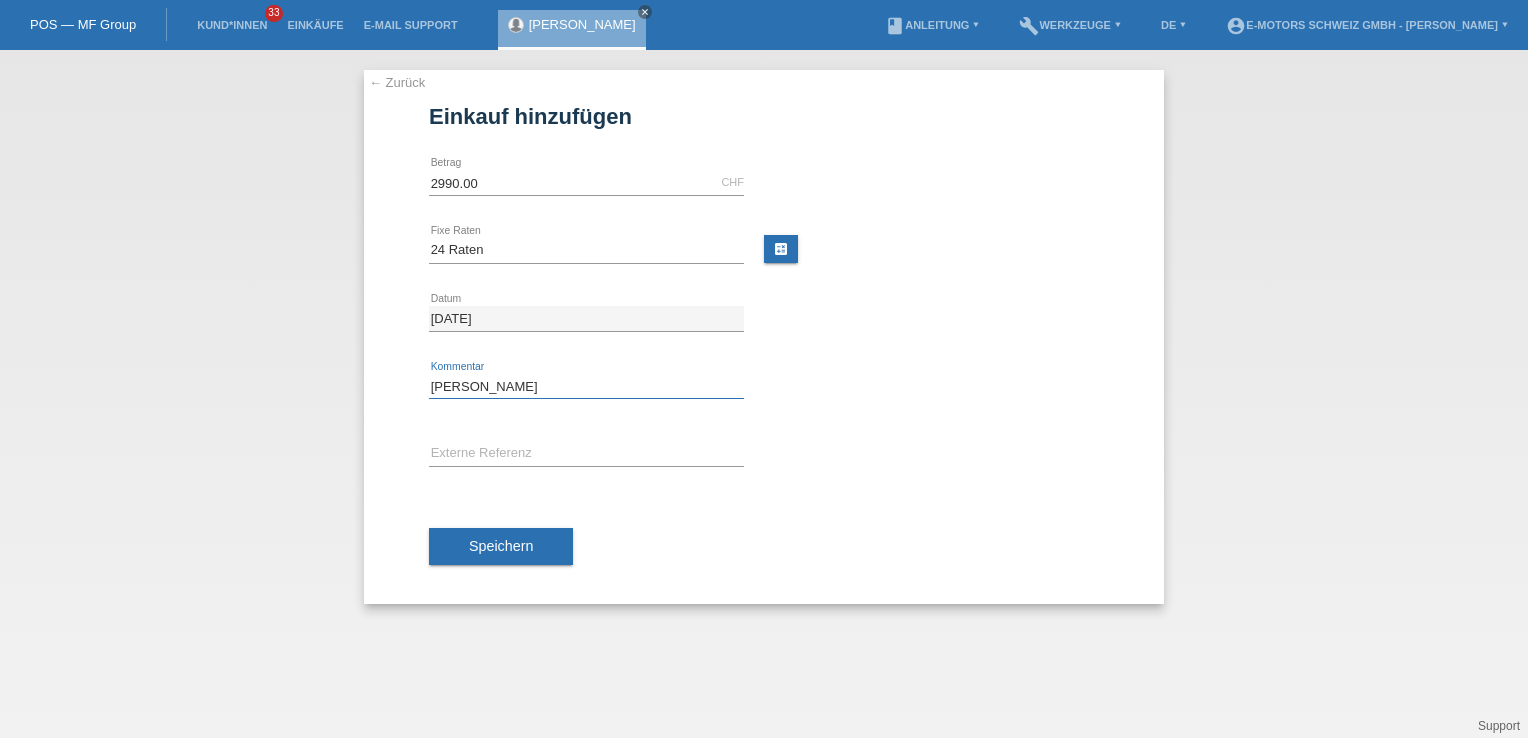 type on "Yannik Thun" 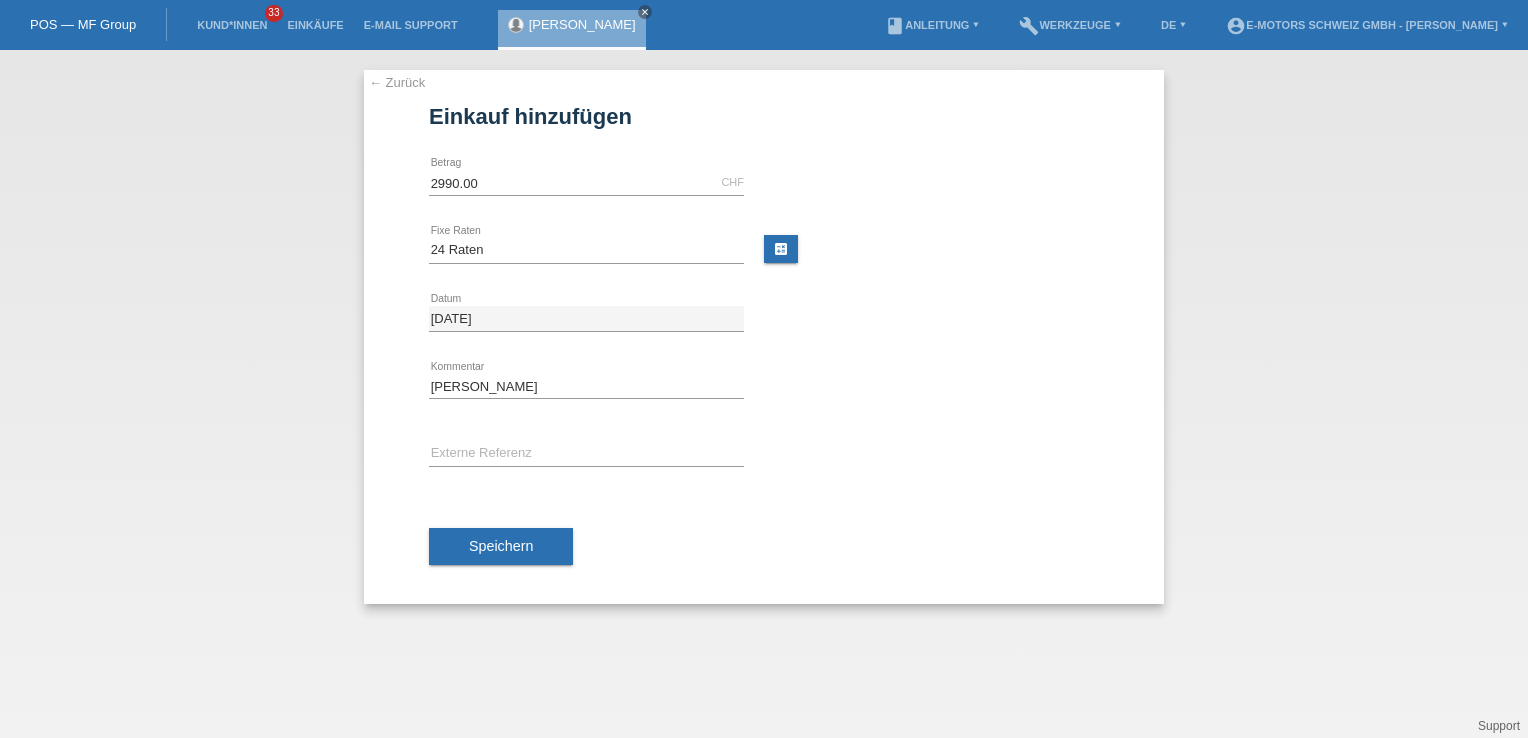 click at bounding box center (941, 360) 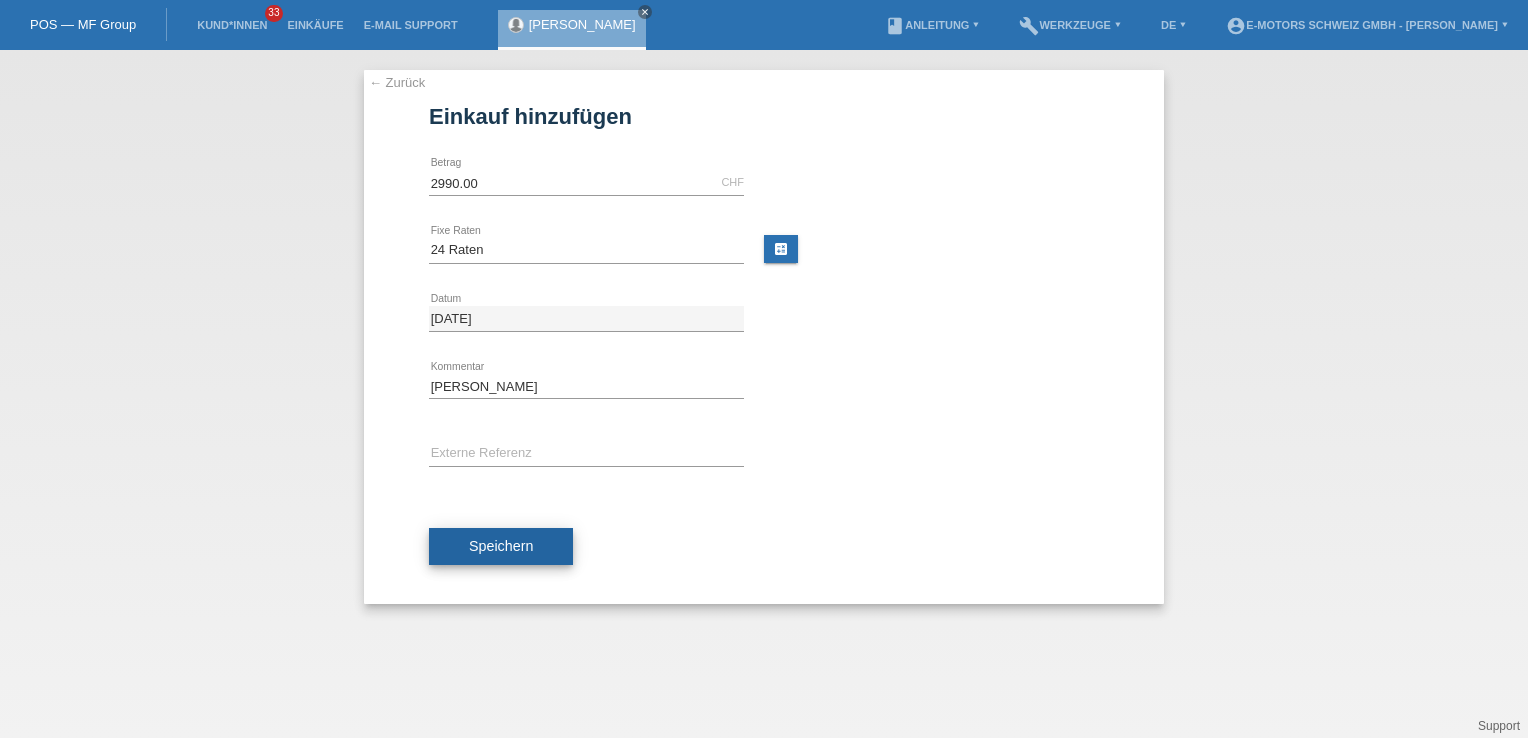 click on "Speichern" at bounding box center [501, 546] 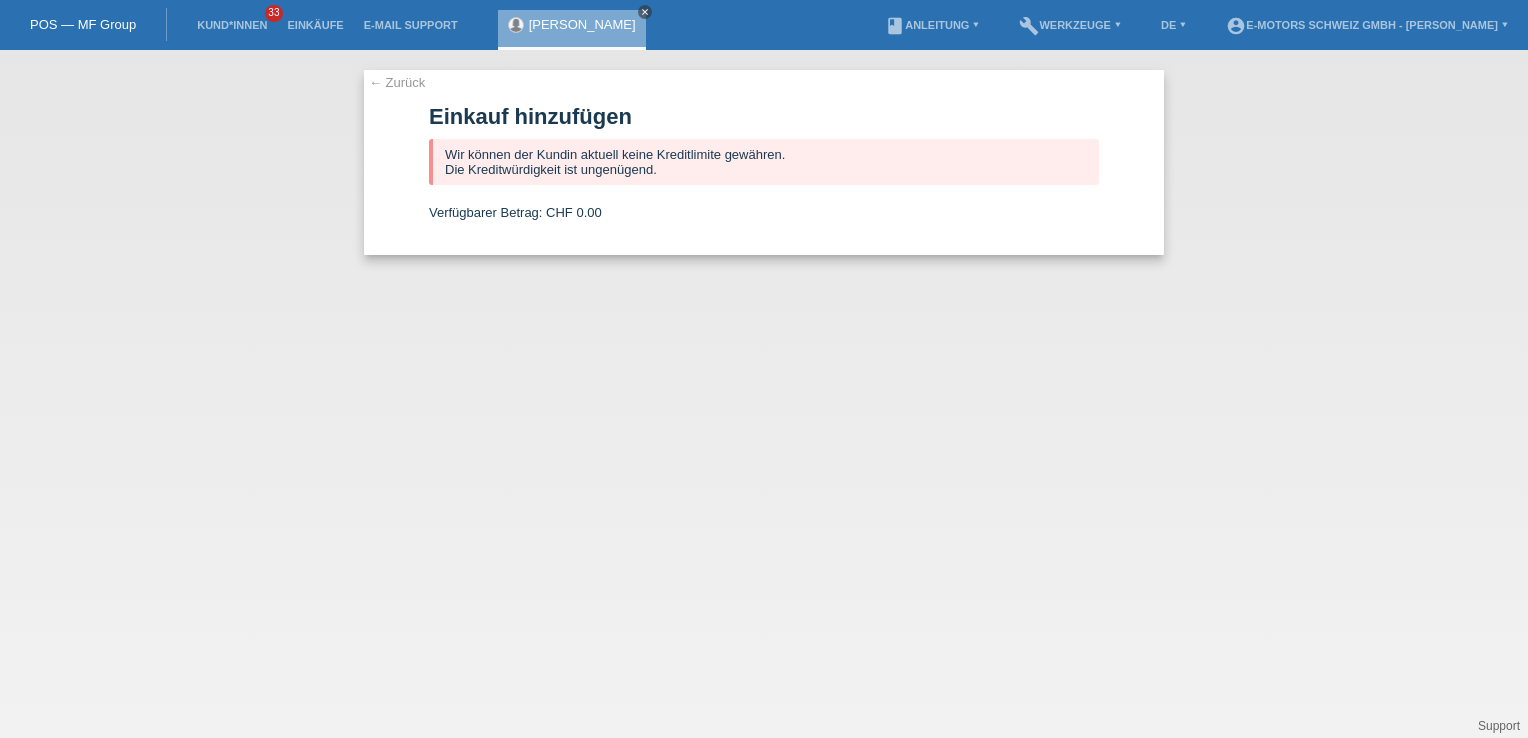 click on "close" at bounding box center (645, 12) 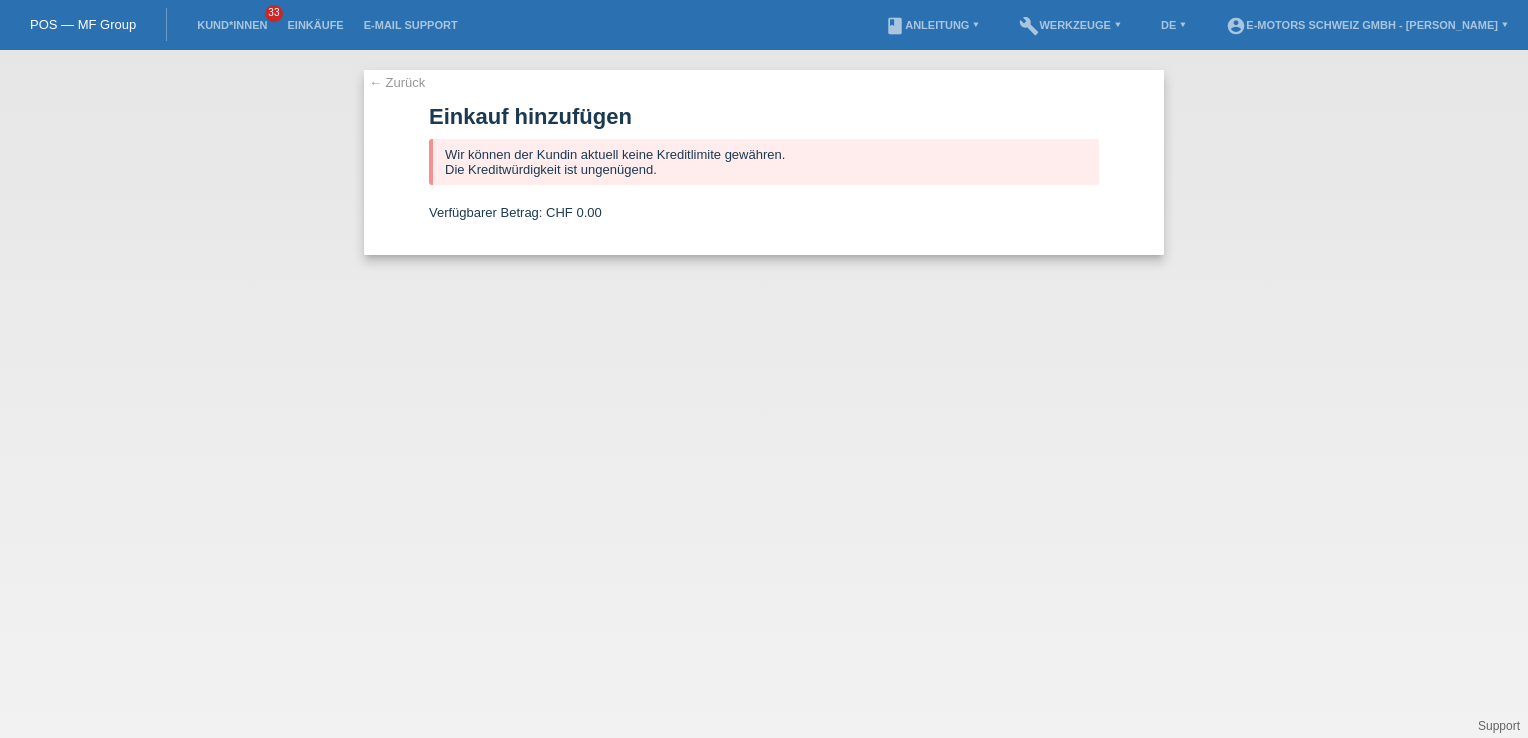 click on "← Zurück" at bounding box center (397, 82) 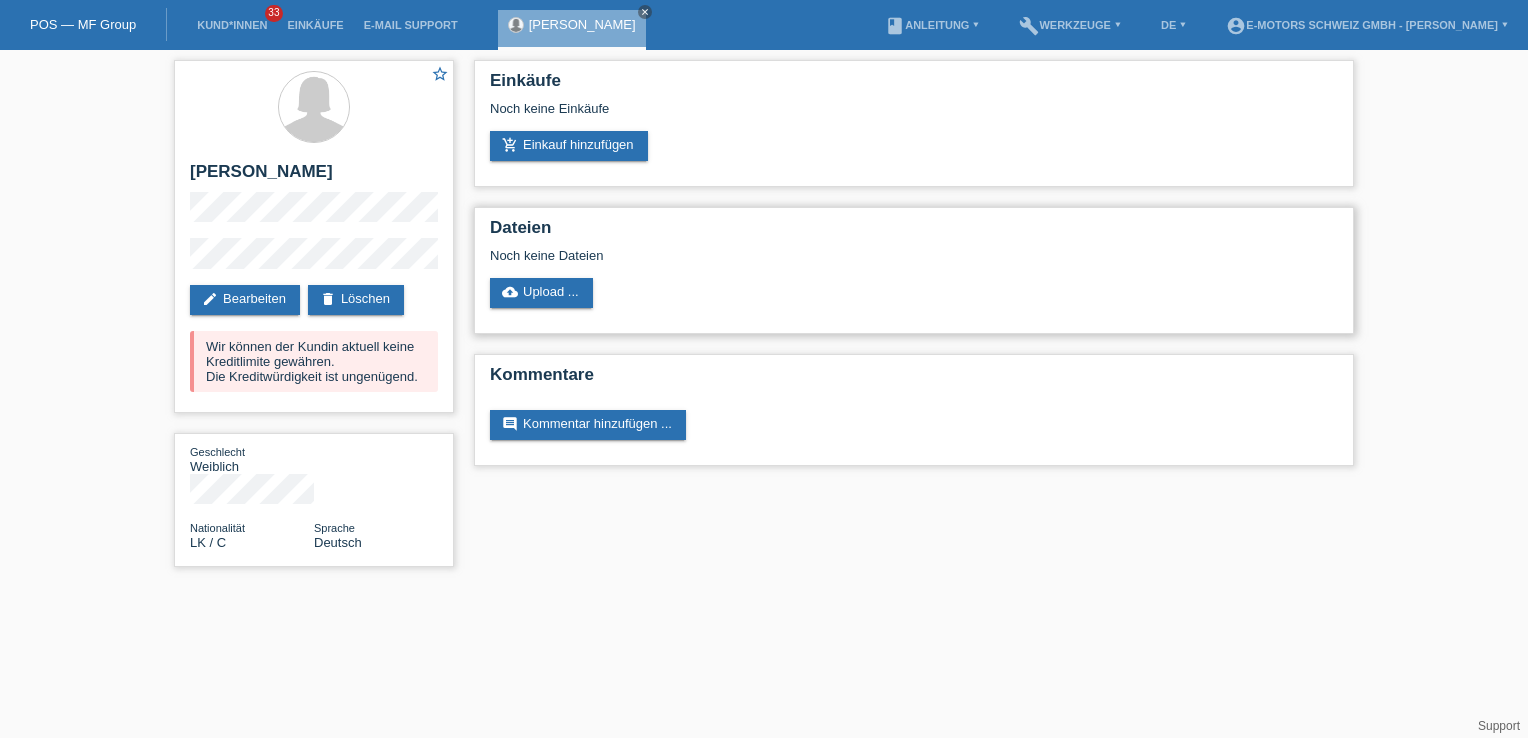 scroll, scrollTop: 0, scrollLeft: 0, axis: both 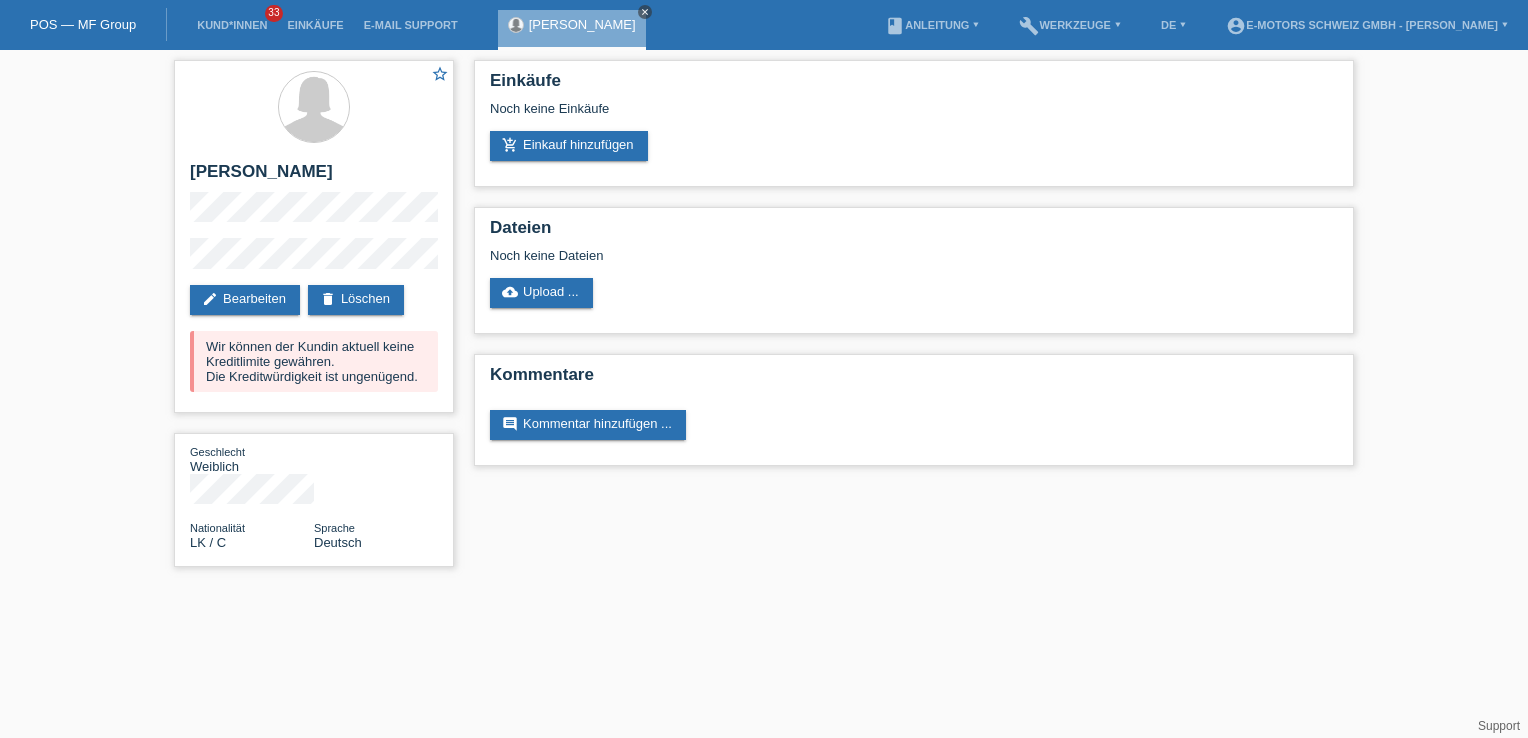 click on "close" at bounding box center [645, 12] 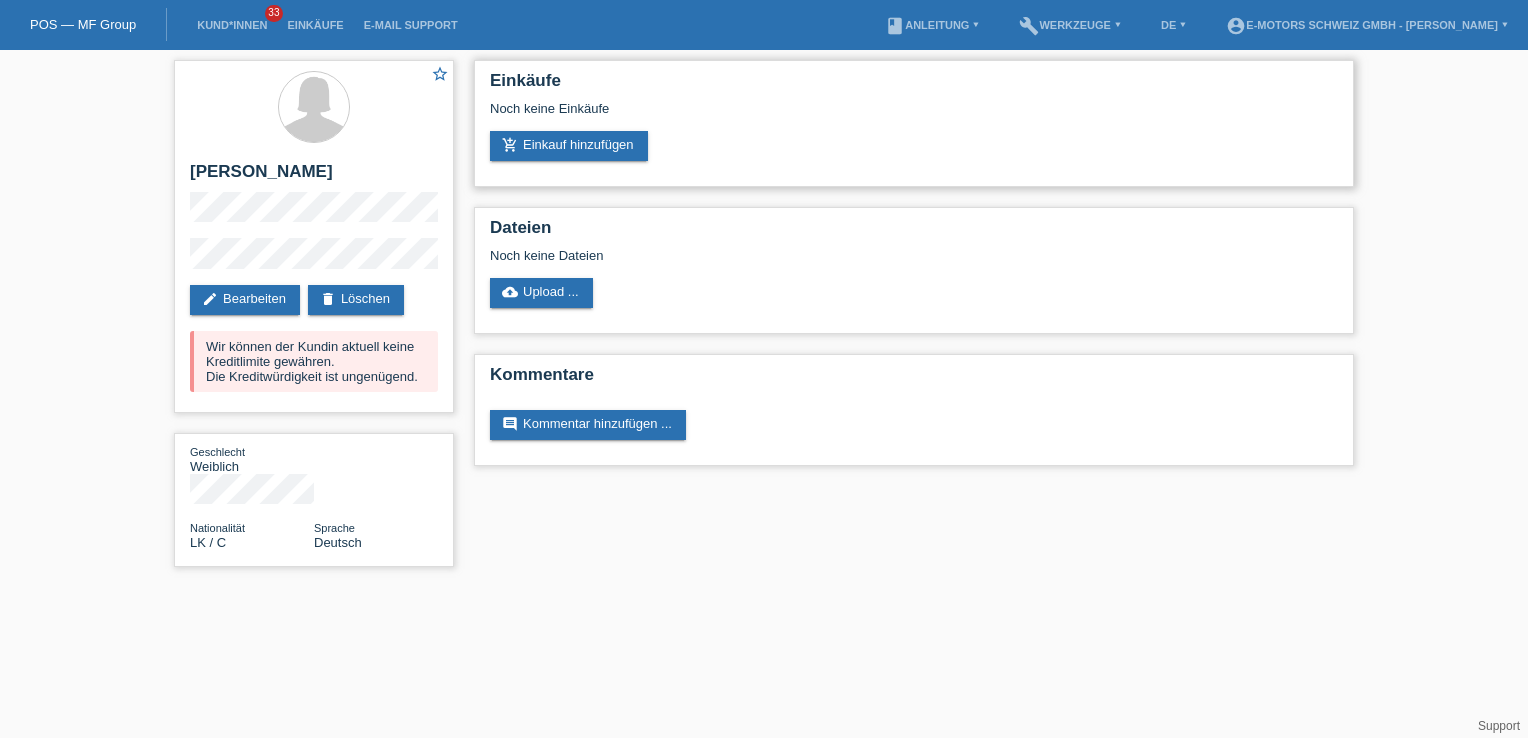 click on "Einkäufe" at bounding box center (914, 86) 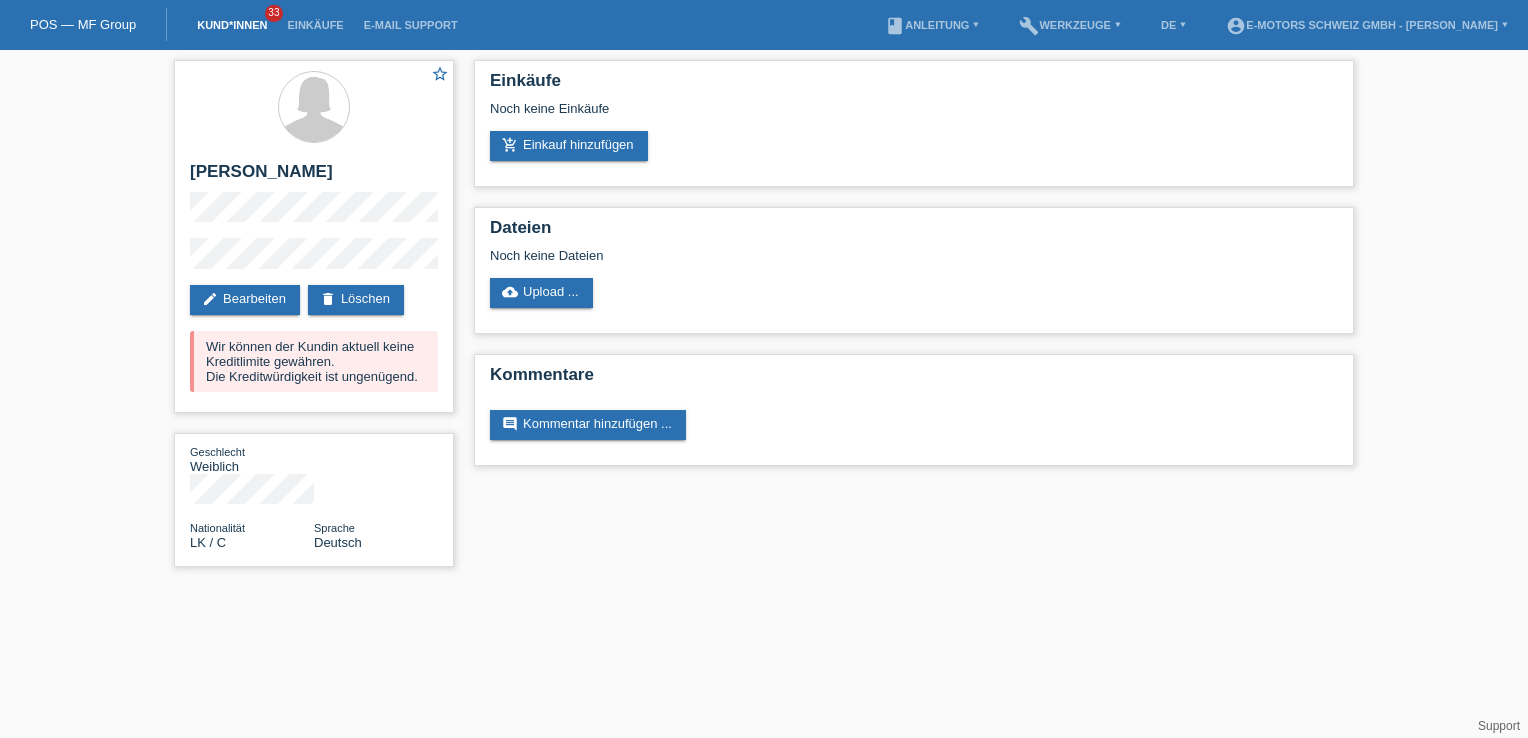 click on "Kund*innen" at bounding box center (232, 25) 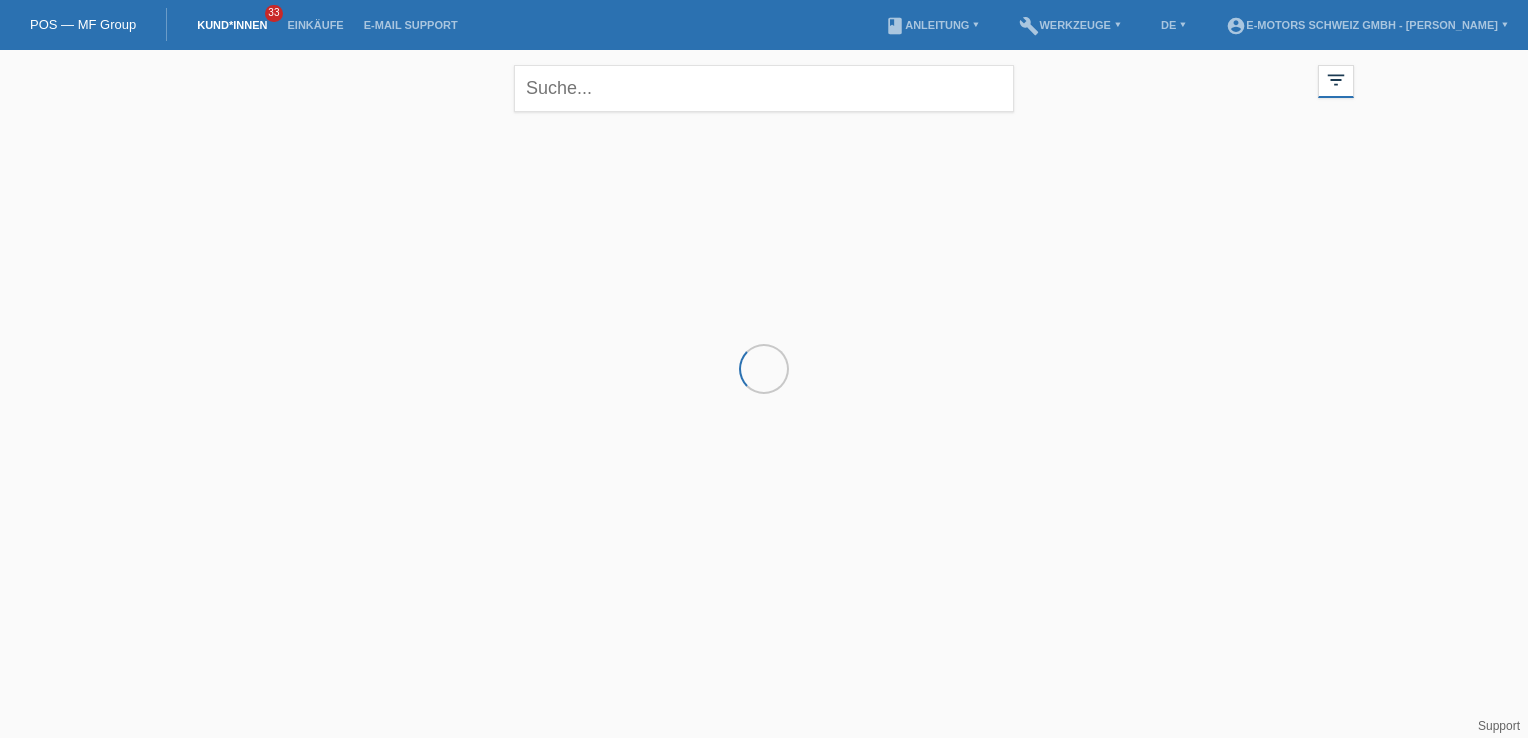 scroll, scrollTop: 0, scrollLeft: 0, axis: both 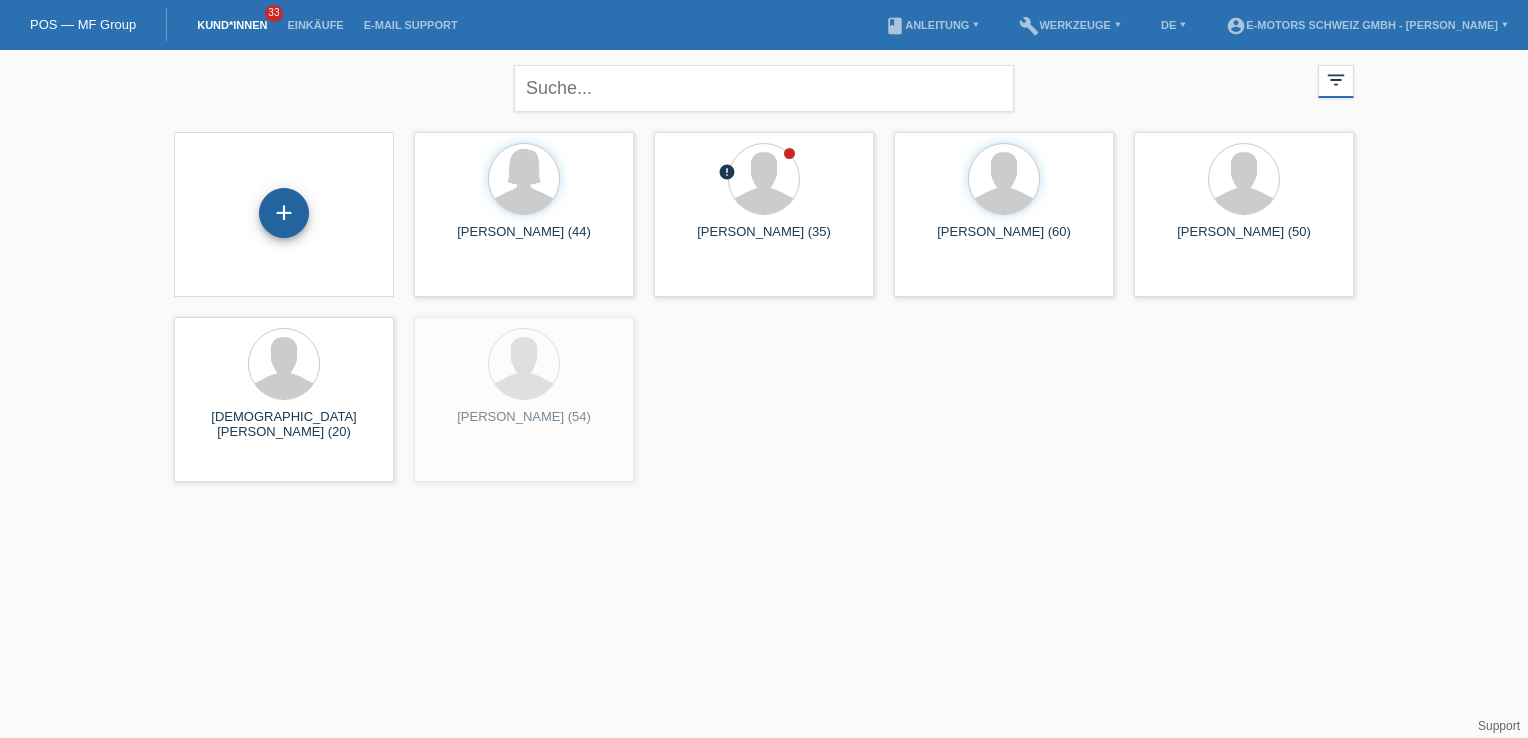 click on "+" at bounding box center (284, 213) 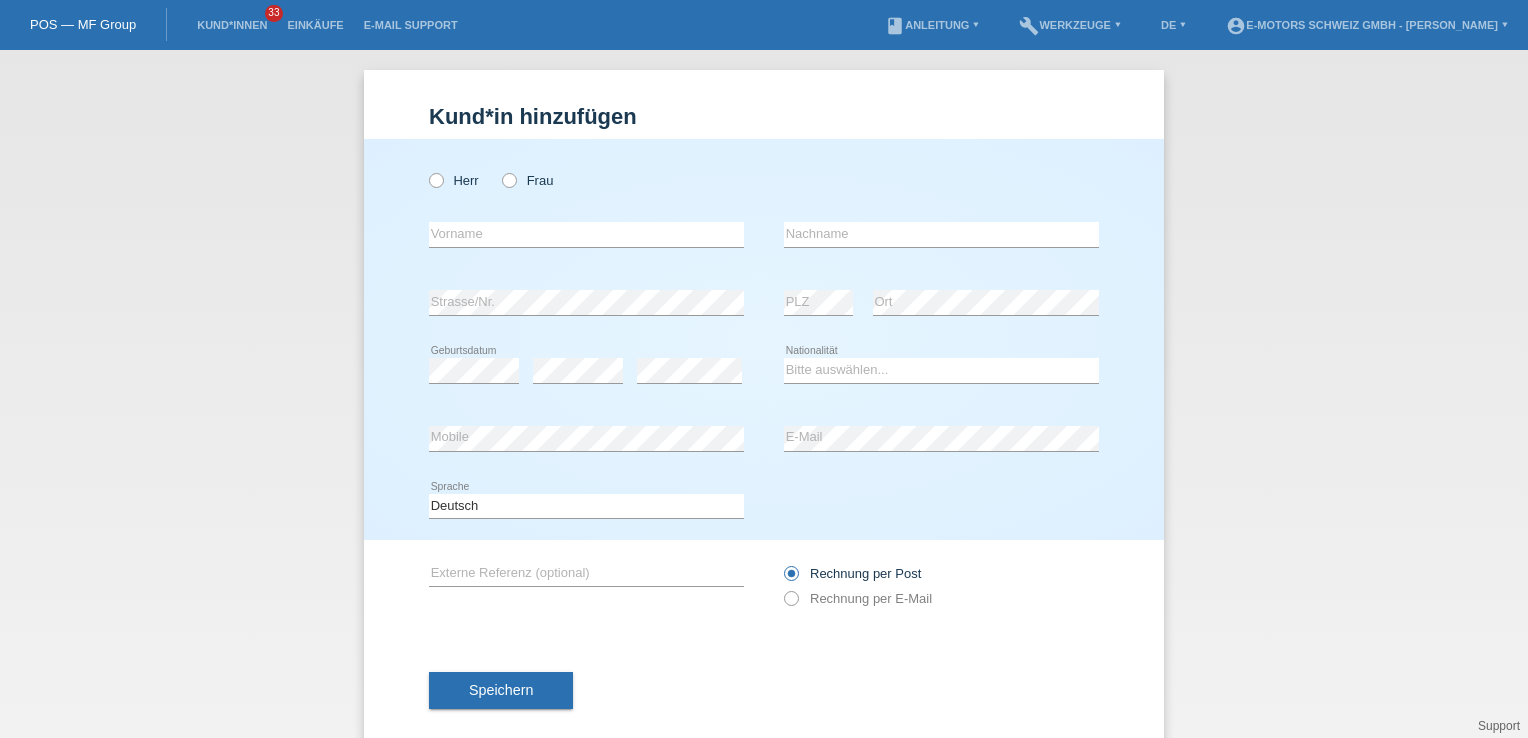 scroll, scrollTop: 0, scrollLeft: 0, axis: both 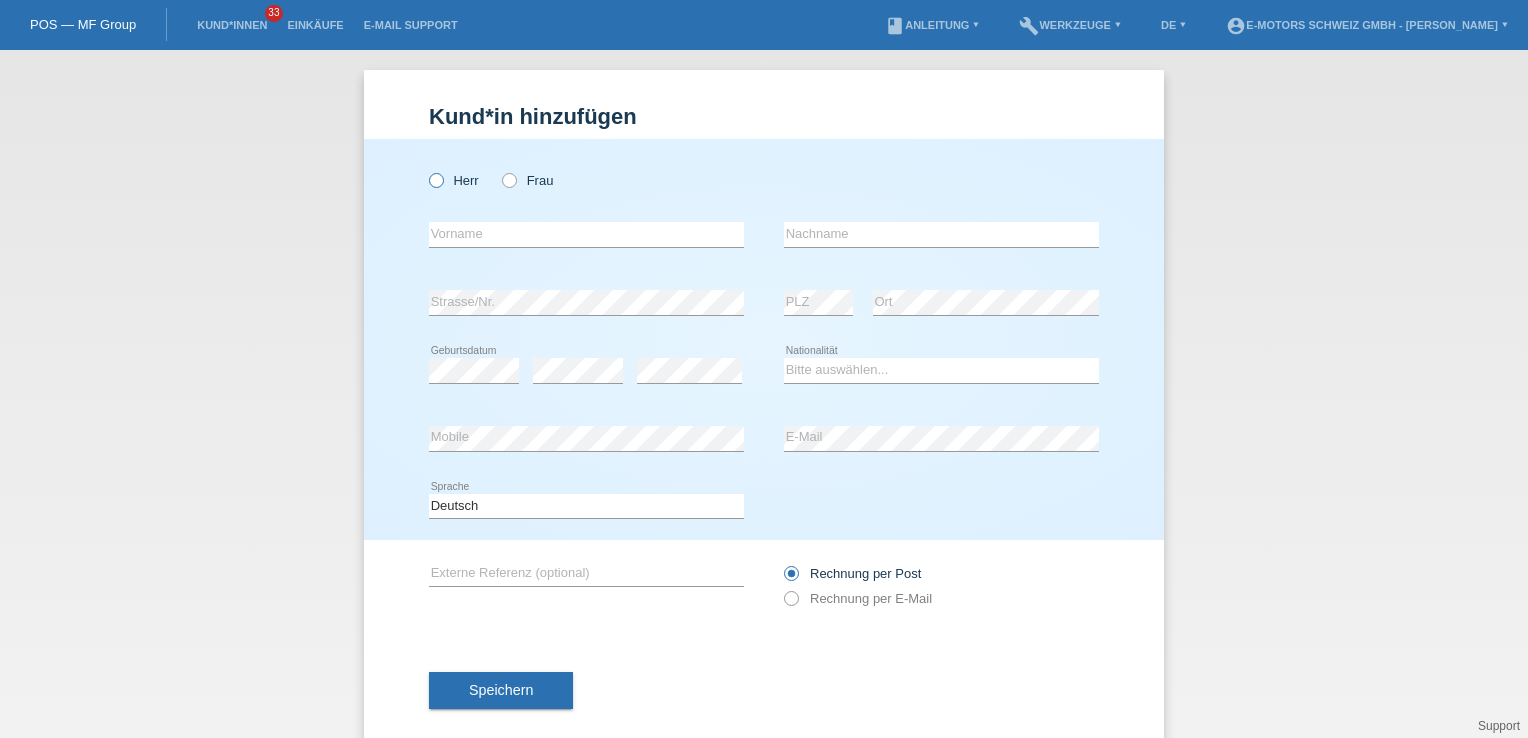 click at bounding box center [426, 170] 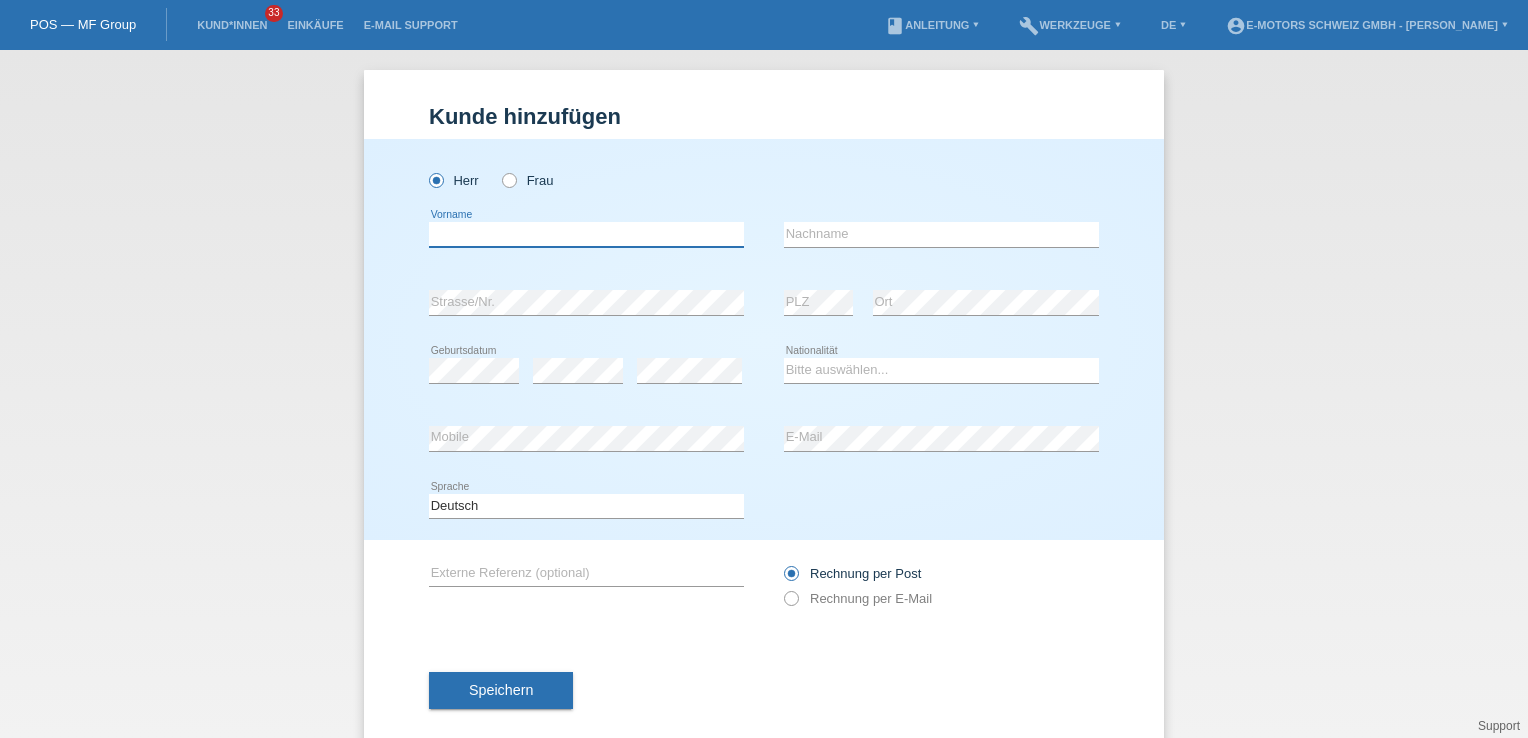 drag, startPoint x: 523, startPoint y: 240, endPoint x: 564, endPoint y: 235, distance: 41.303753 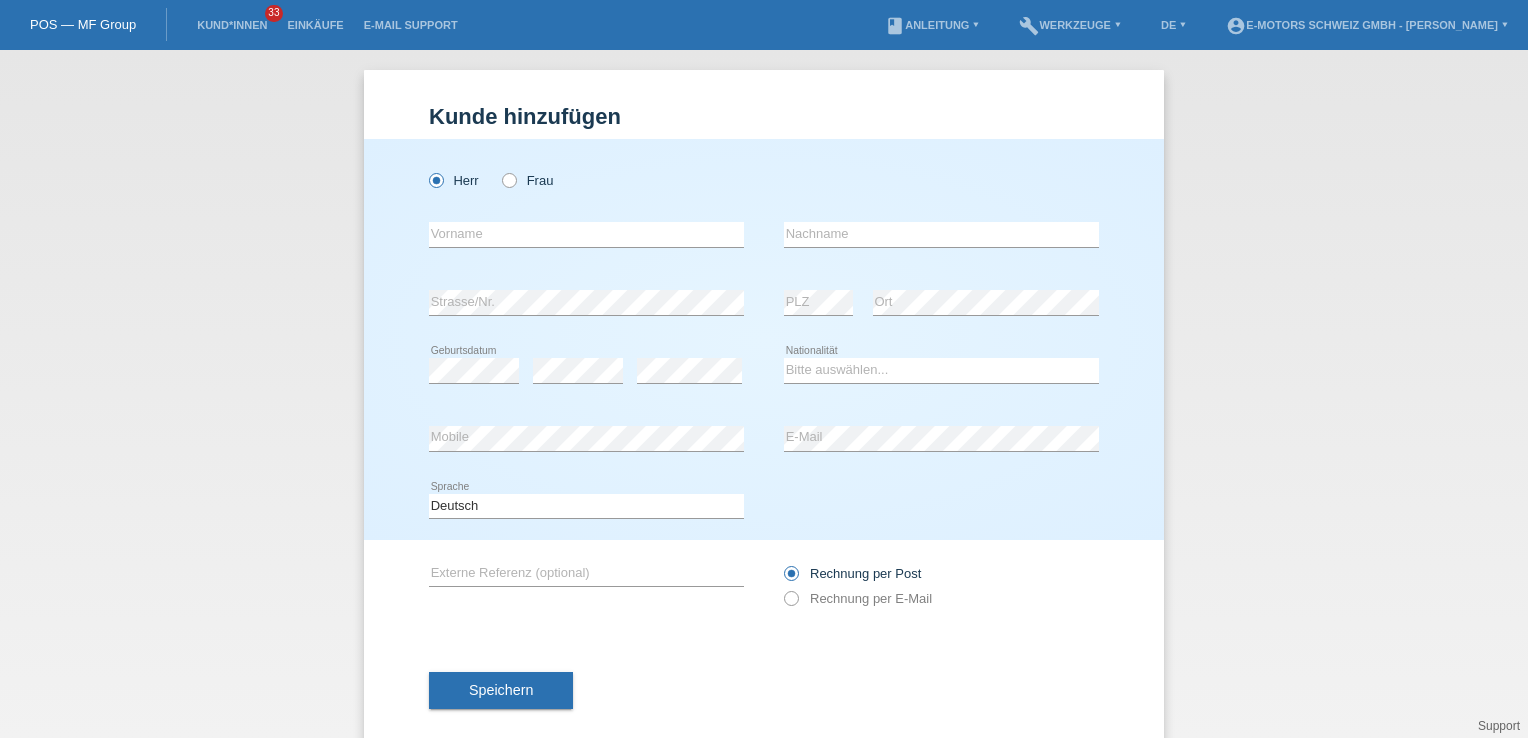 click on "Herr
Frau" at bounding box center [586, 180] 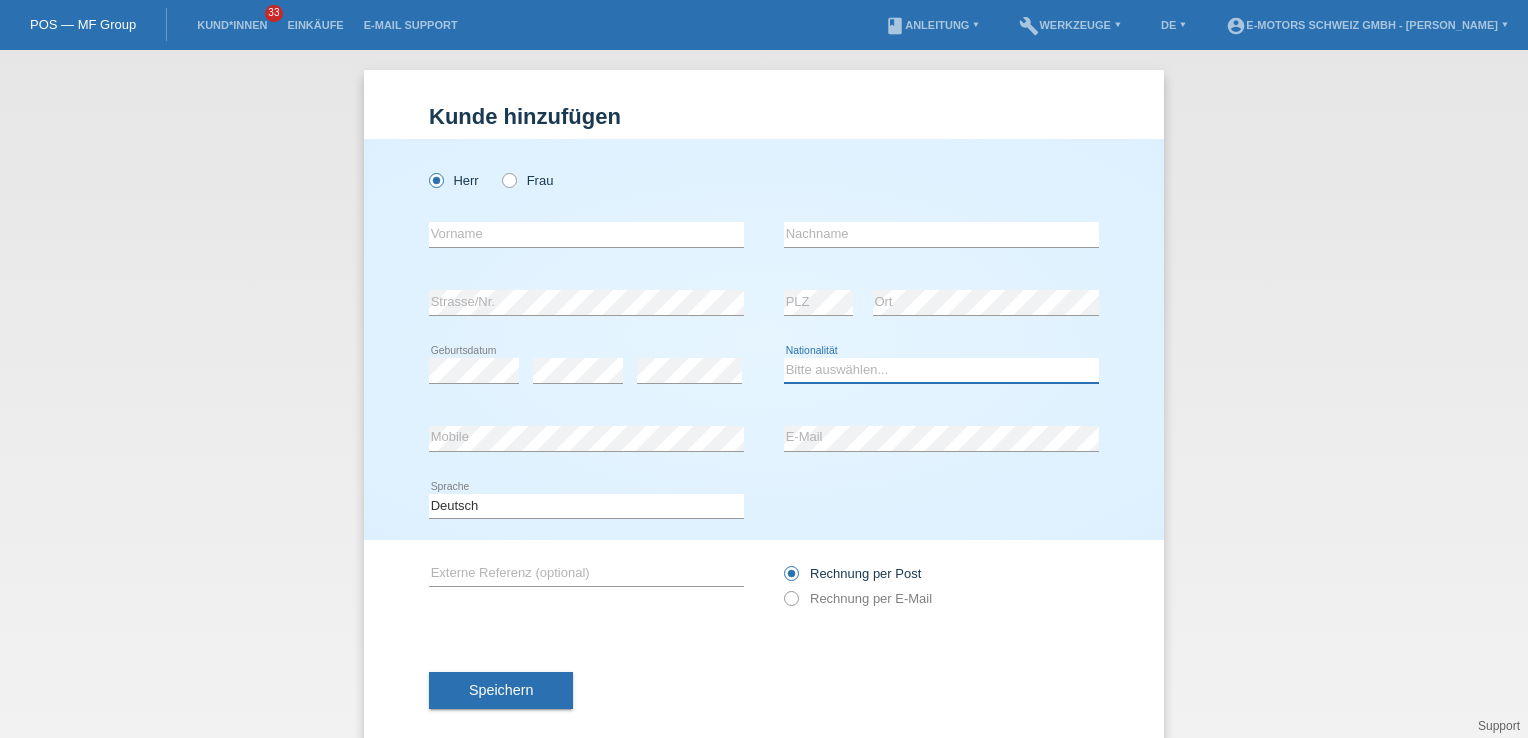 click on "Bitte auswählen...
Schweiz
Deutschland
Liechtenstein
Österreich
------------
Afghanistan
Ägypten
Åland
Albanien
Algerien" at bounding box center [941, 370] 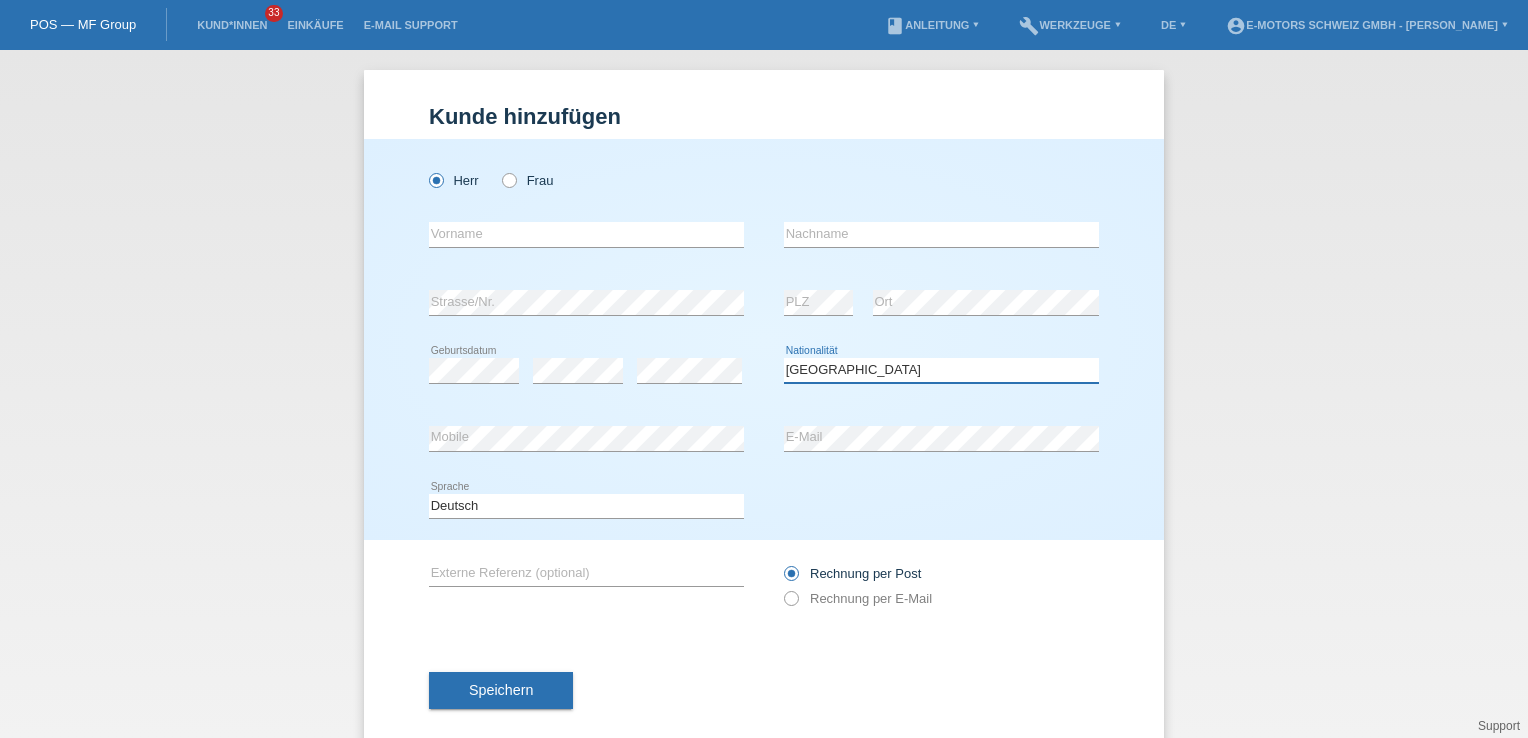 click on "Bitte auswählen...
Schweiz
Deutschland
Liechtenstein
Österreich
------------
Afghanistan
Ägypten
Åland
Albanien
Algerien" at bounding box center (941, 370) 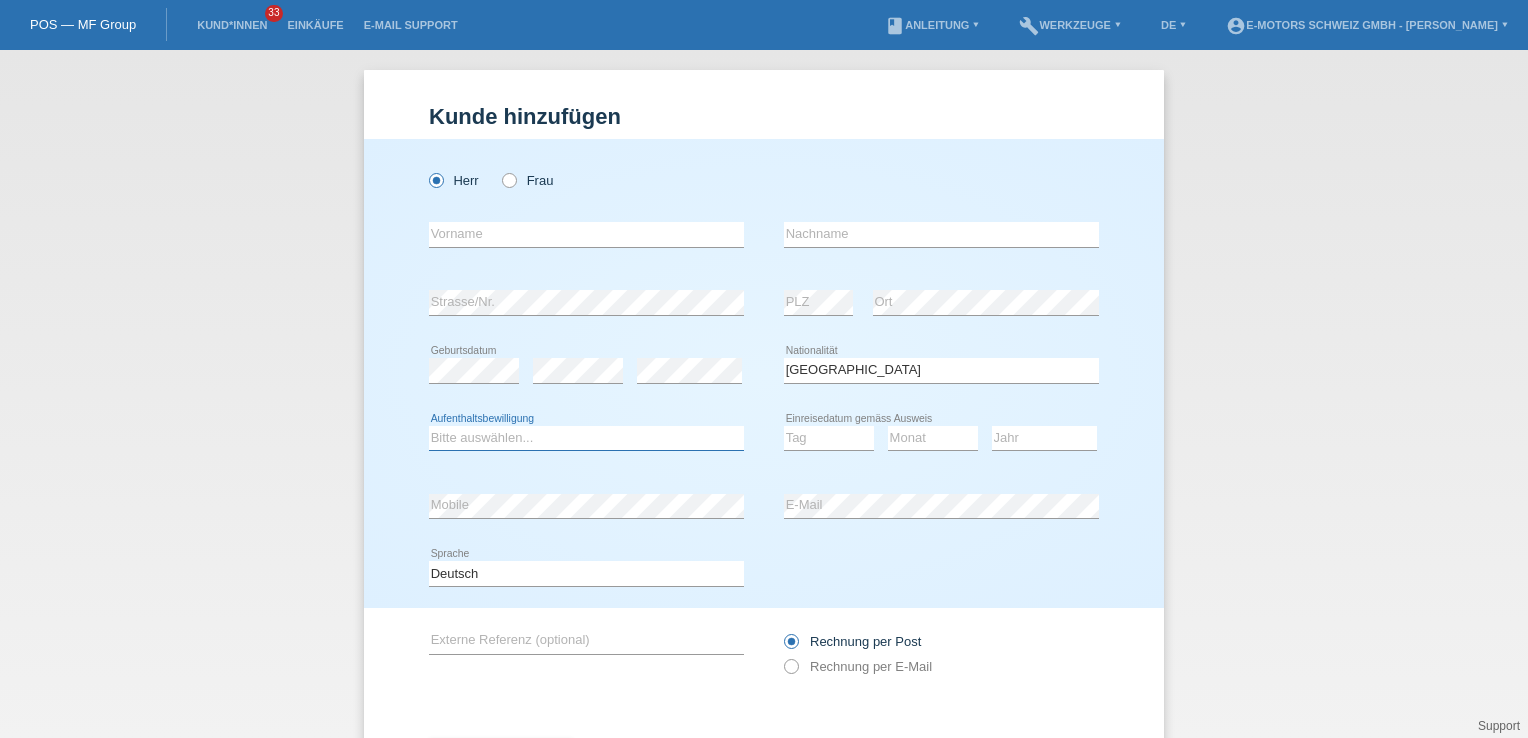click on "Bitte auswählen...
C
B
B - Flüchtlingsstatus
Andere" at bounding box center [586, 438] 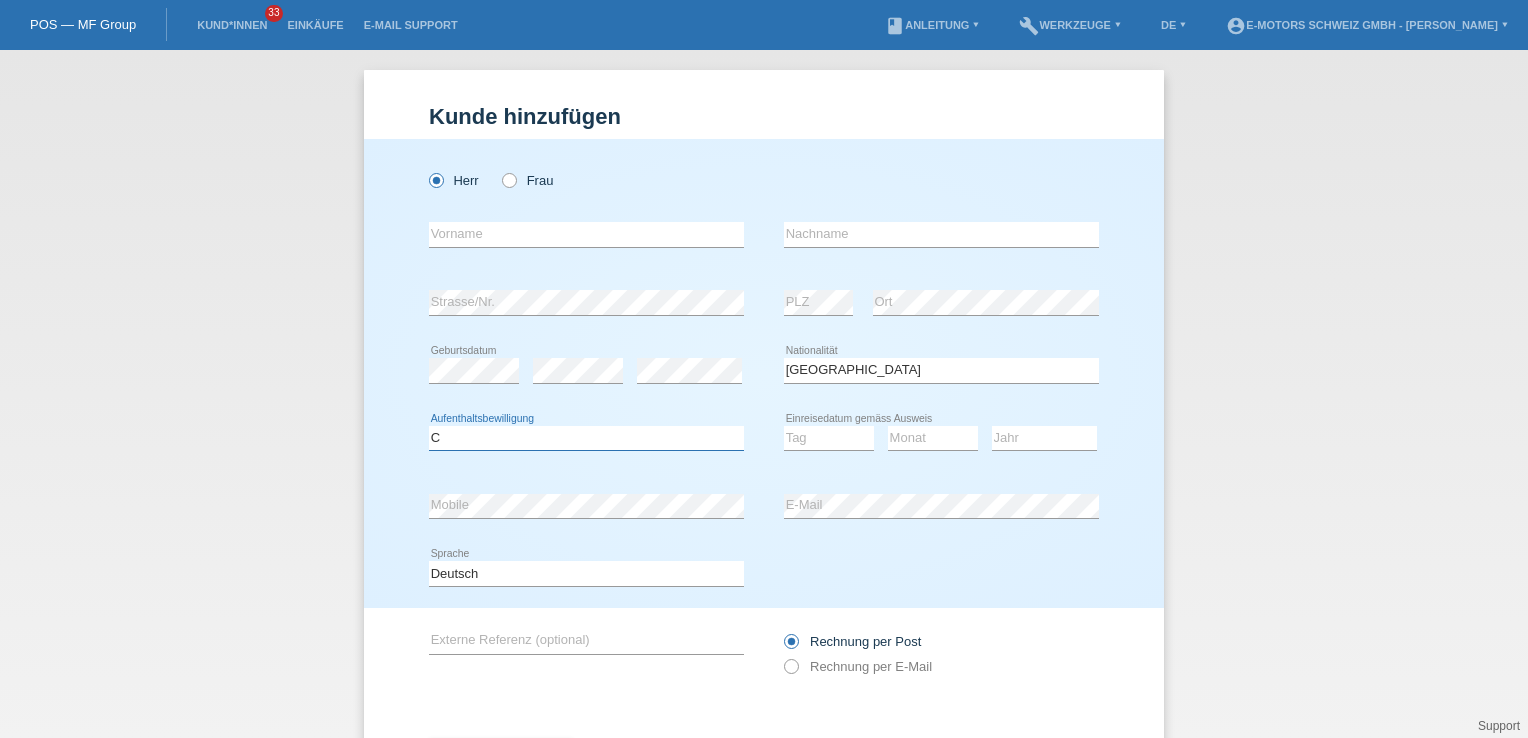 click on "Bitte auswählen...
C
B
B - Flüchtlingsstatus
Andere" at bounding box center (586, 438) 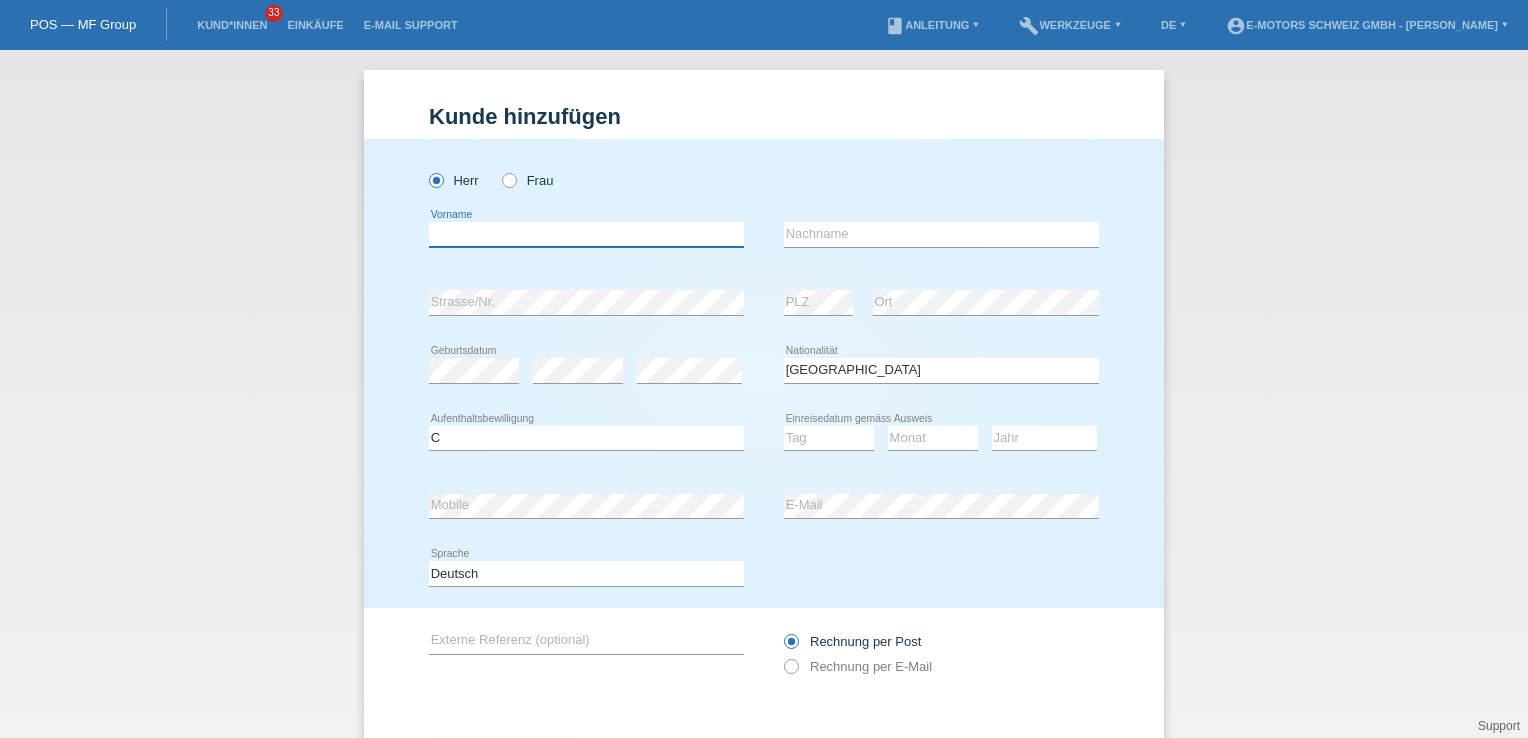 type on "Anusha" 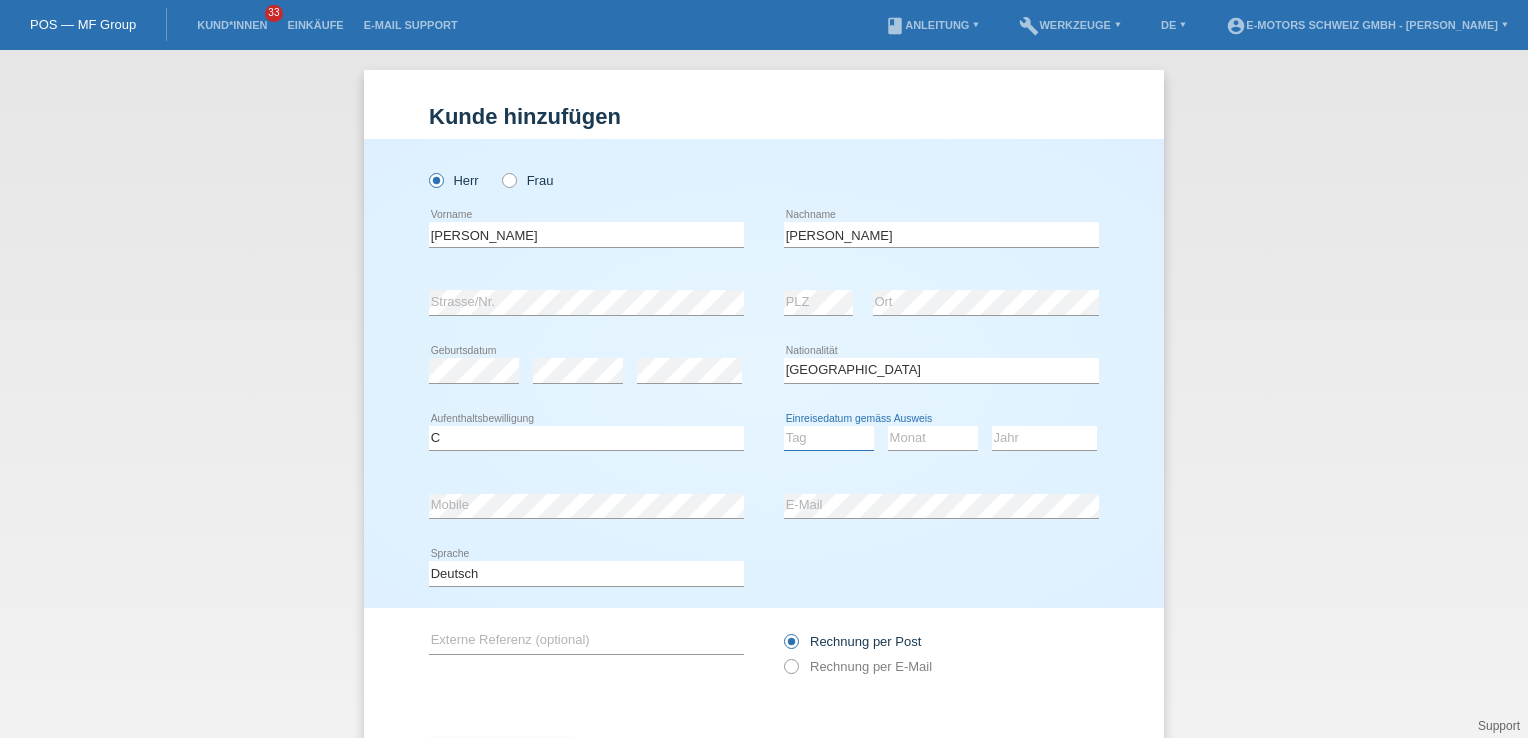 select on "11" 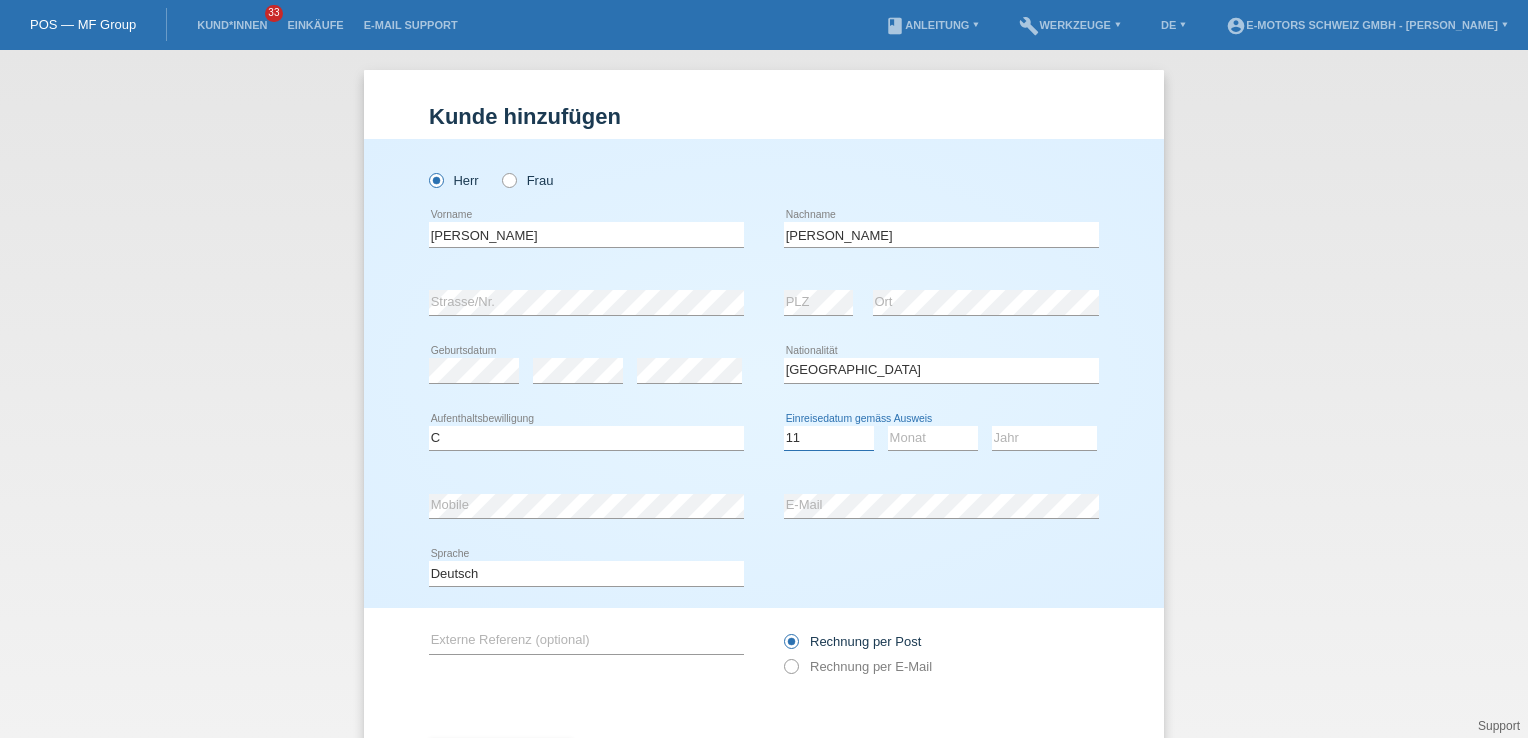 select on "08" 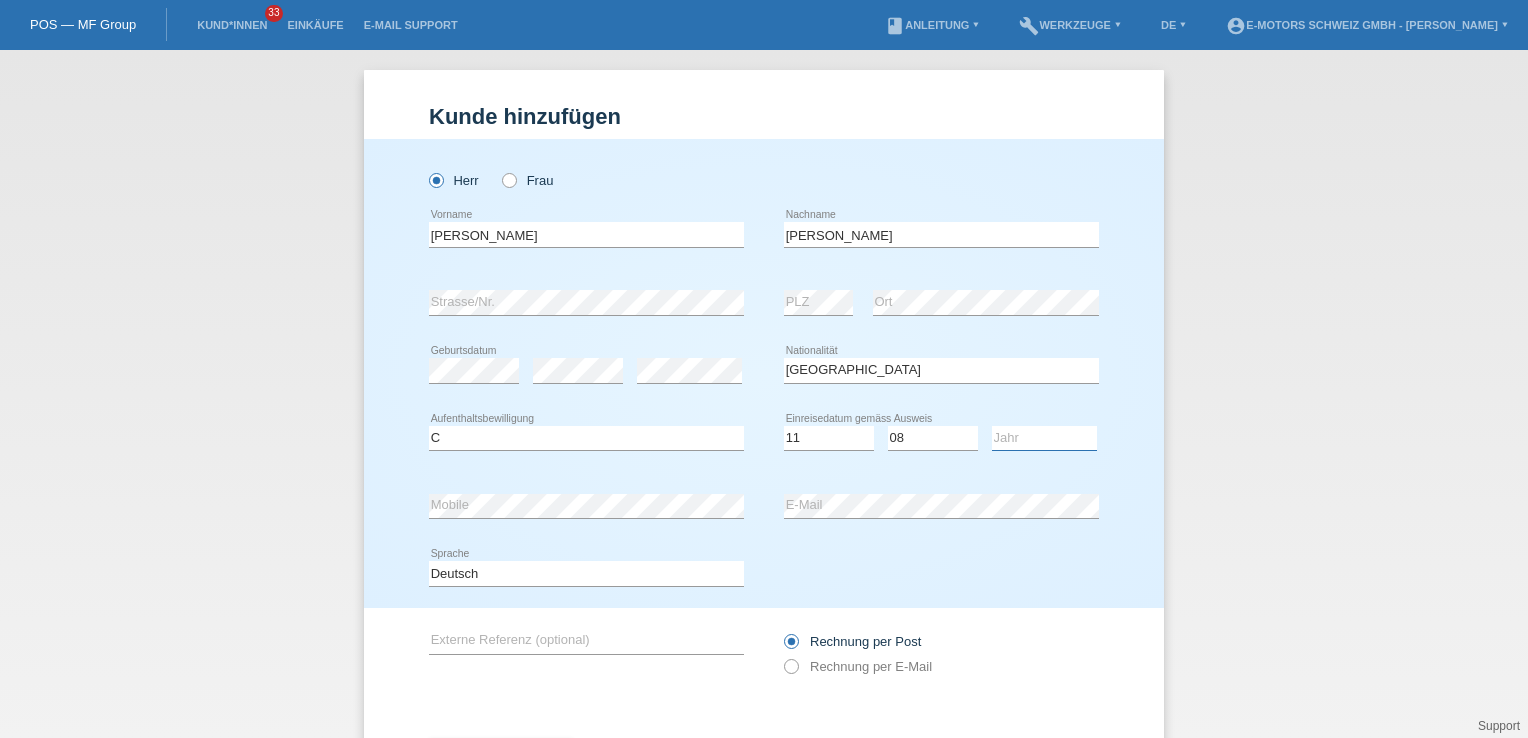 select on "2010" 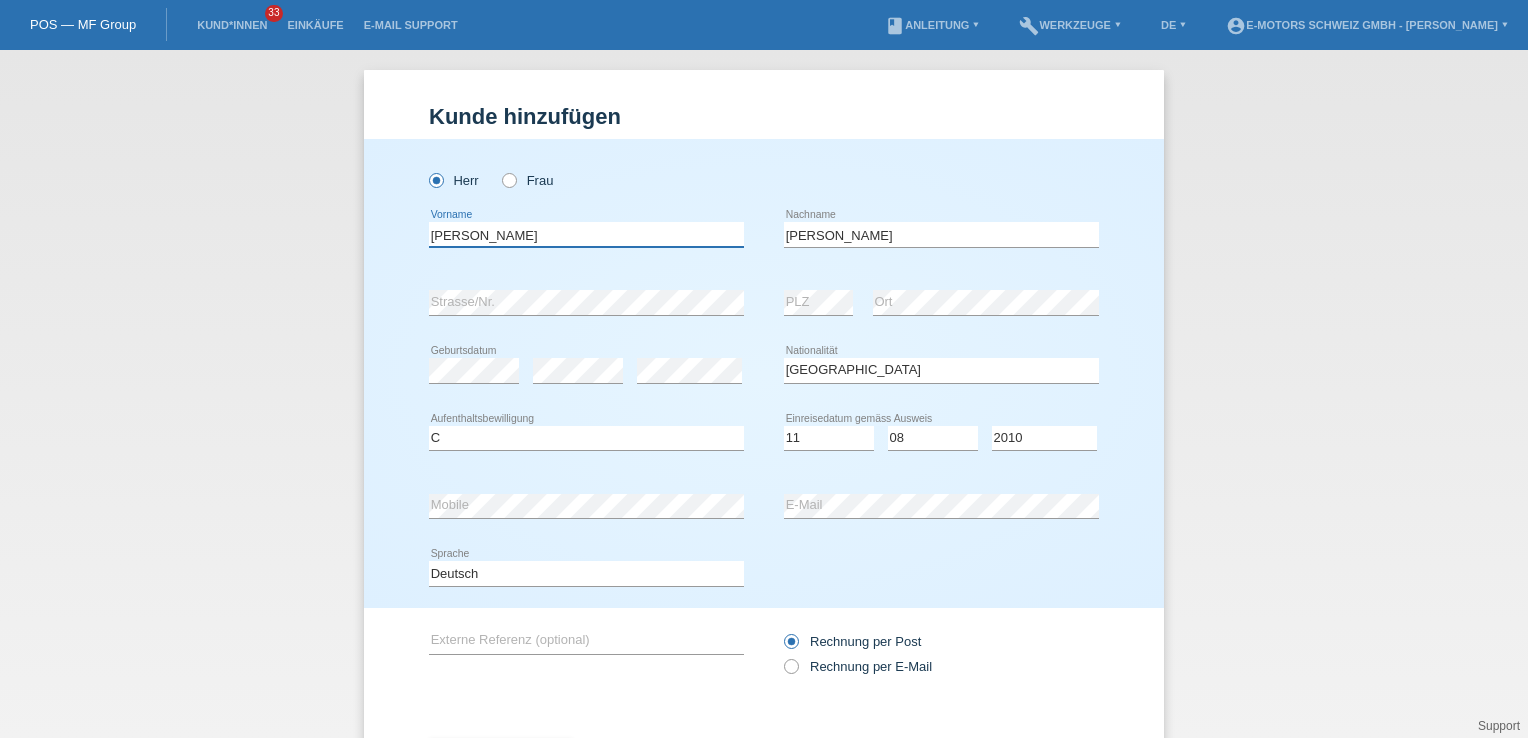 click on "Anusha" at bounding box center (586, 234) 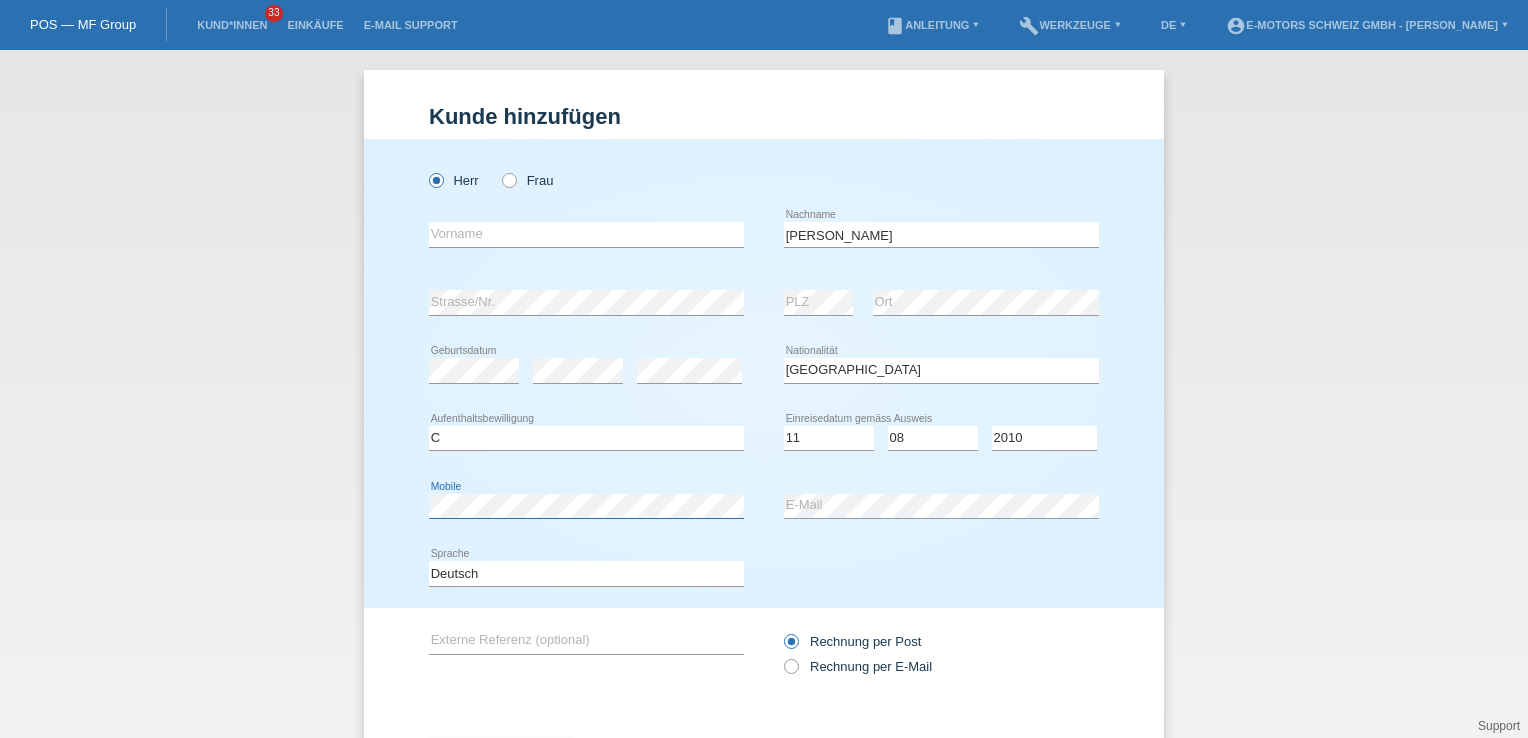 click on "Herr
Frau
error
Vorname
error" at bounding box center [764, 373] 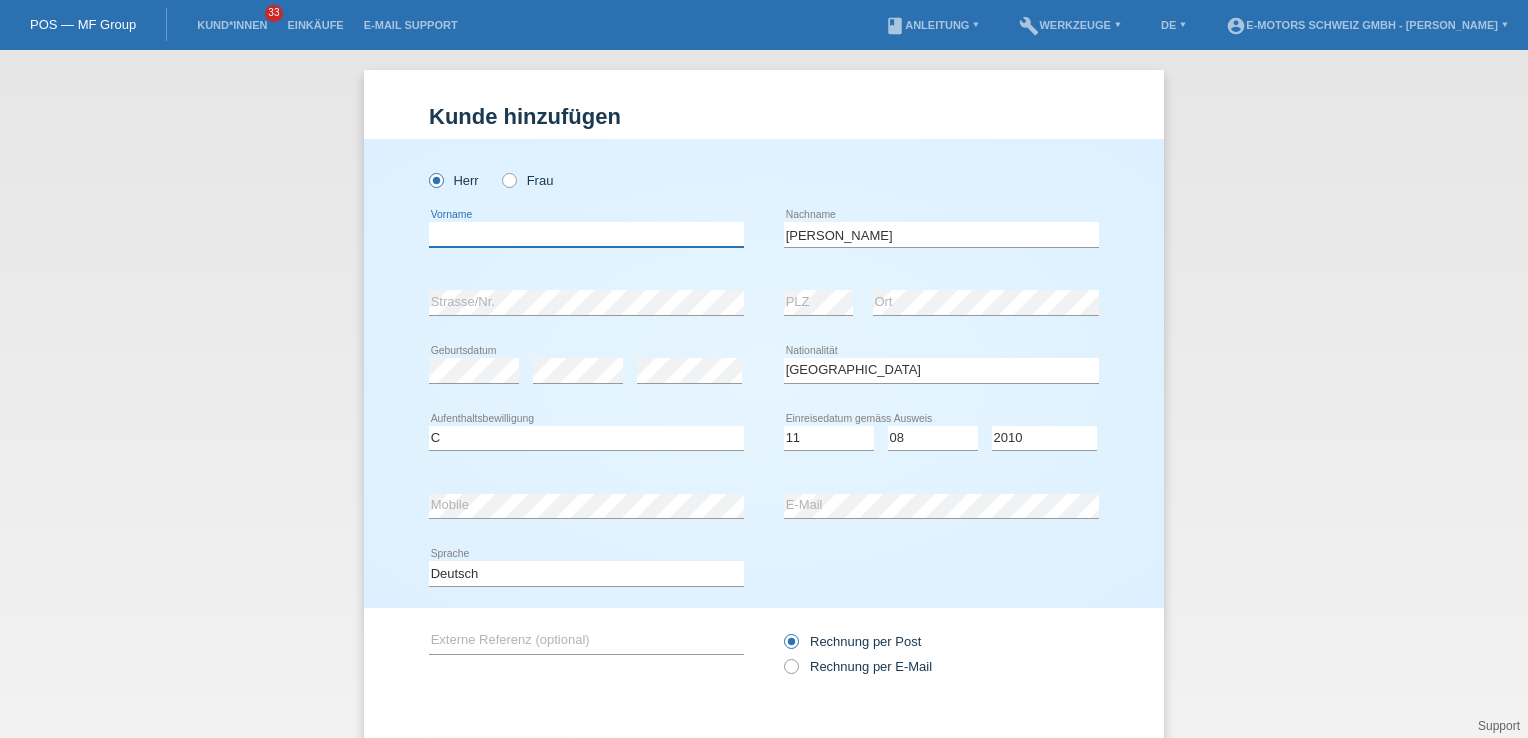 click at bounding box center [586, 234] 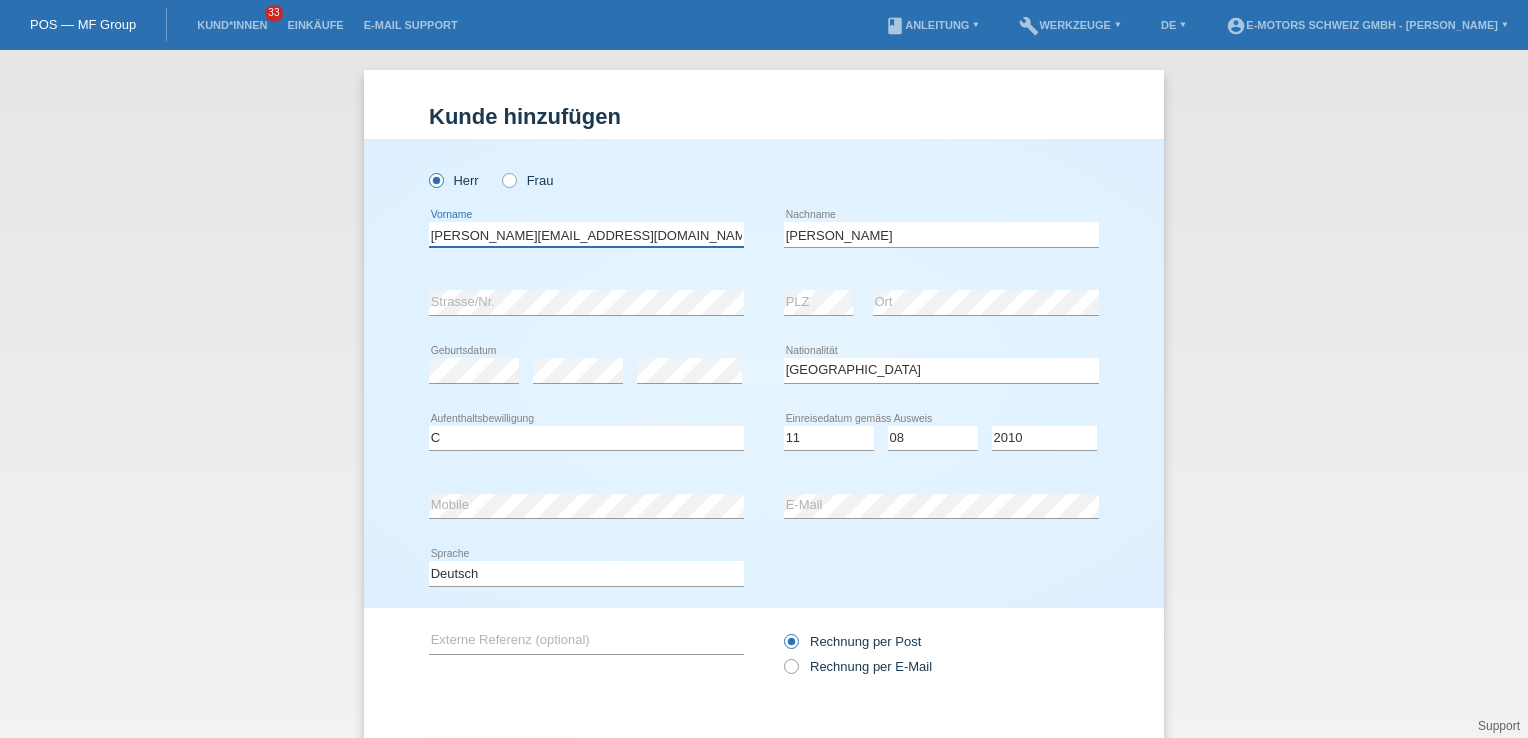 type on "subas.subasharan@icloud.com" 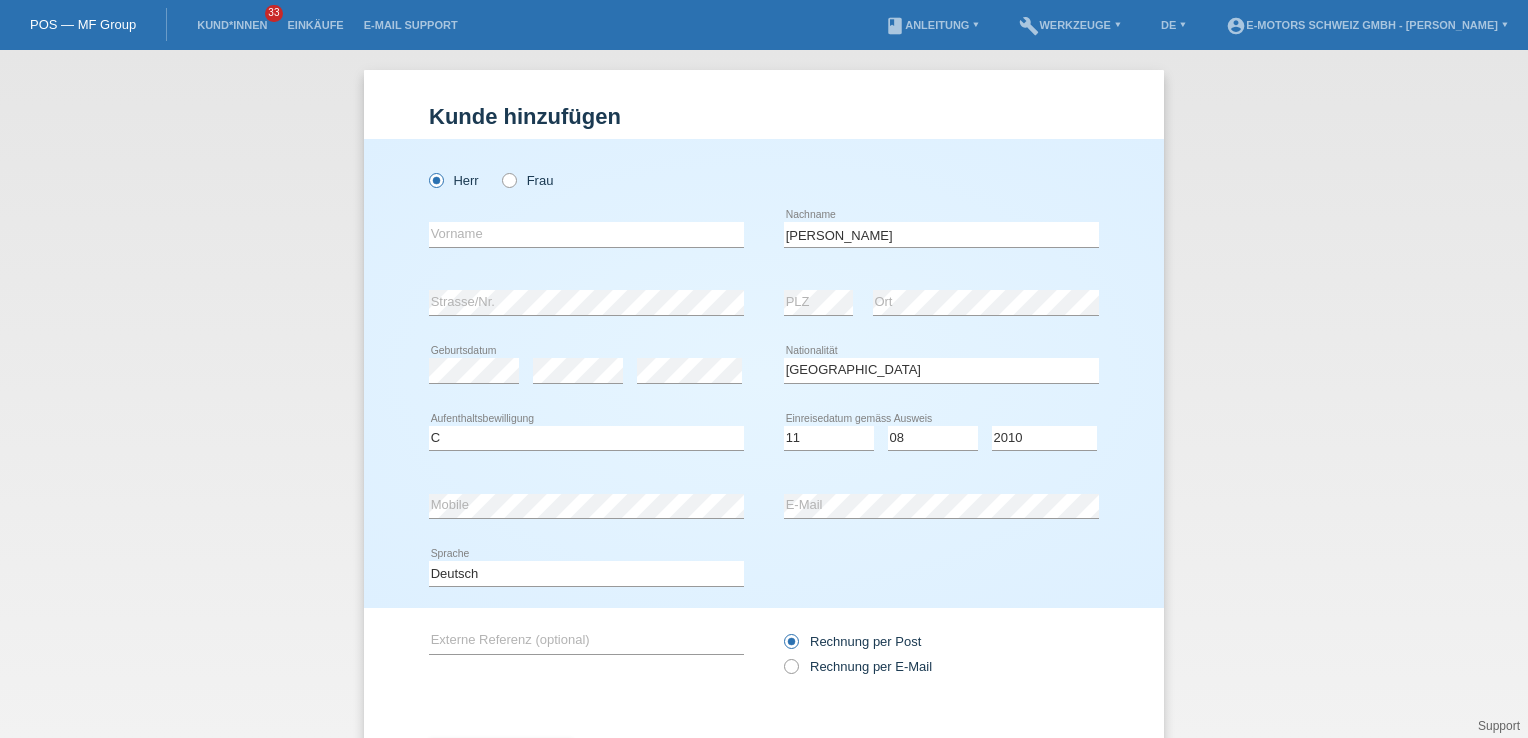click on "Deutsch
Français
Italiano
English
error
Sprache" at bounding box center (764, 574) 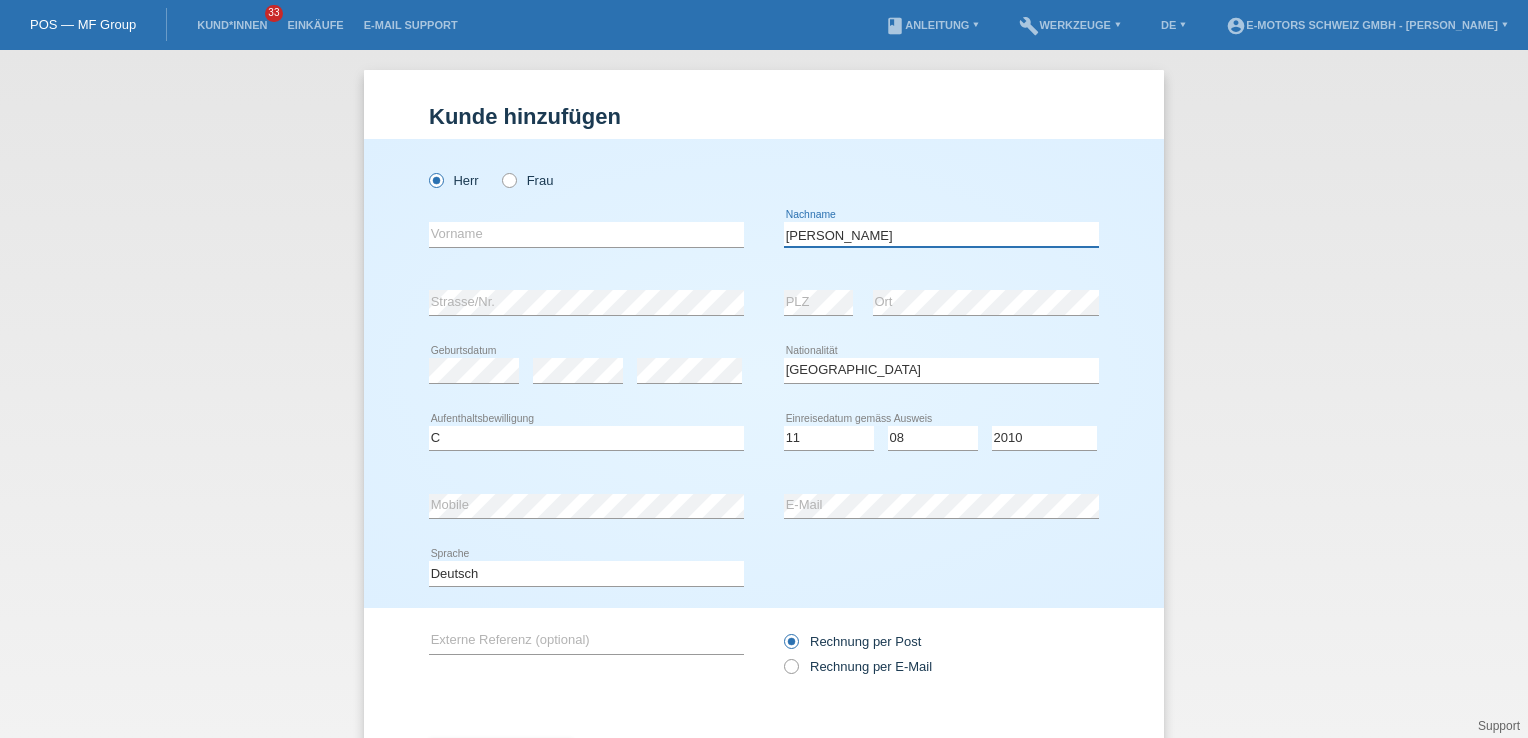 click on "Balasingam" at bounding box center (941, 234) 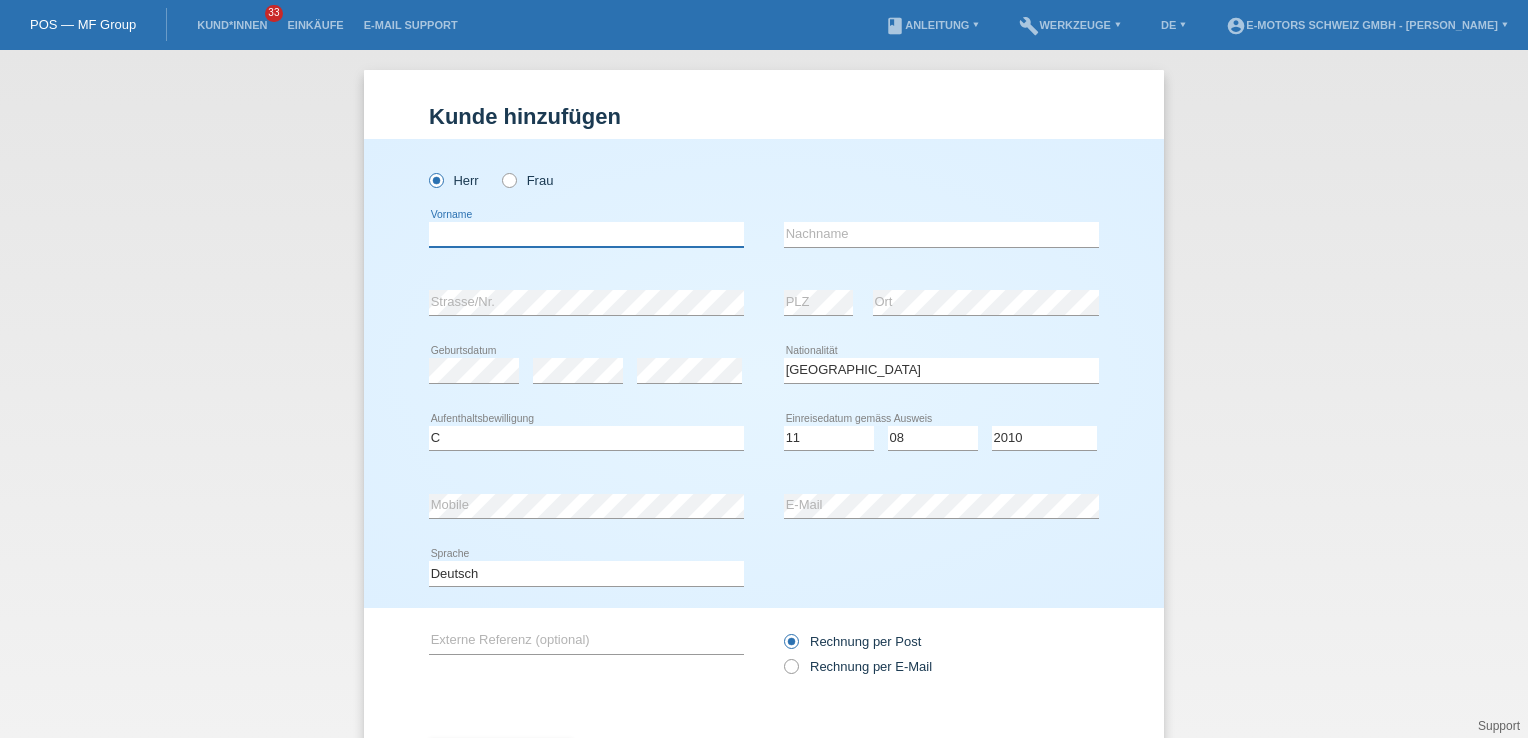 click at bounding box center (586, 234) 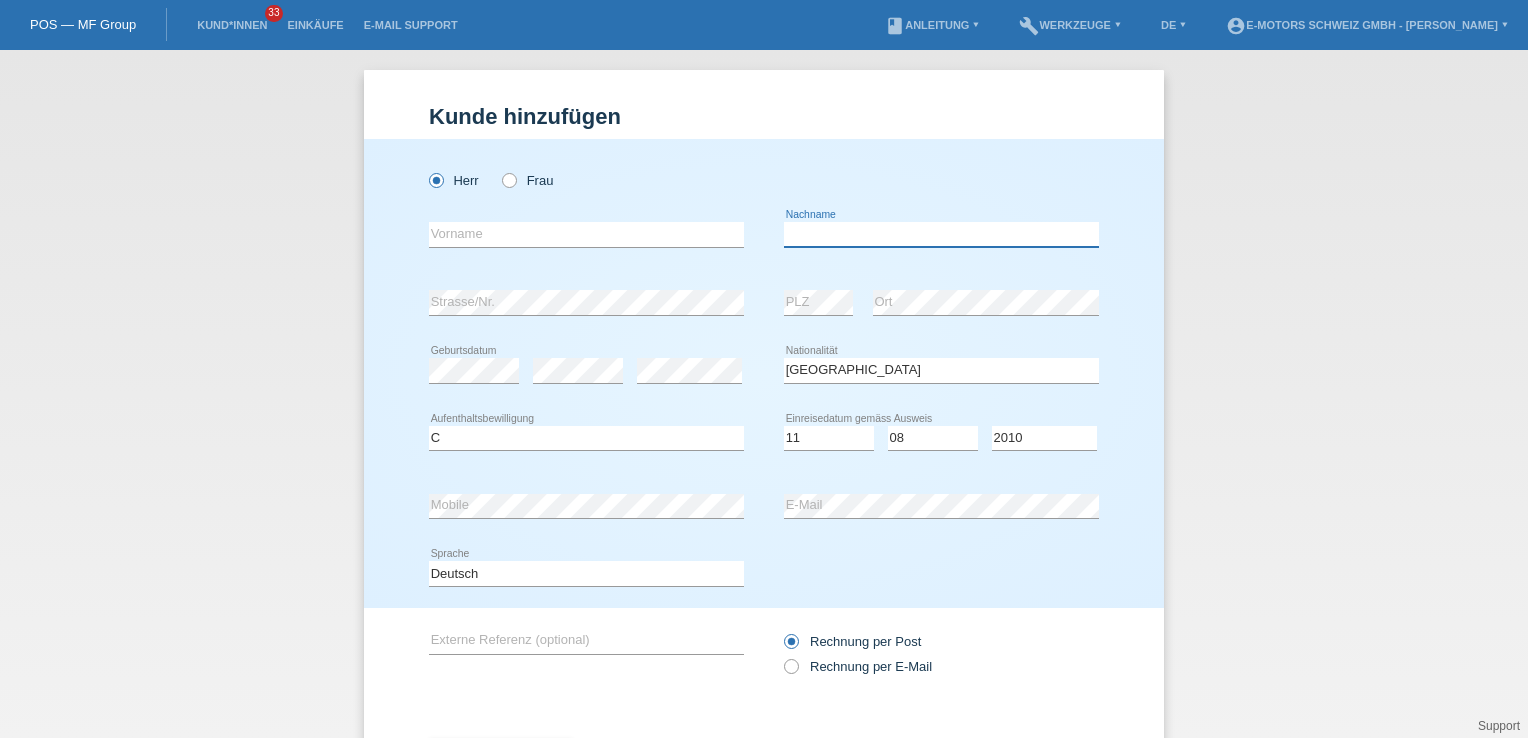 click at bounding box center [941, 234] 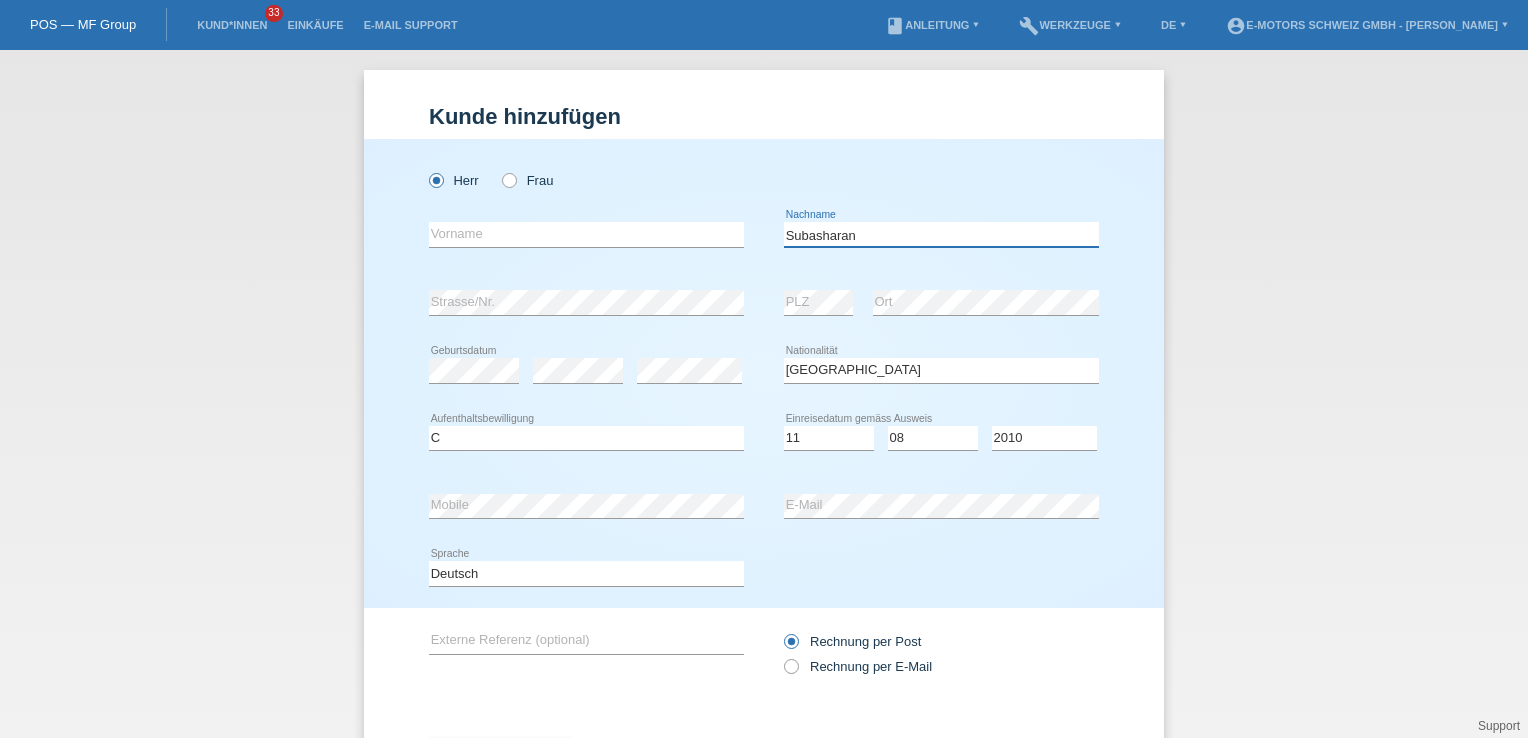 type on "Subasharan" 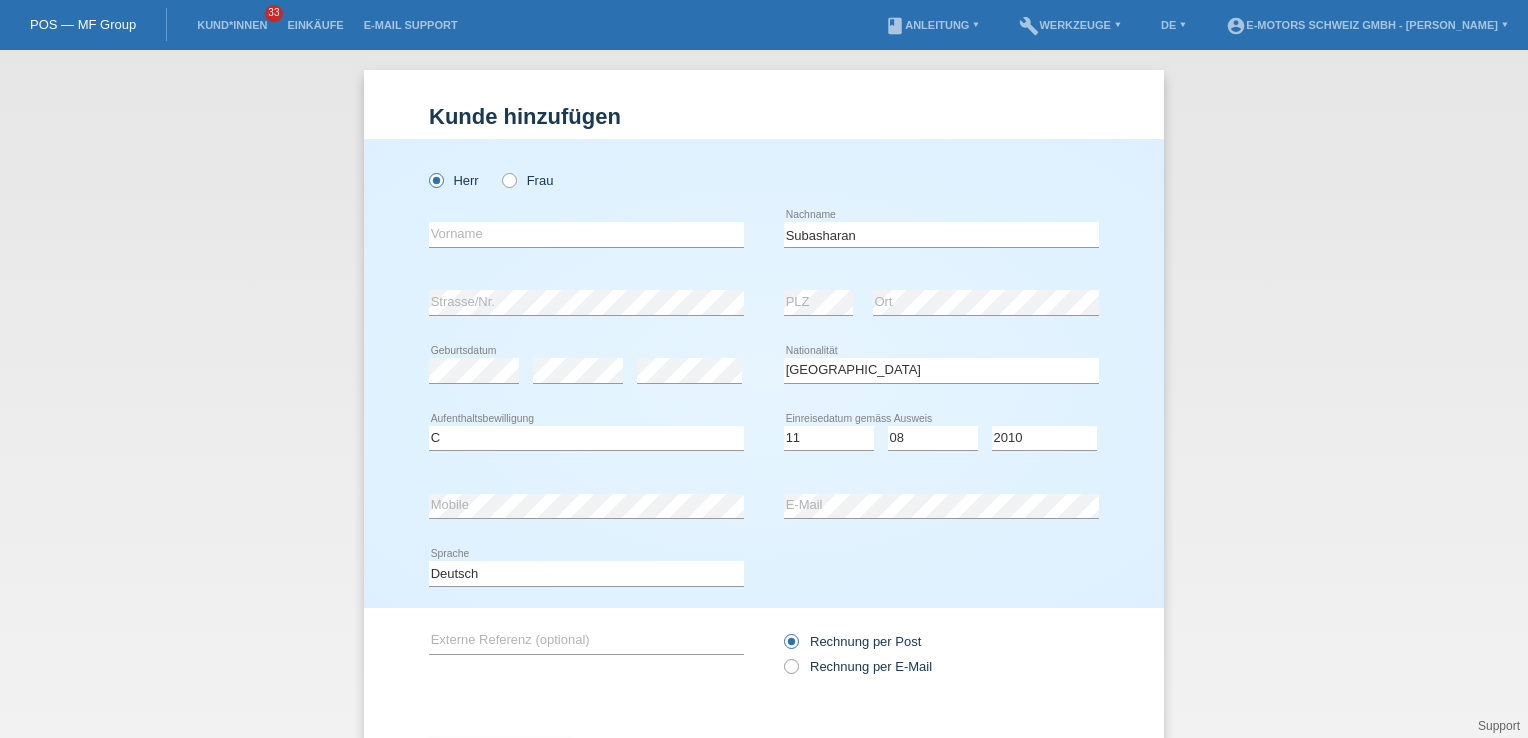 click on "error
Vorname" at bounding box center [586, 235] 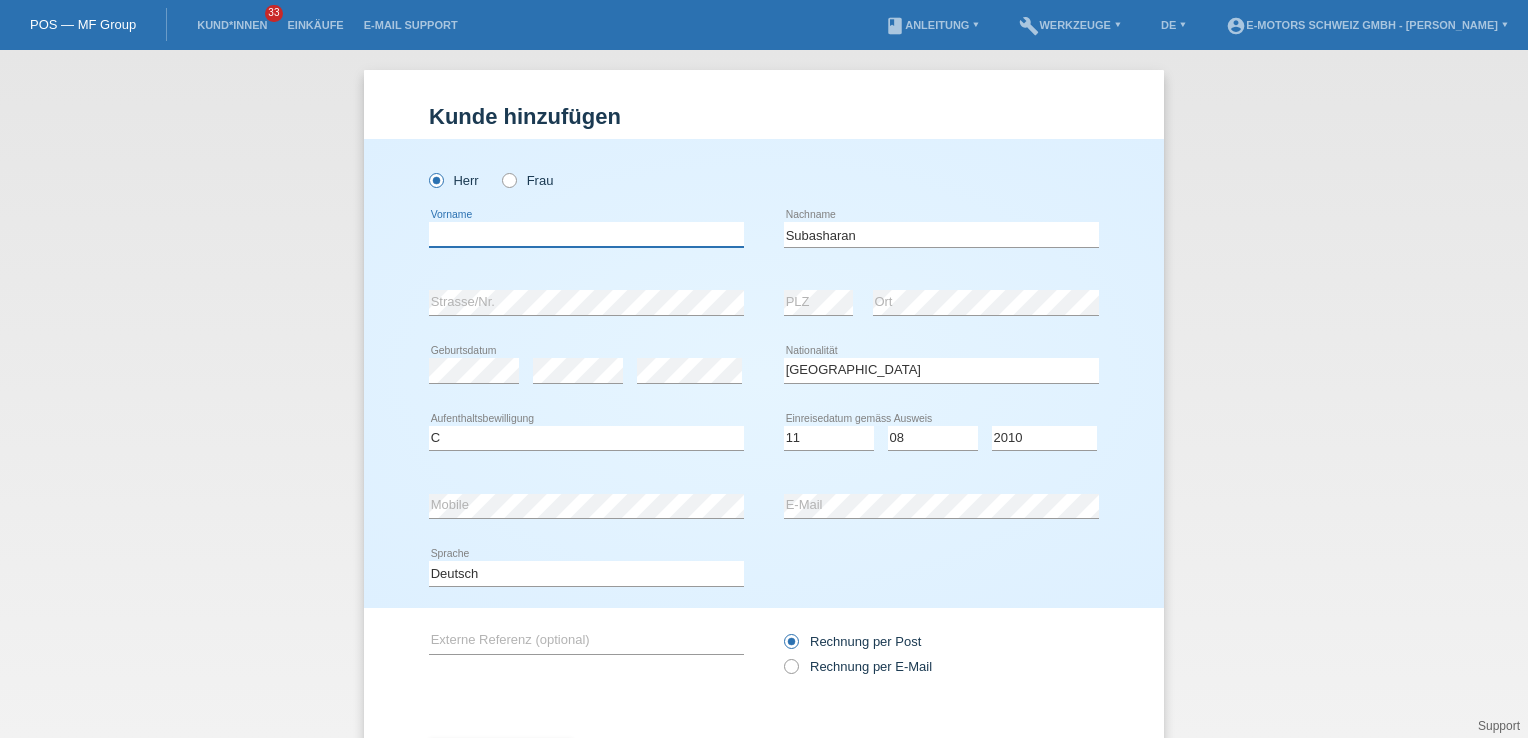 click at bounding box center (586, 234) 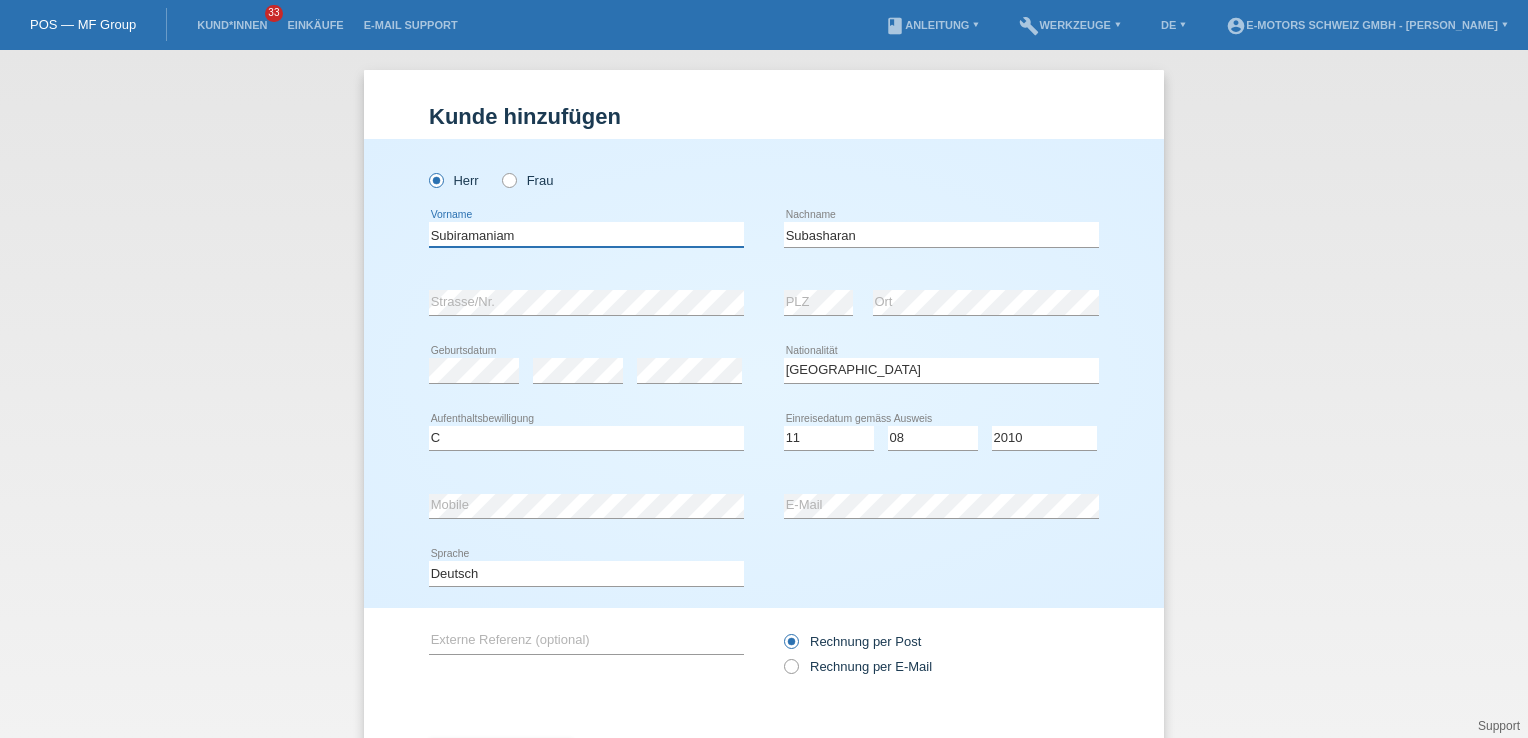 type on "Subiramaniam" 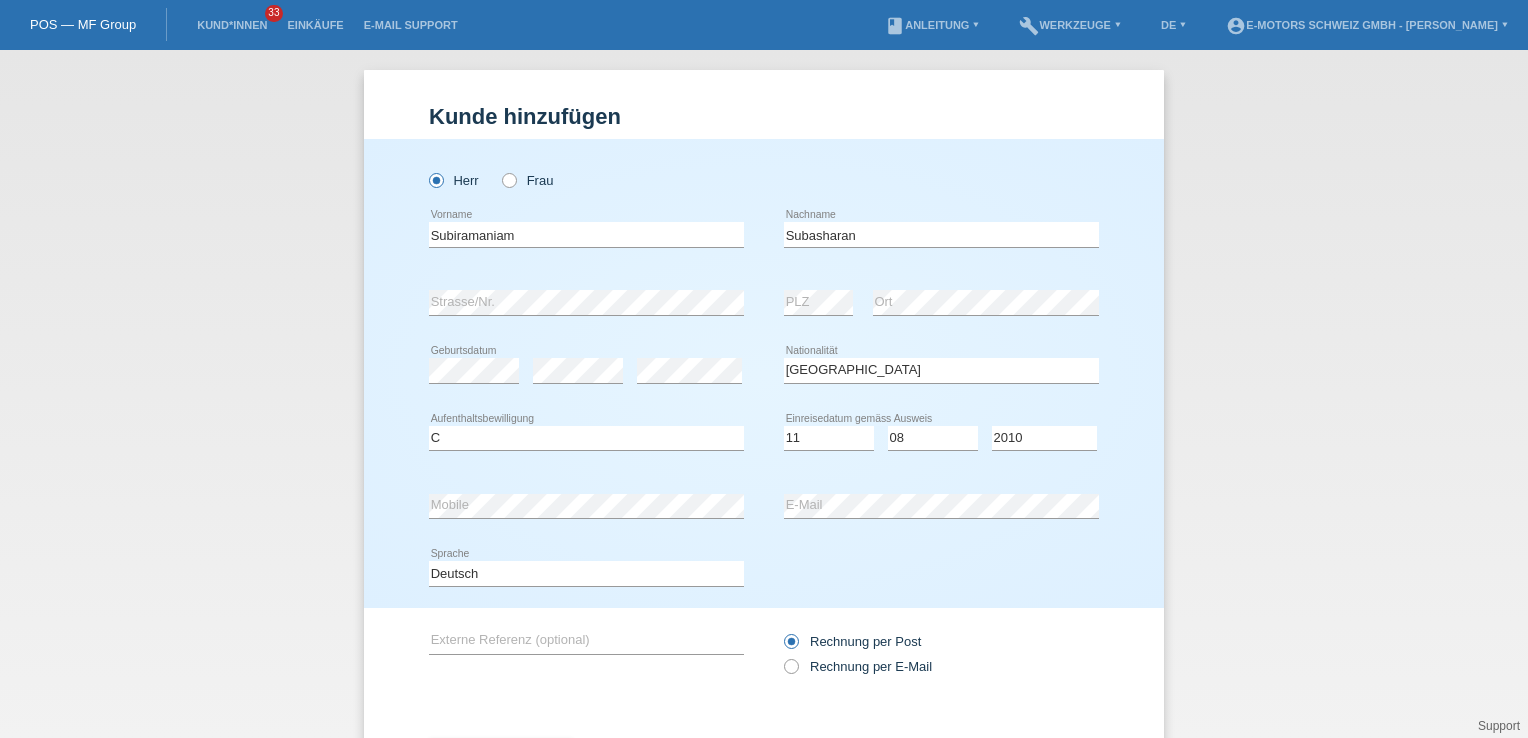 click on "Herr
Frau" at bounding box center [764, 170] 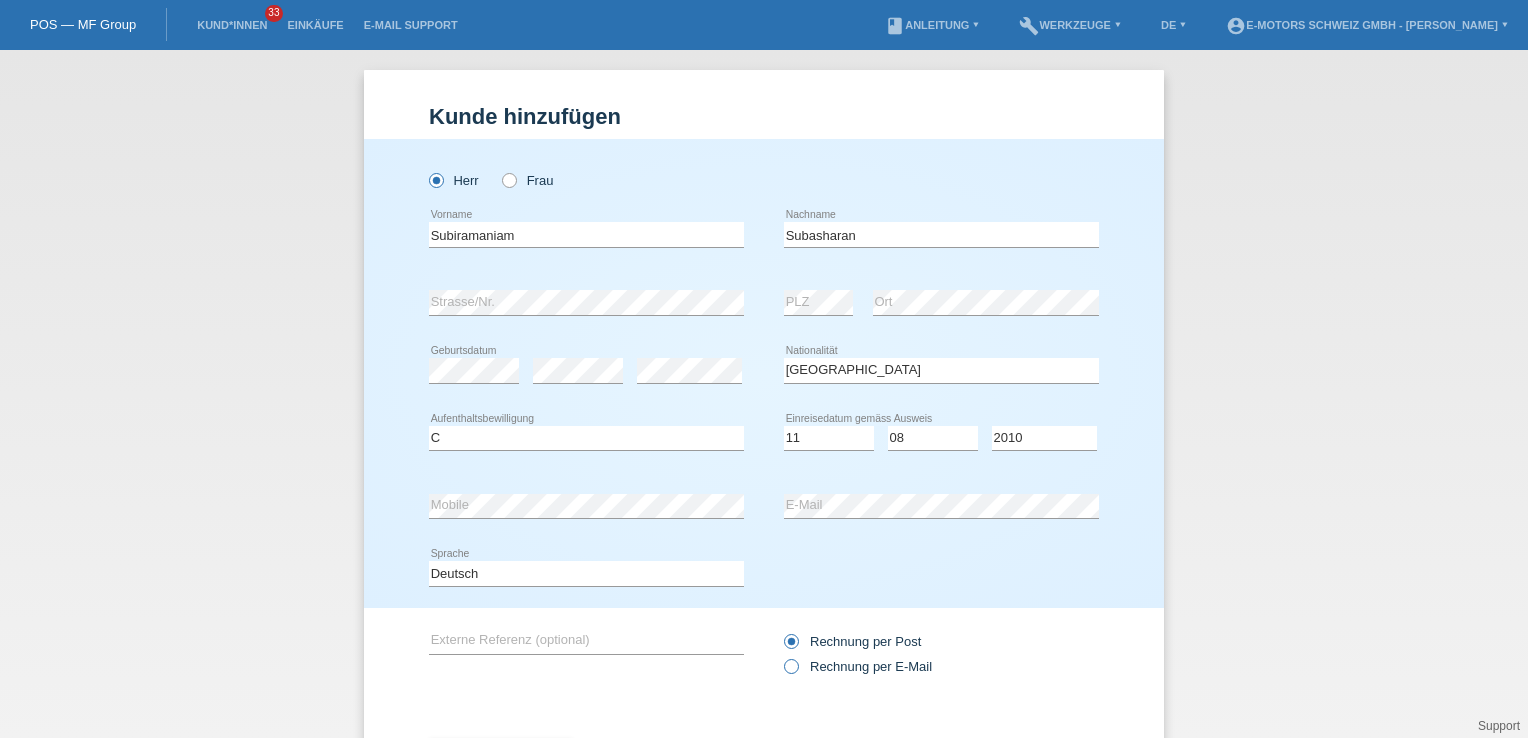 click on "Rechnung per E-Mail" at bounding box center (858, 666) 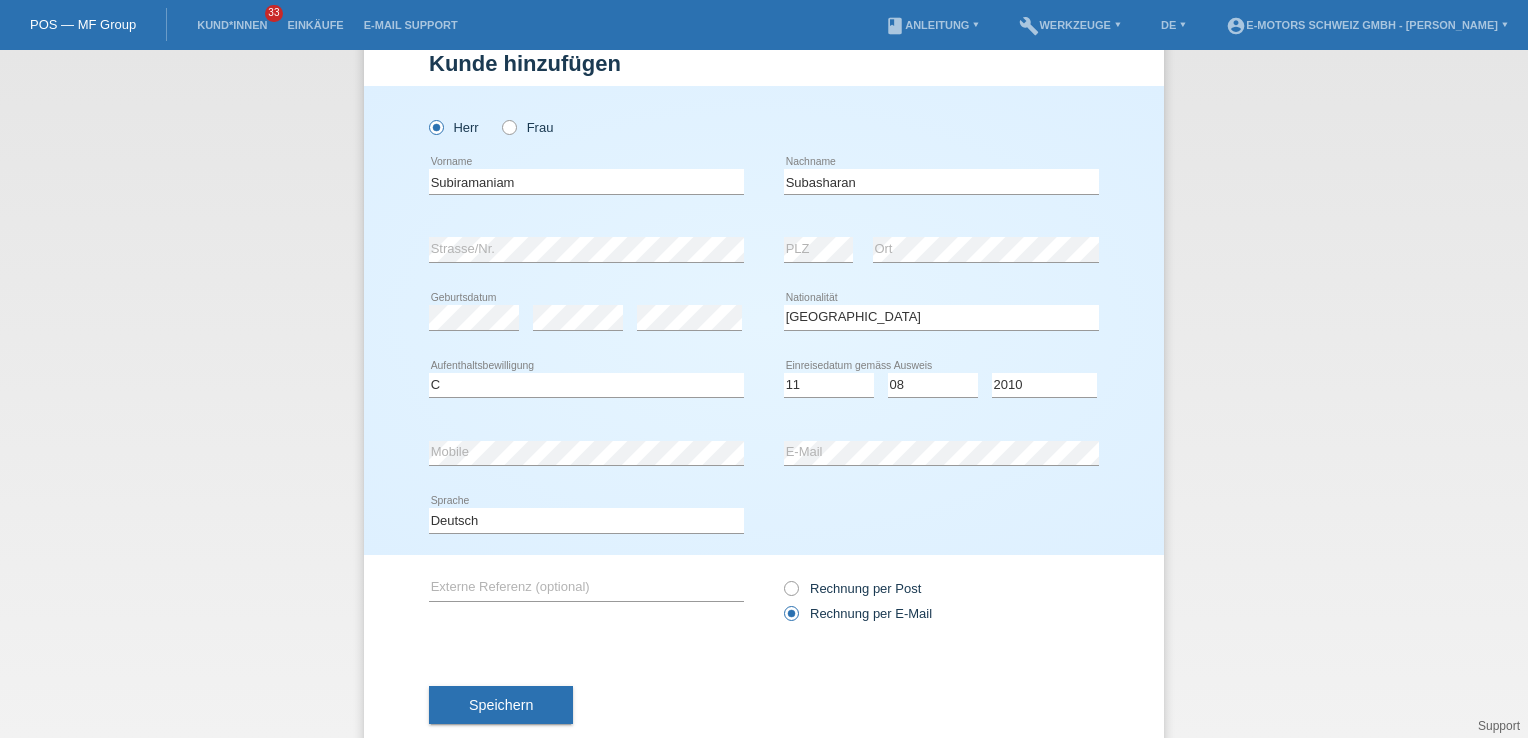 scroll, scrollTop: 96, scrollLeft: 0, axis: vertical 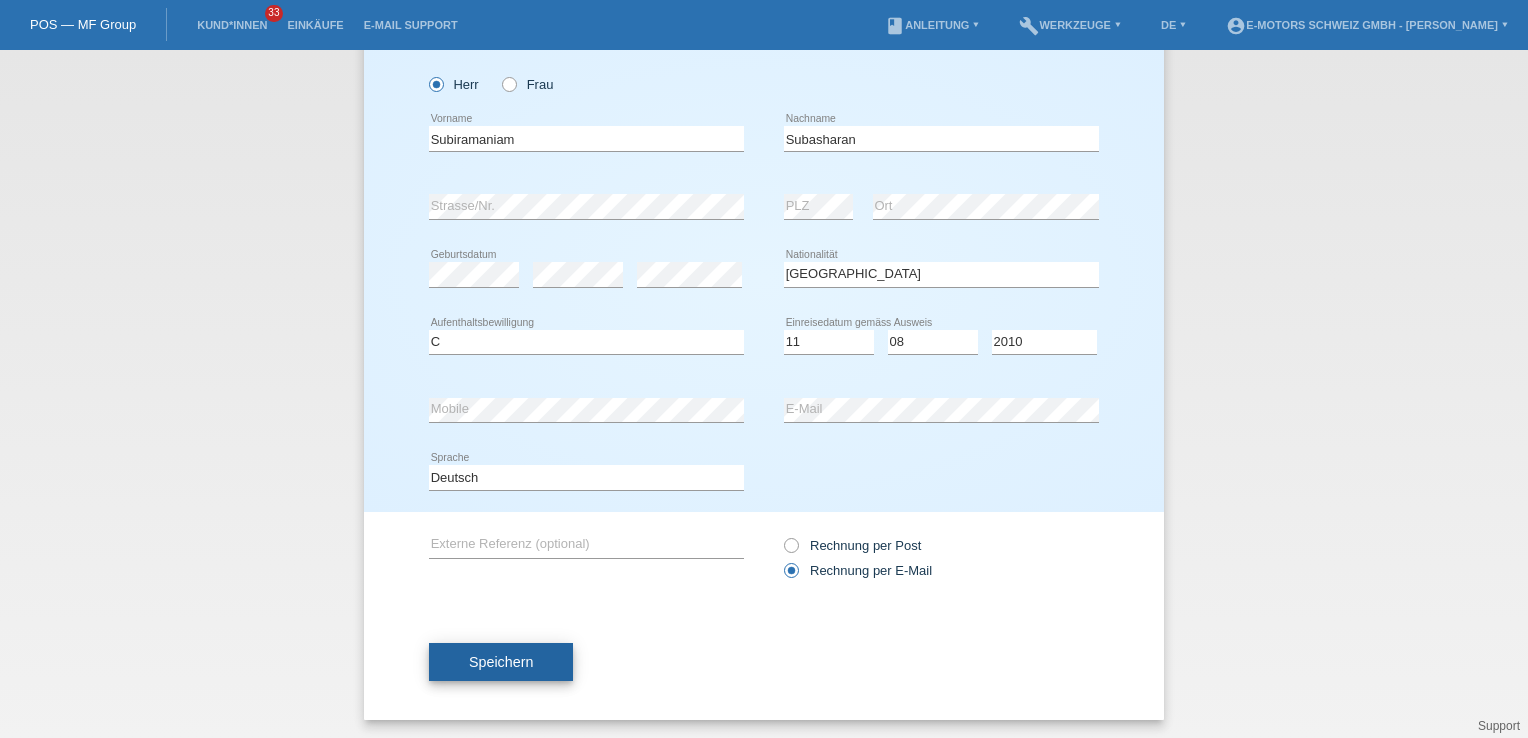 click on "Speichern" at bounding box center (501, 662) 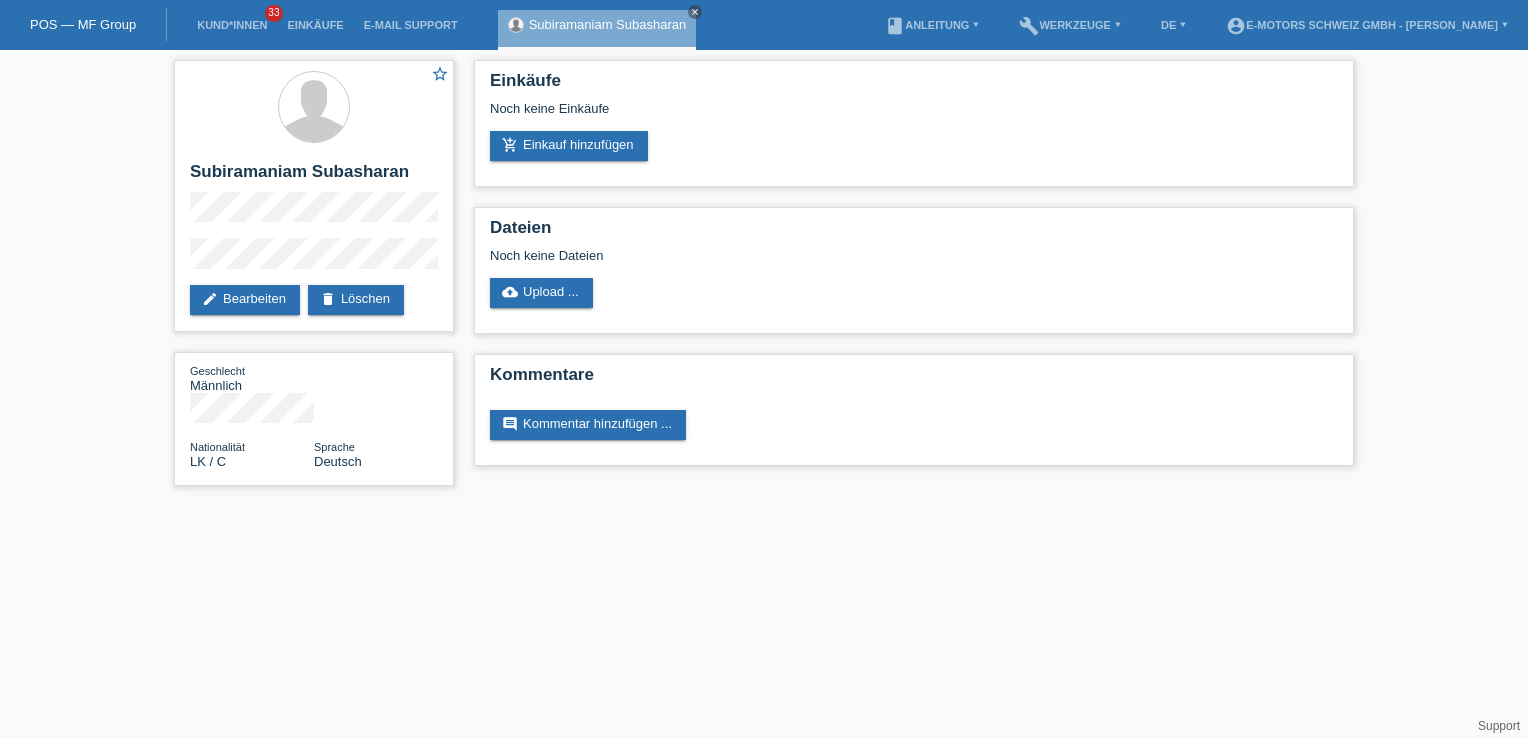 scroll, scrollTop: 0, scrollLeft: 0, axis: both 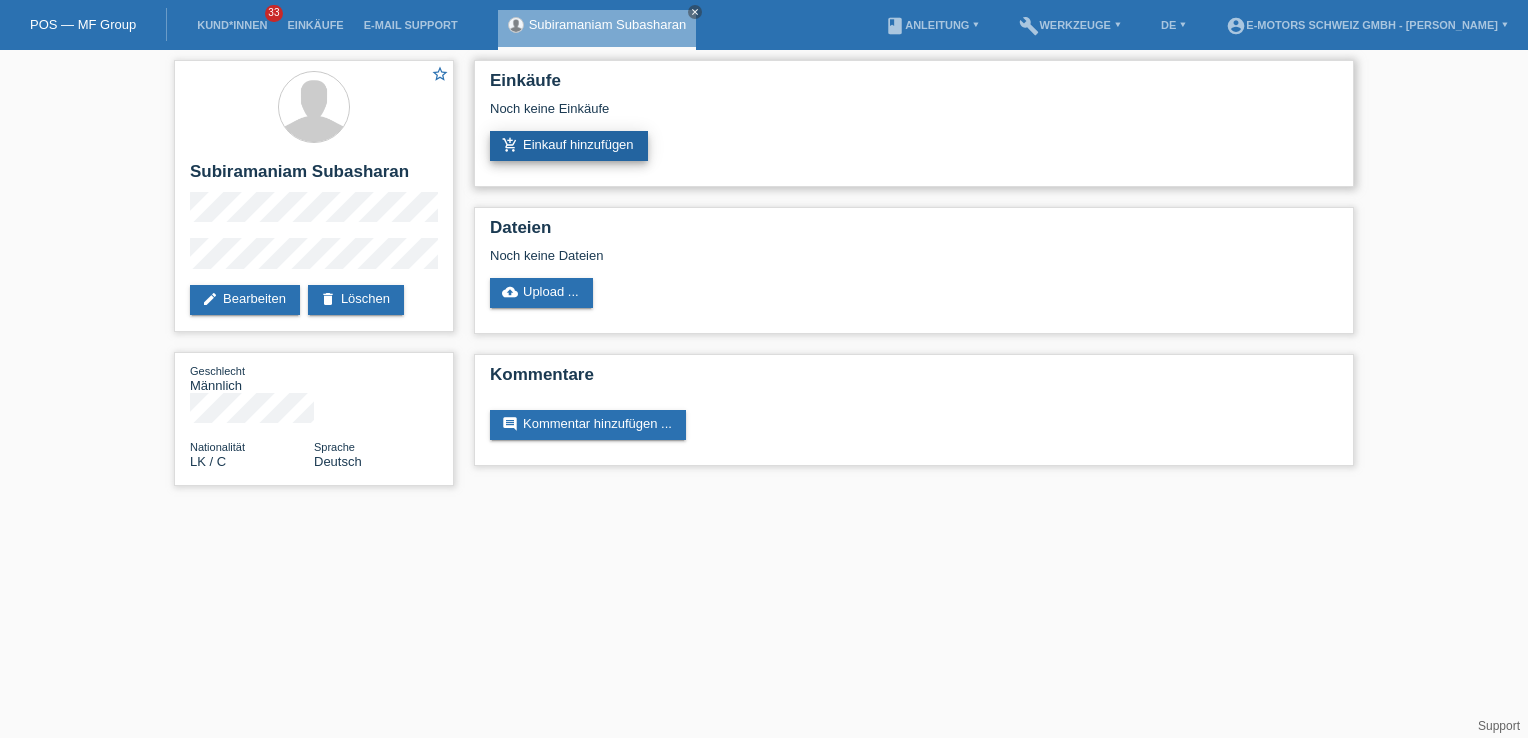 click on "add_shopping_cart  Einkauf hinzufügen" at bounding box center (569, 146) 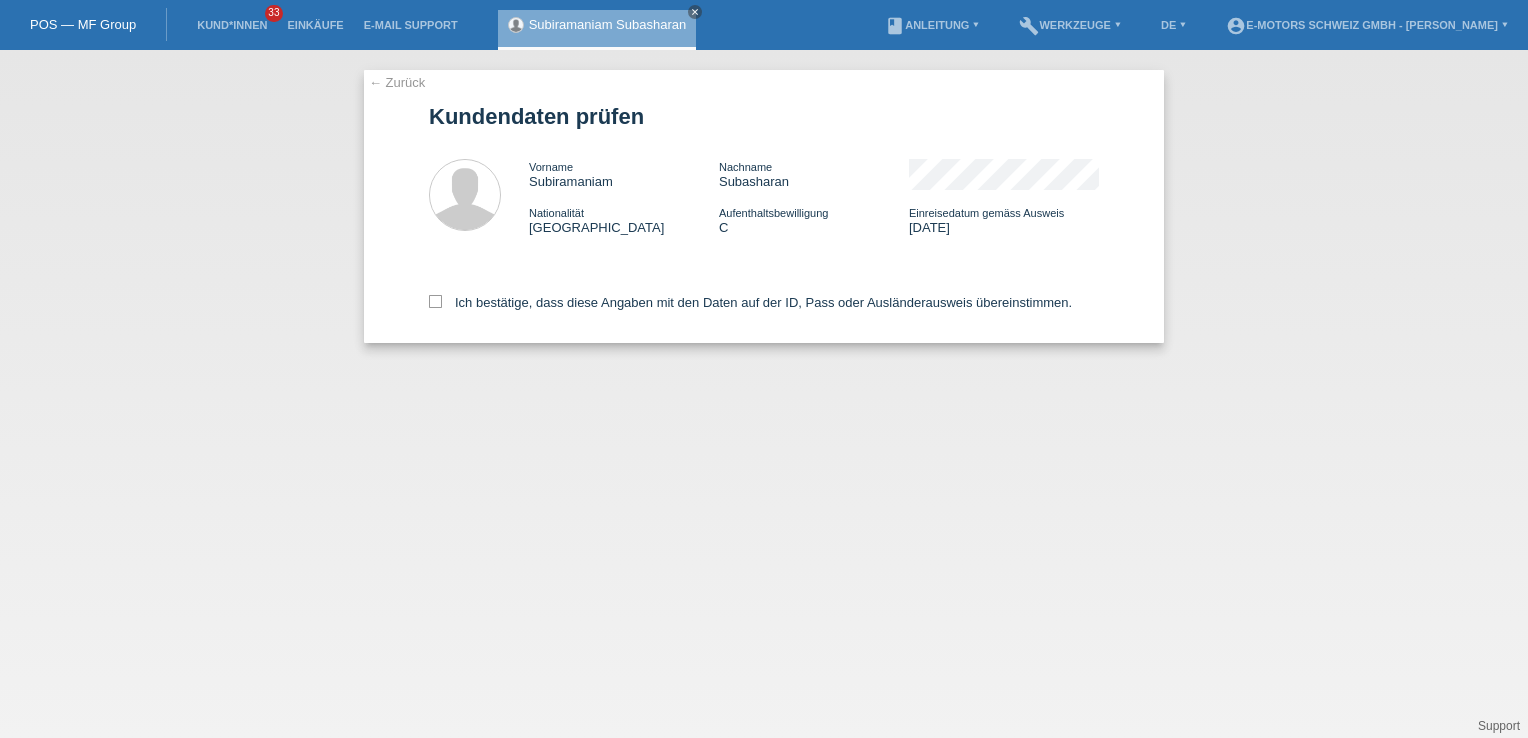 scroll, scrollTop: 0, scrollLeft: 0, axis: both 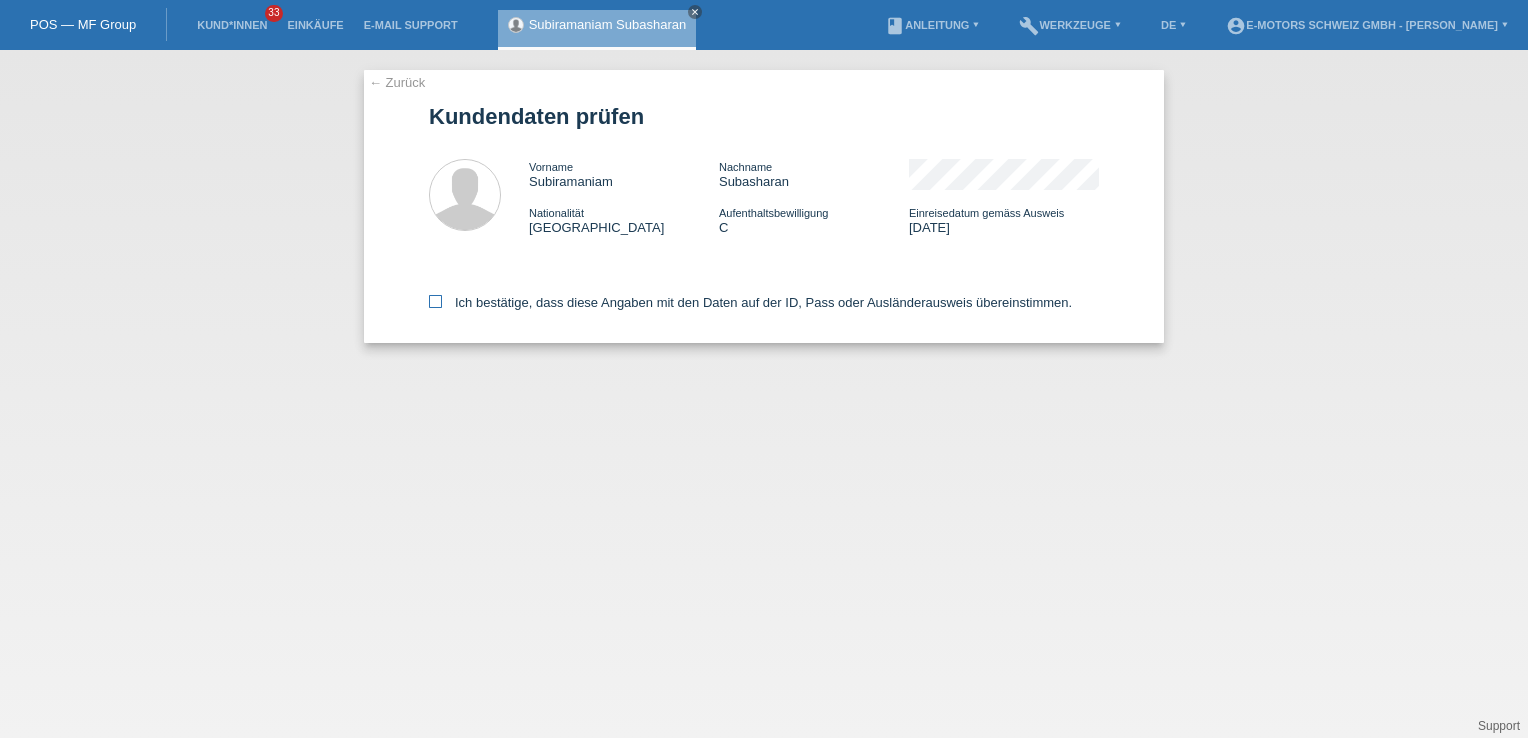 click on "Ich bestätige, dass diese Angaben mit den Daten auf der ID, Pass oder Ausländerausweis übereinstimmen." at bounding box center [750, 302] 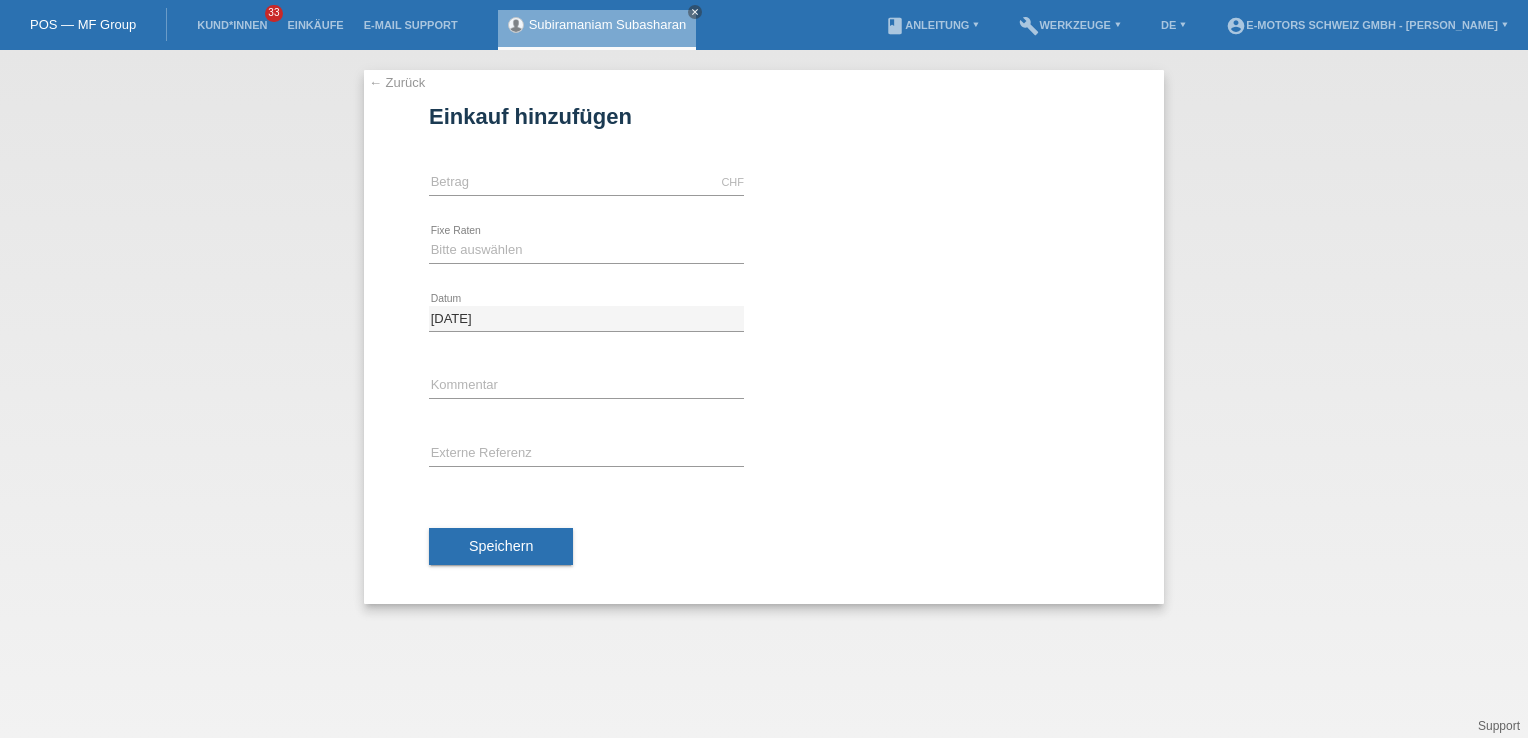 scroll, scrollTop: 0, scrollLeft: 0, axis: both 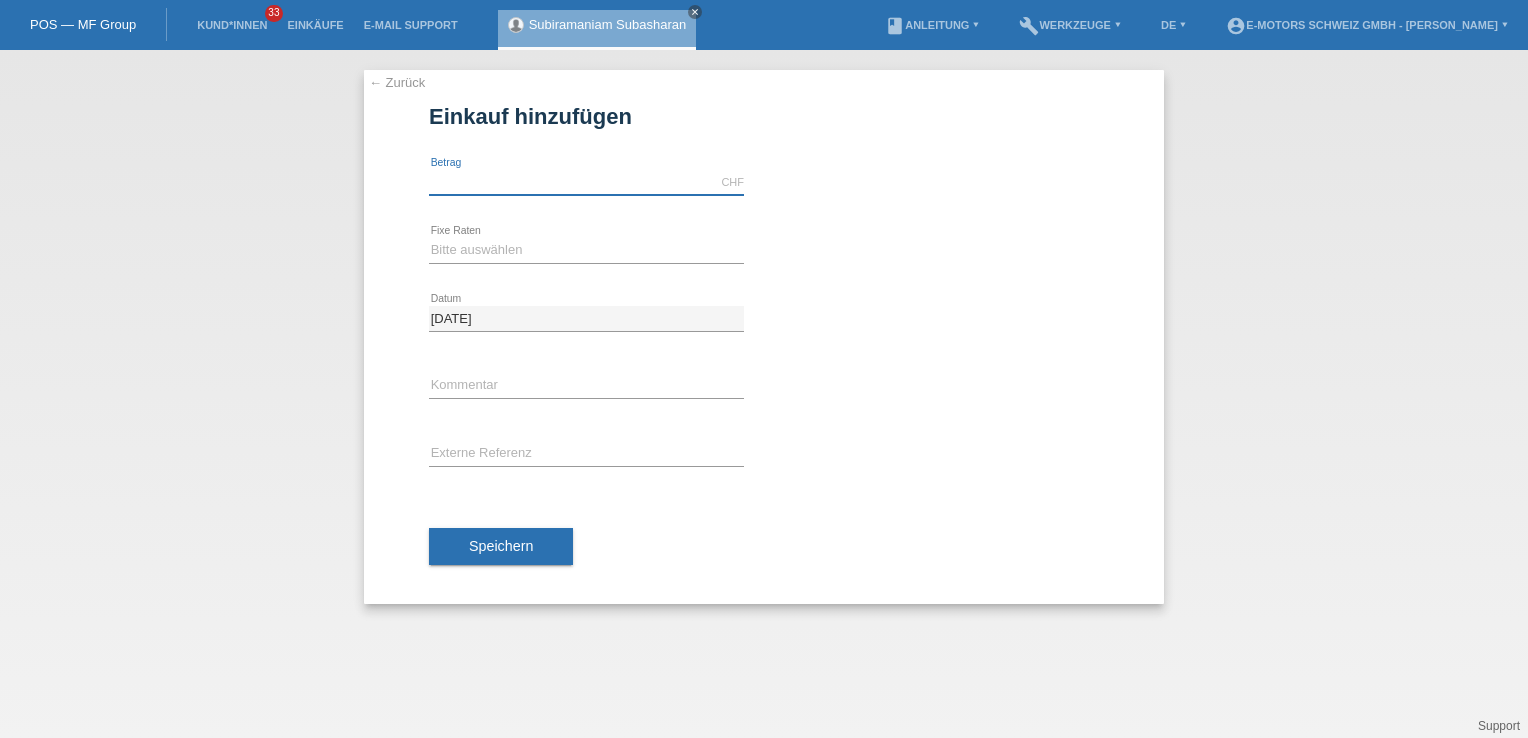 click at bounding box center [586, 182] 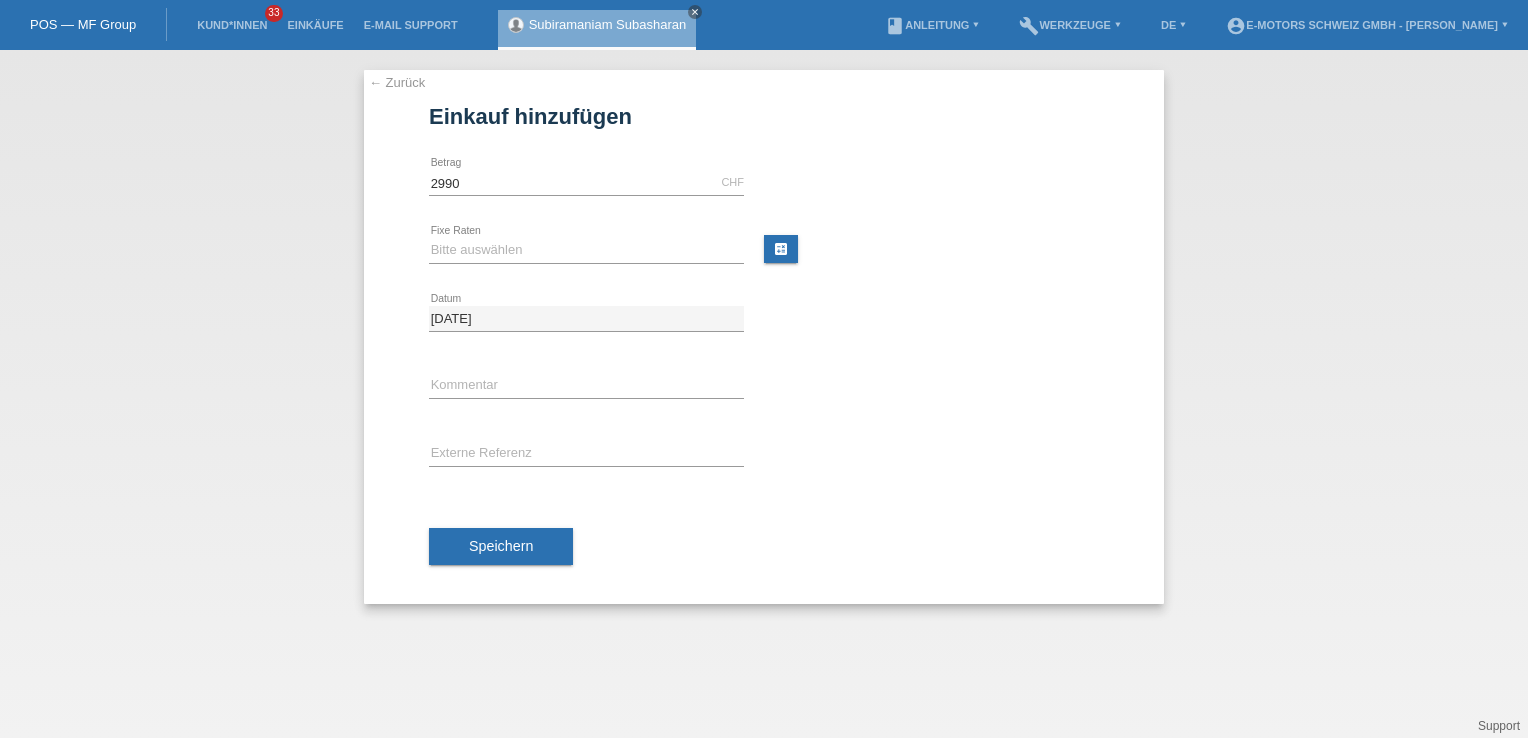 type on "2990.00" 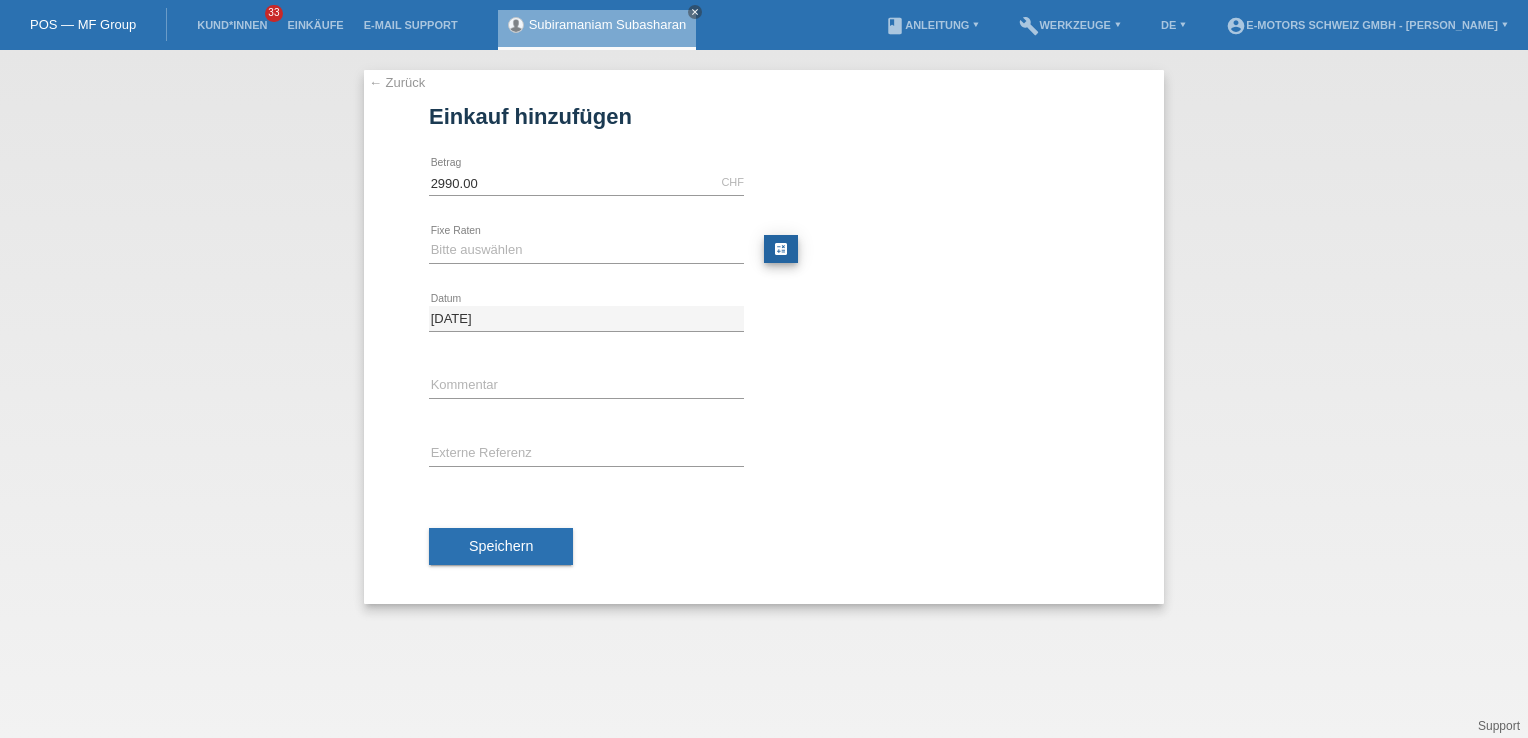 drag, startPoint x: 895, startPoint y: 235, endPoint x: 790, endPoint y: 258, distance: 107.48953 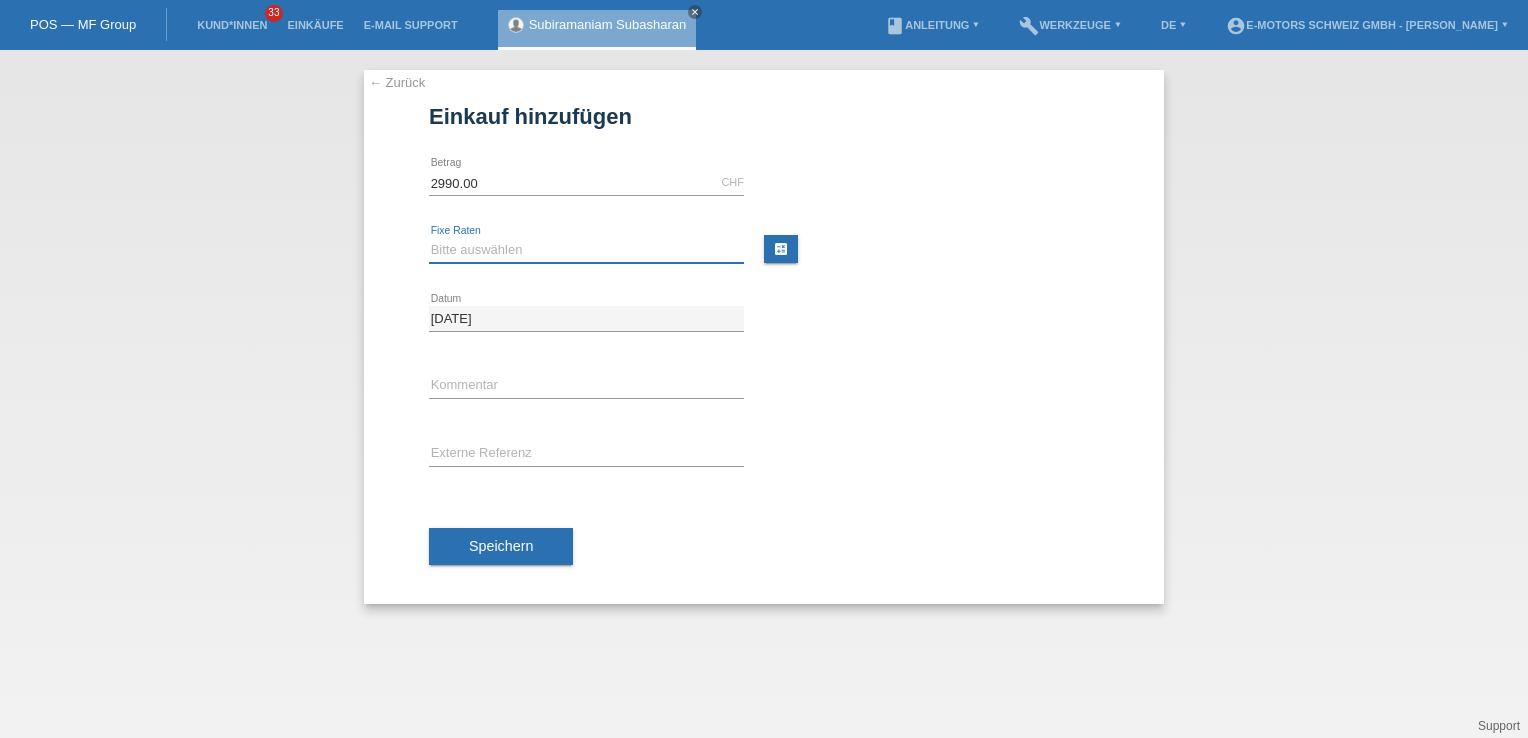 click on "Bitte auswählen
12 Raten
24 Raten
36 Raten
48 Raten" at bounding box center (586, 250) 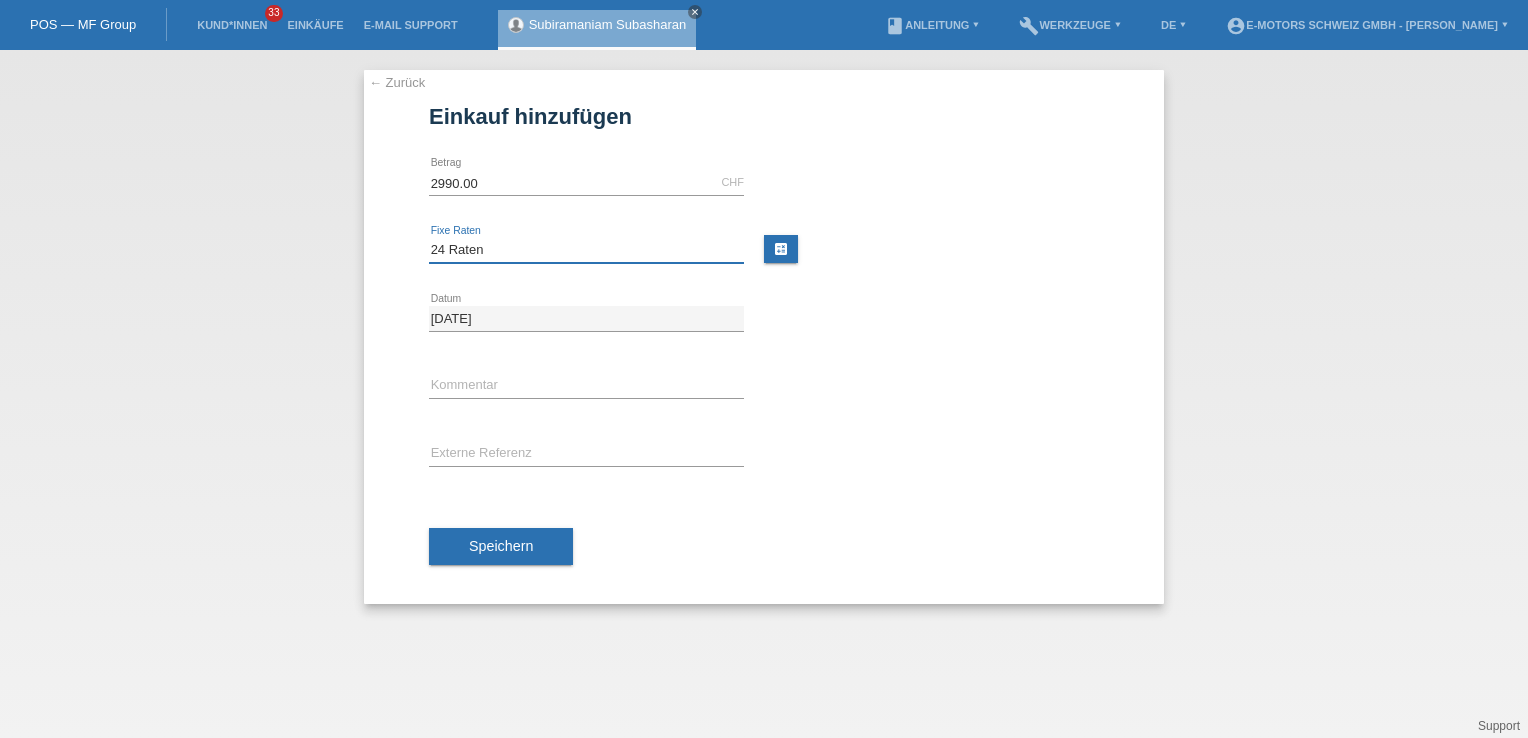 click on "Bitte auswählen
12 Raten
24 Raten
36 Raten
48 Raten" at bounding box center [586, 250] 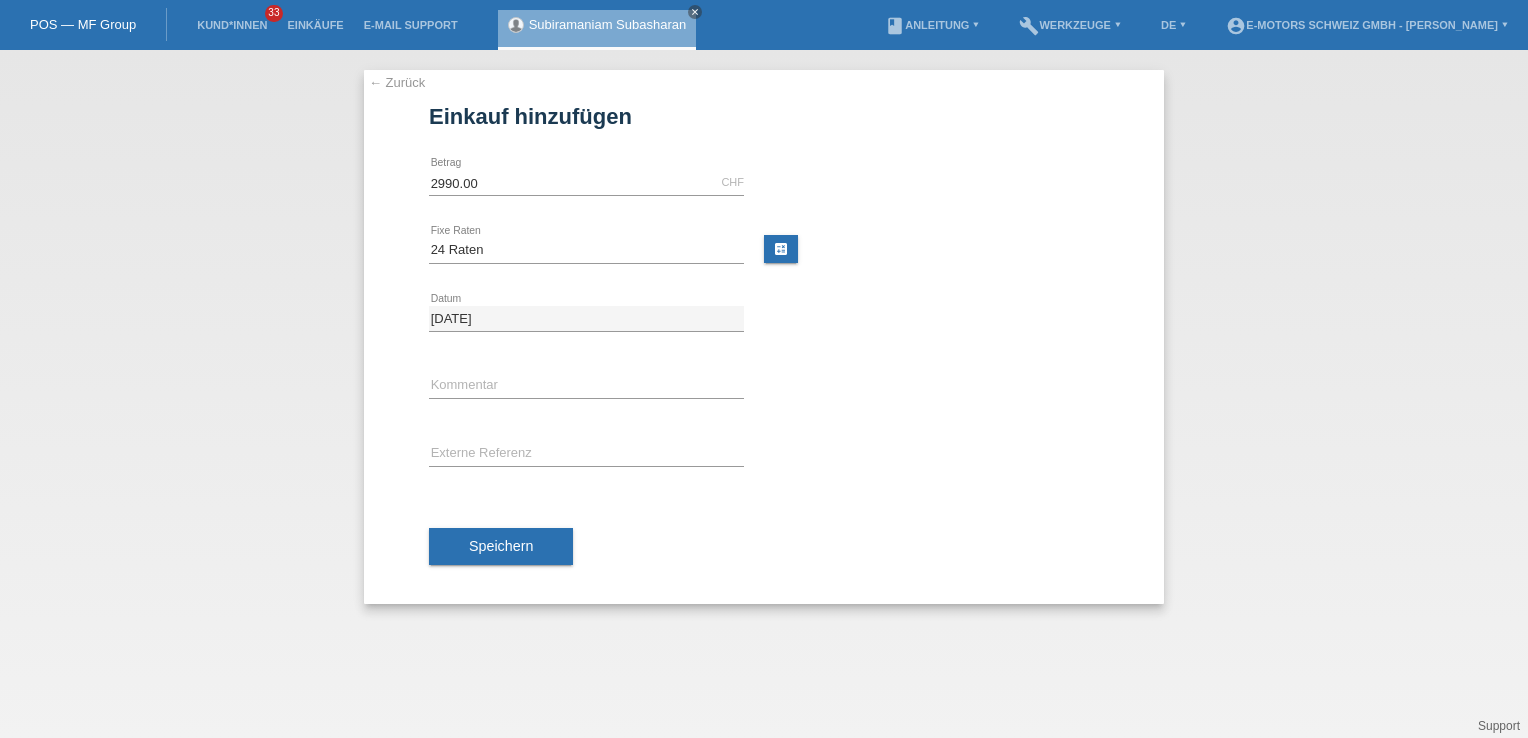 click on "error
Externe Referenz" at bounding box center (764, 455) 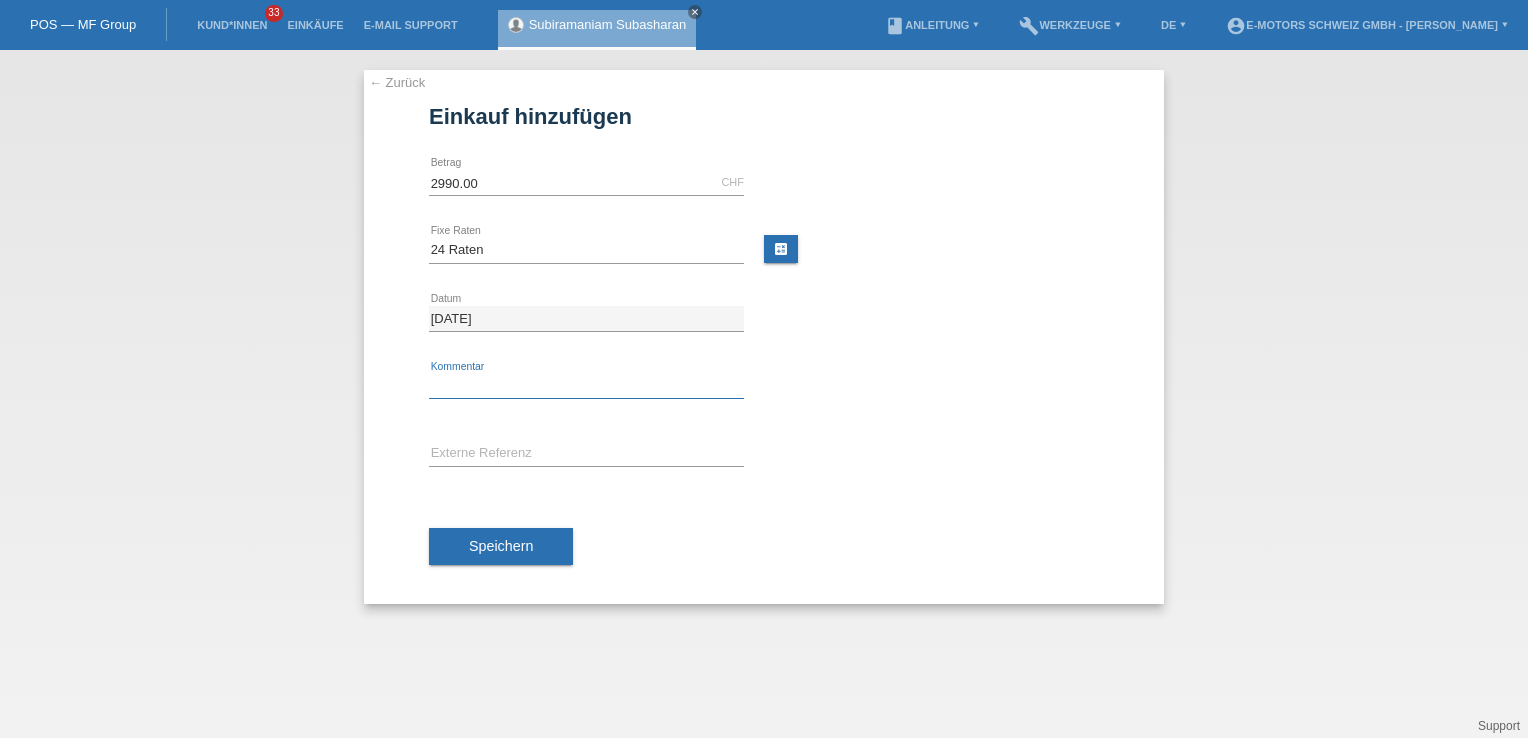 click at bounding box center [586, 386] 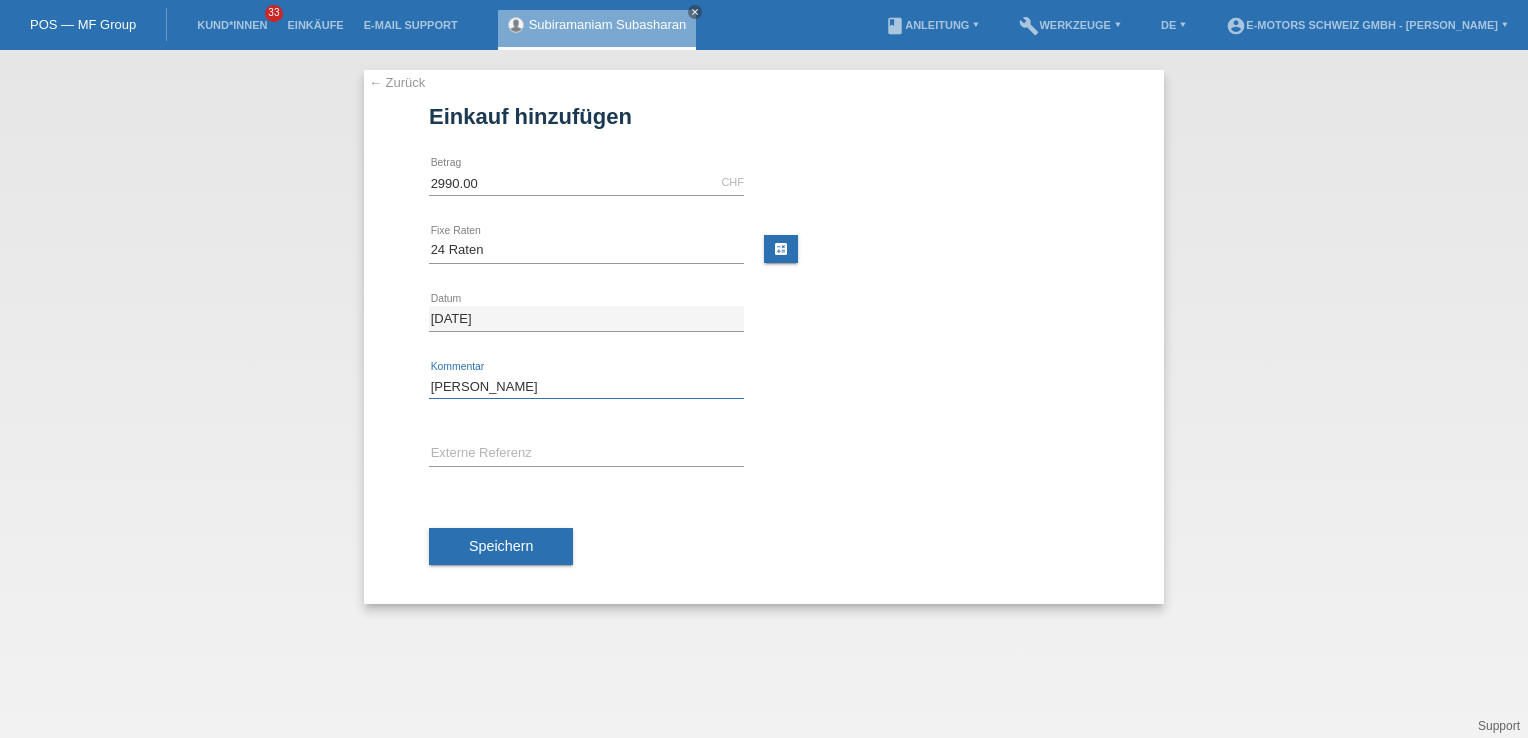 type on "[PERSON_NAME]" 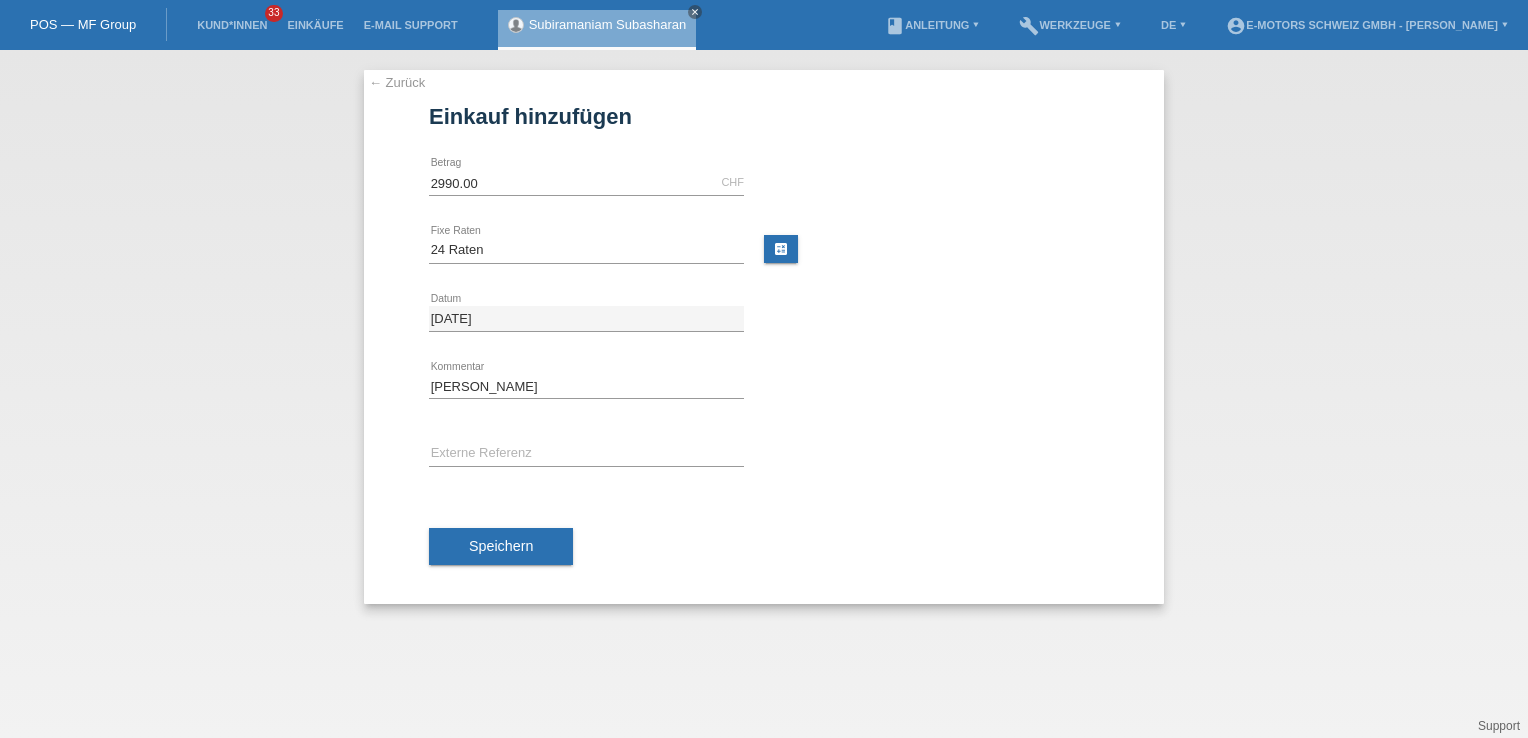 click on "Yannik Thun
error
Kommentar" at bounding box center [764, 387] 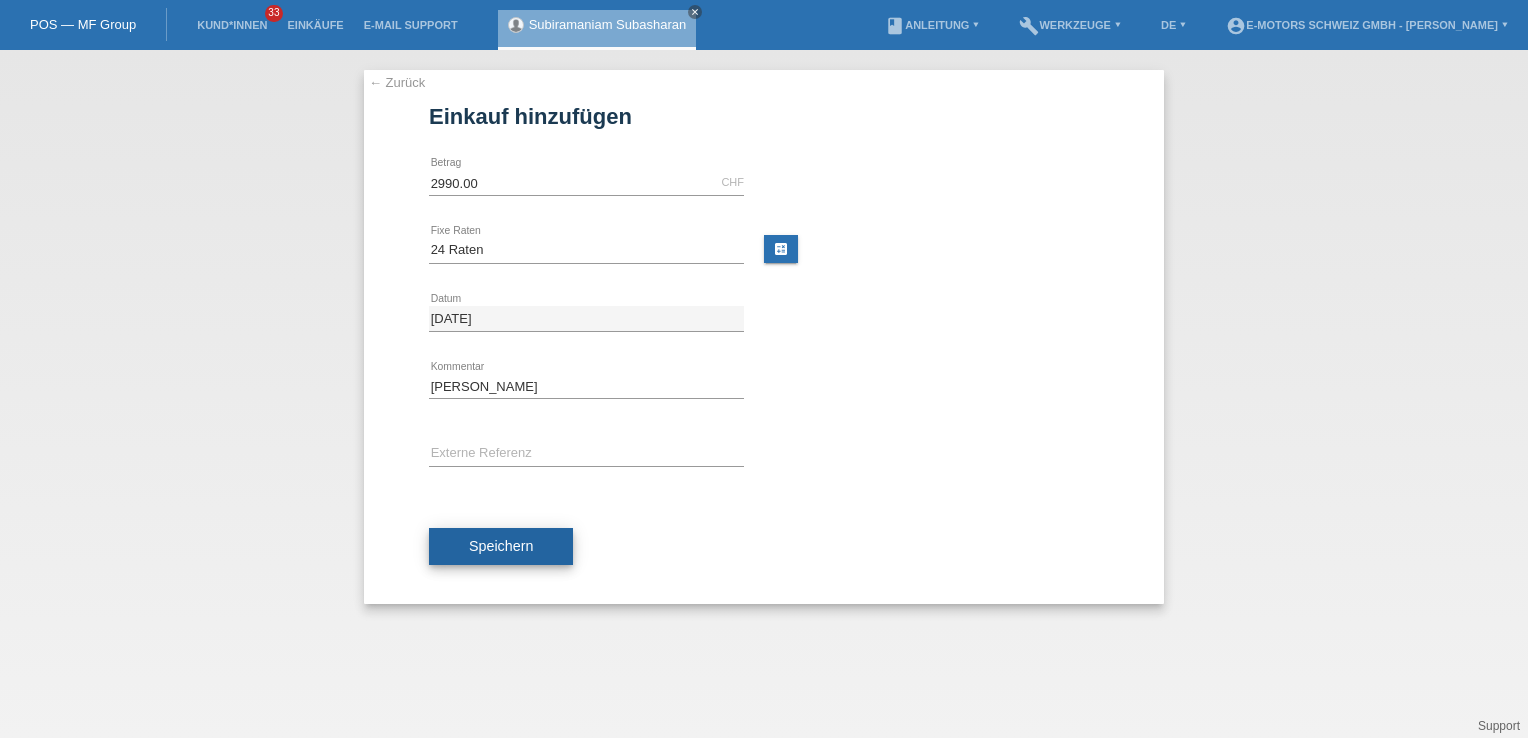 click on "Speichern" at bounding box center [501, 547] 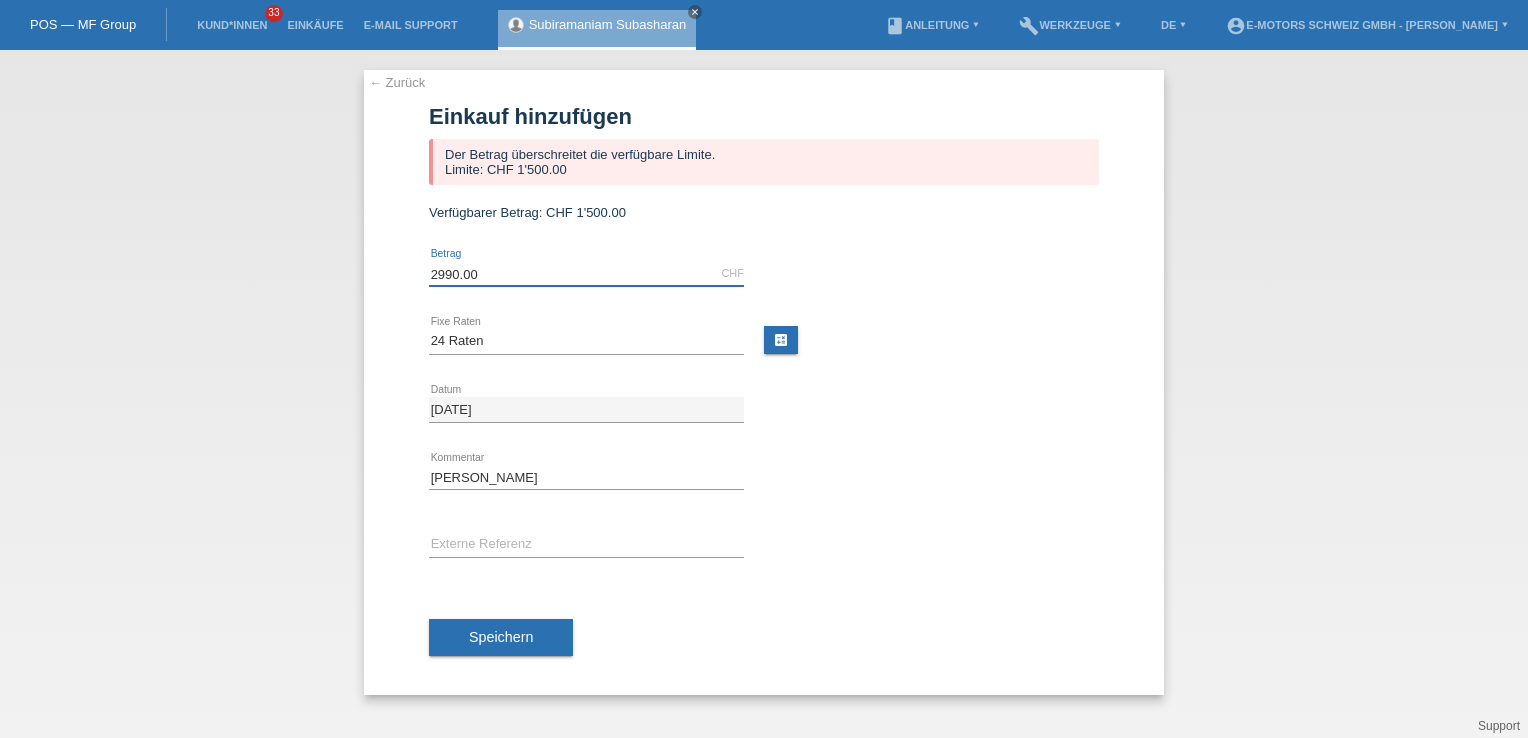 drag, startPoint x: 501, startPoint y: 269, endPoint x: 363, endPoint y: 302, distance: 141.89081 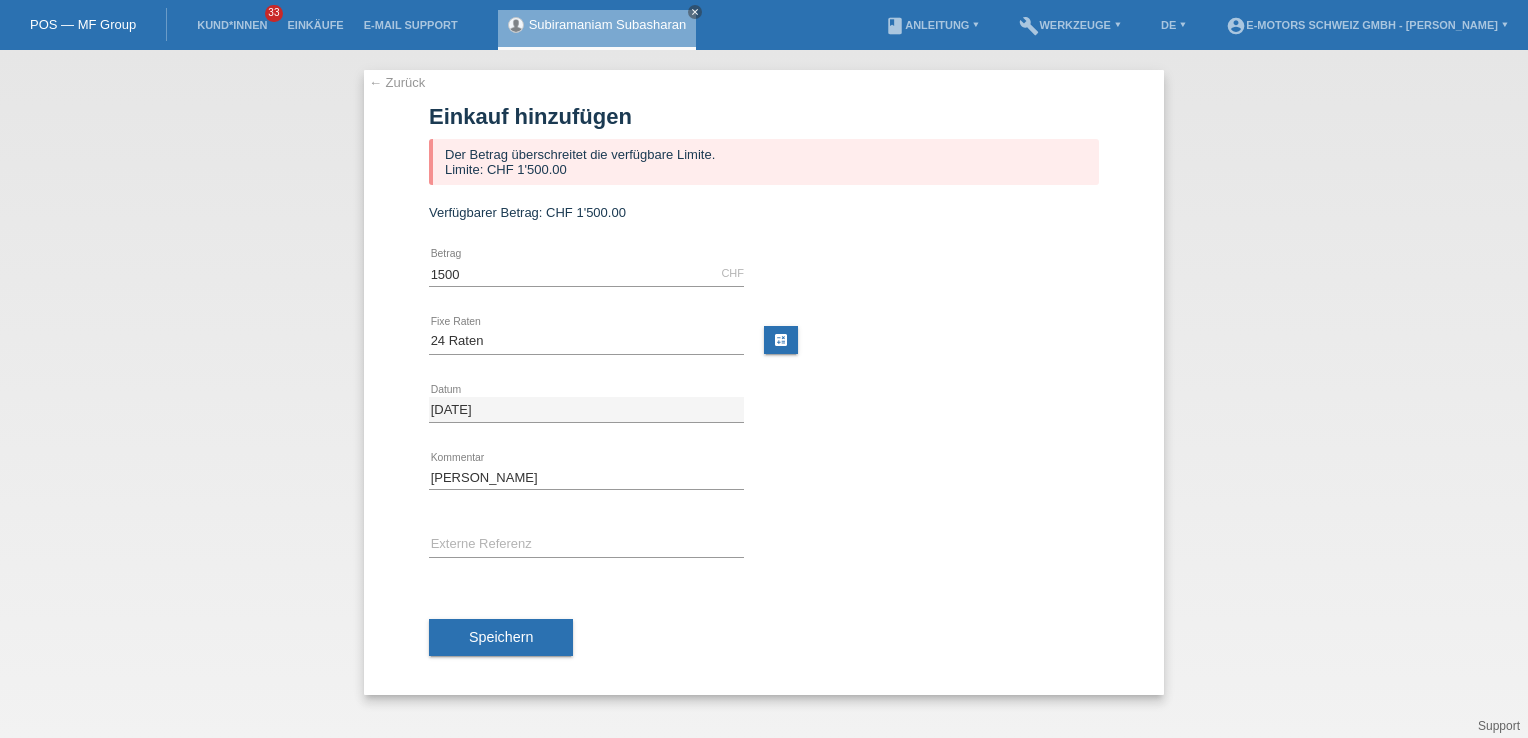 type on "1500.00" 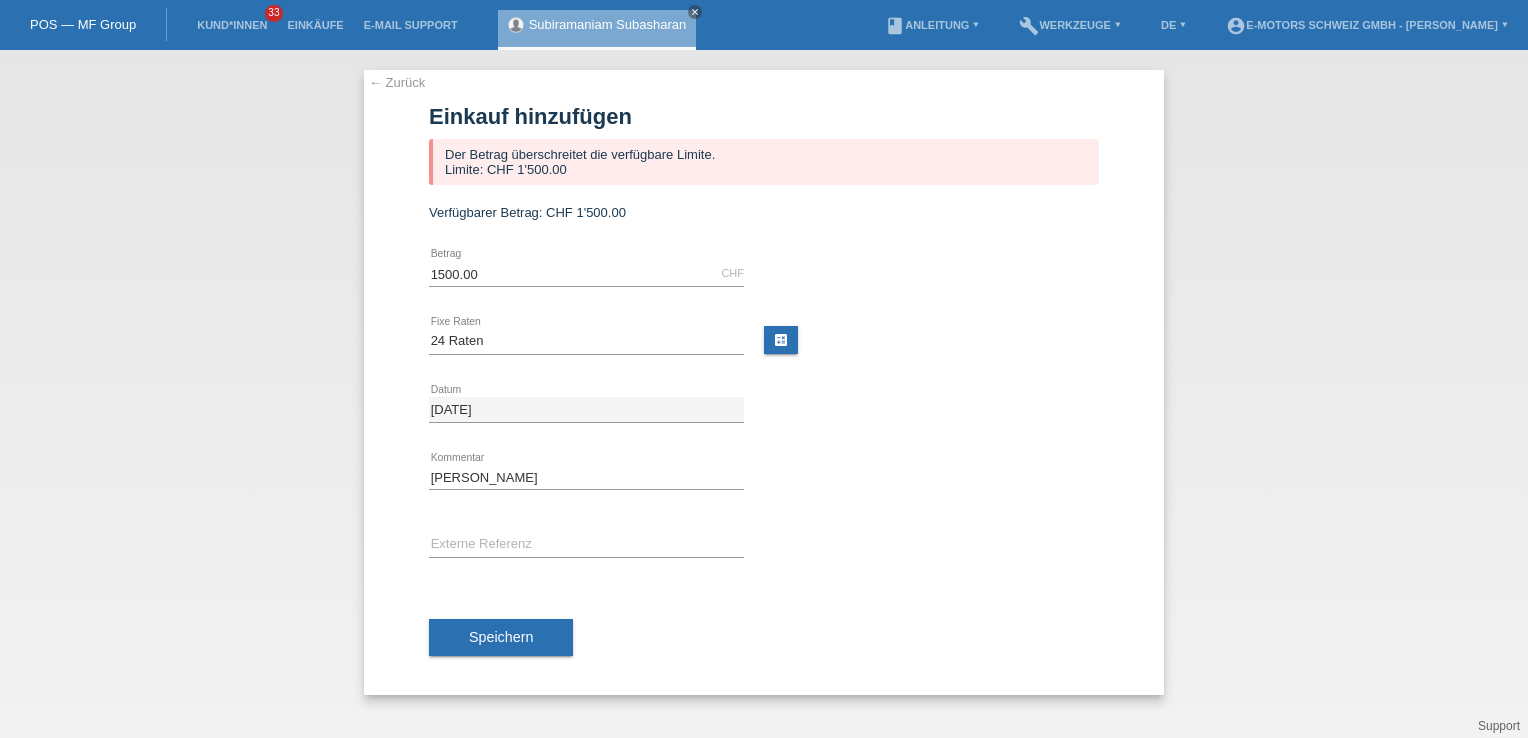 click on "1500.00
CHF
error
Betrag" at bounding box center [764, 274] 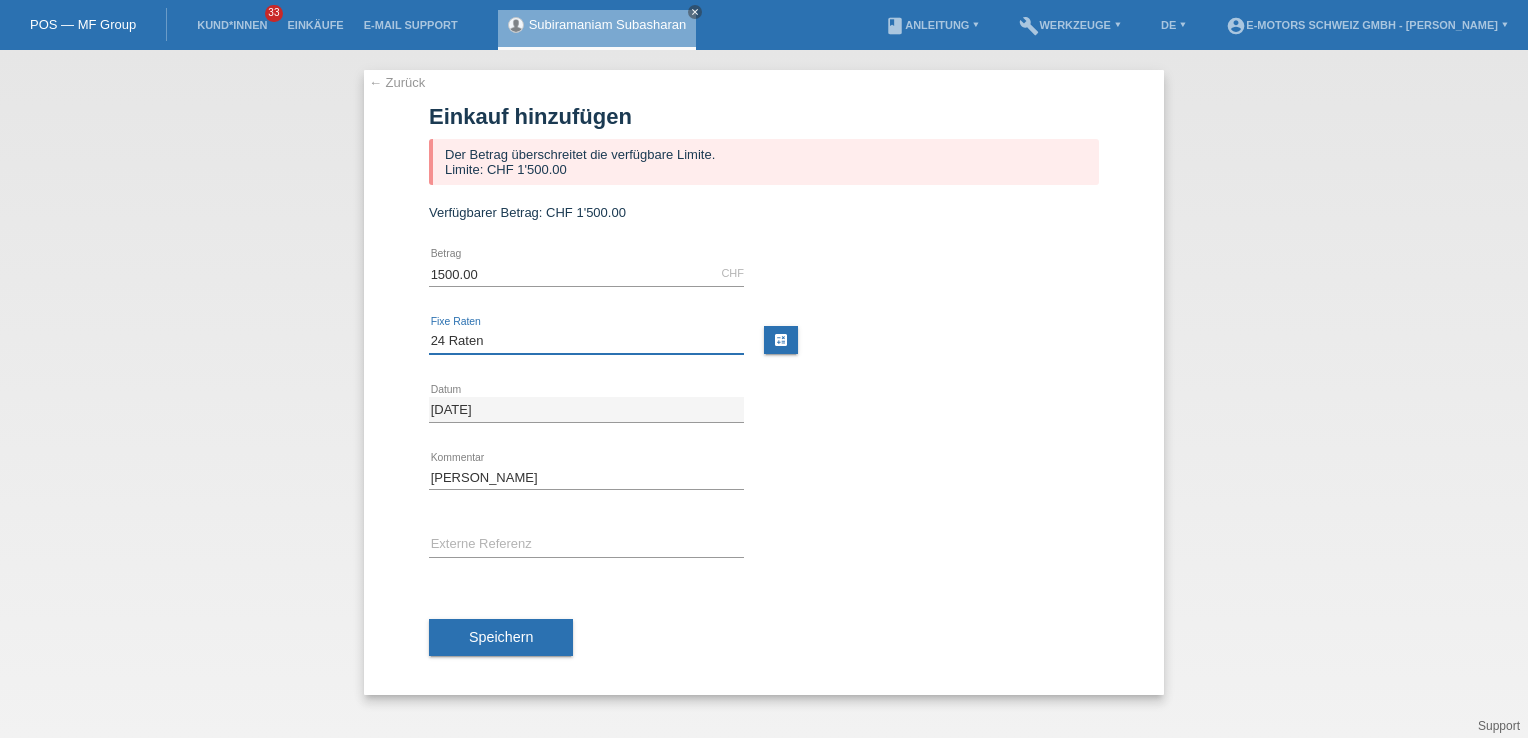 click on "Bitte auswählen
12 Raten
24 Raten
36 Raten
48 Raten" at bounding box center (586, 341) 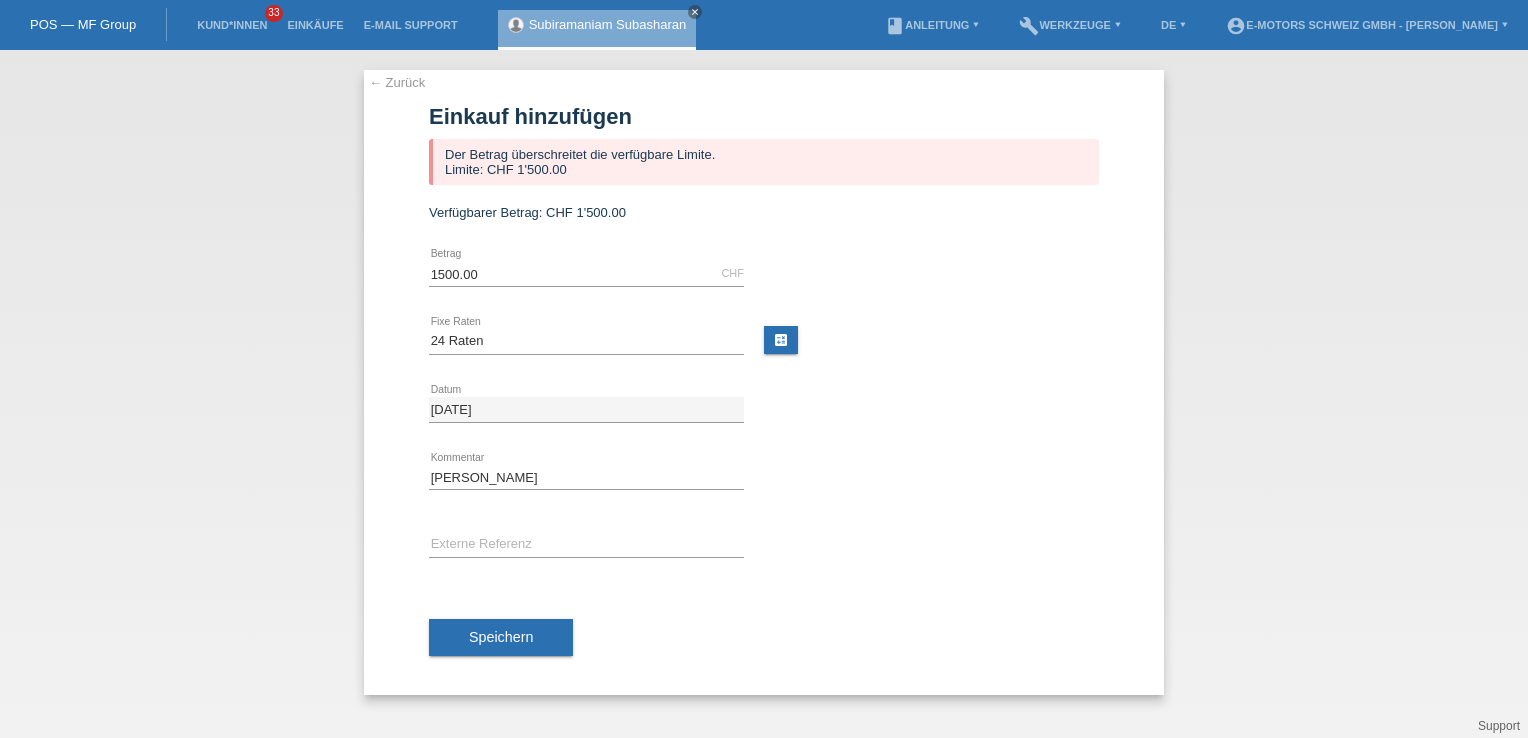click on "Yannik Thun
error
Kommentar" at bounding box center (764, 478) 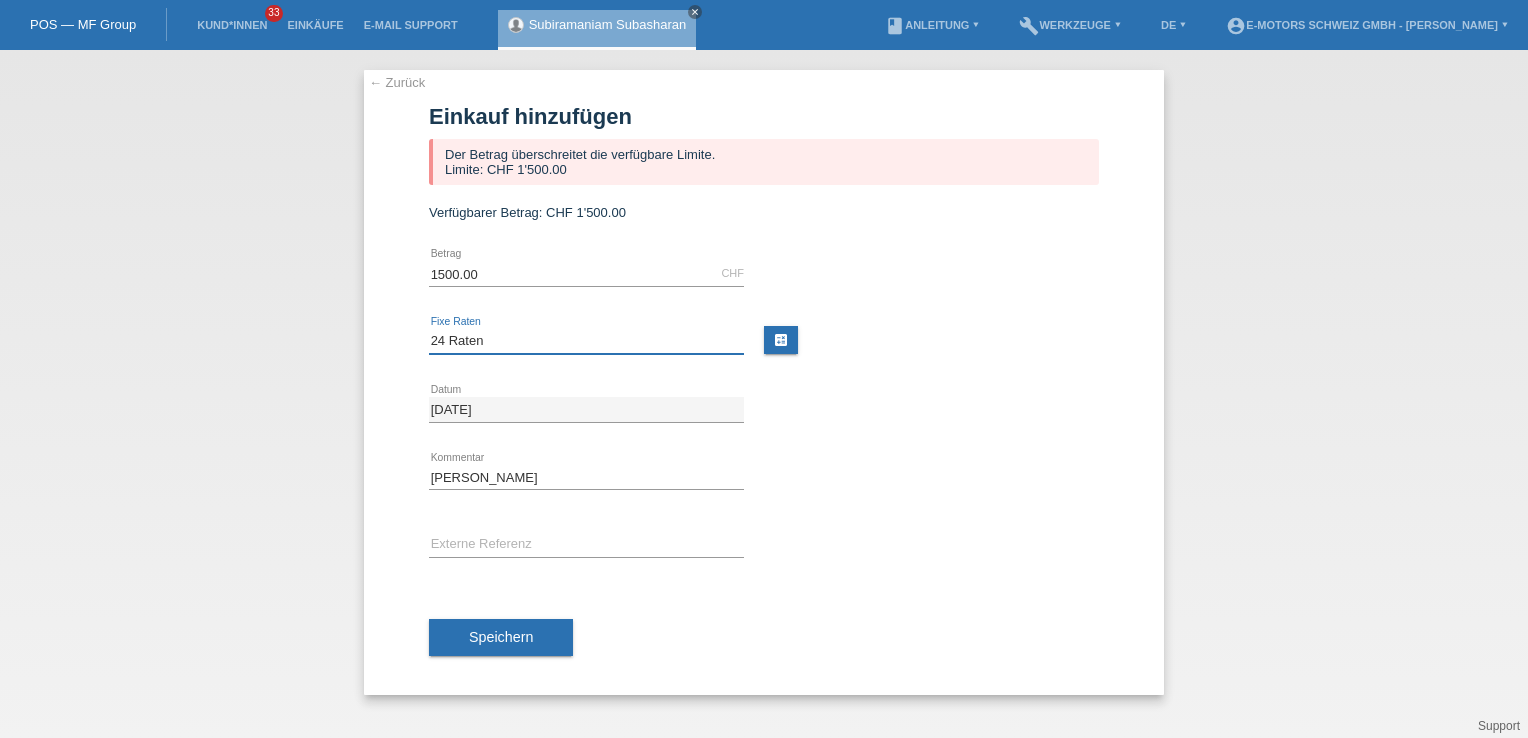 click on "Bitte auswählen
12 Raten
24 Raten
36 Raten
48 Raten" at bounding box center (586, 341) 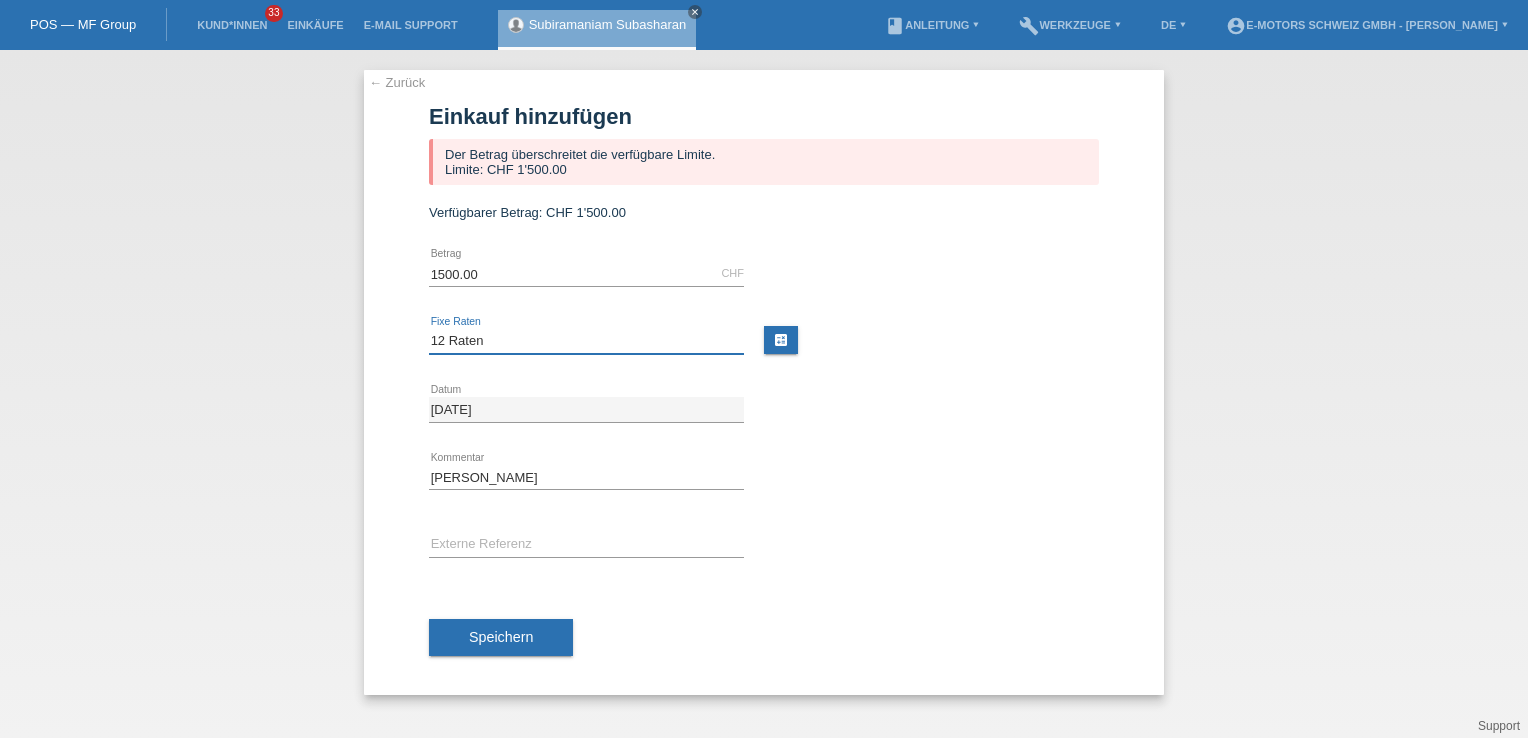 click on "Bitte auswählen
12 Raten
24 Raten
36 Raten
48 Raten" at bounding box center (586, 341) 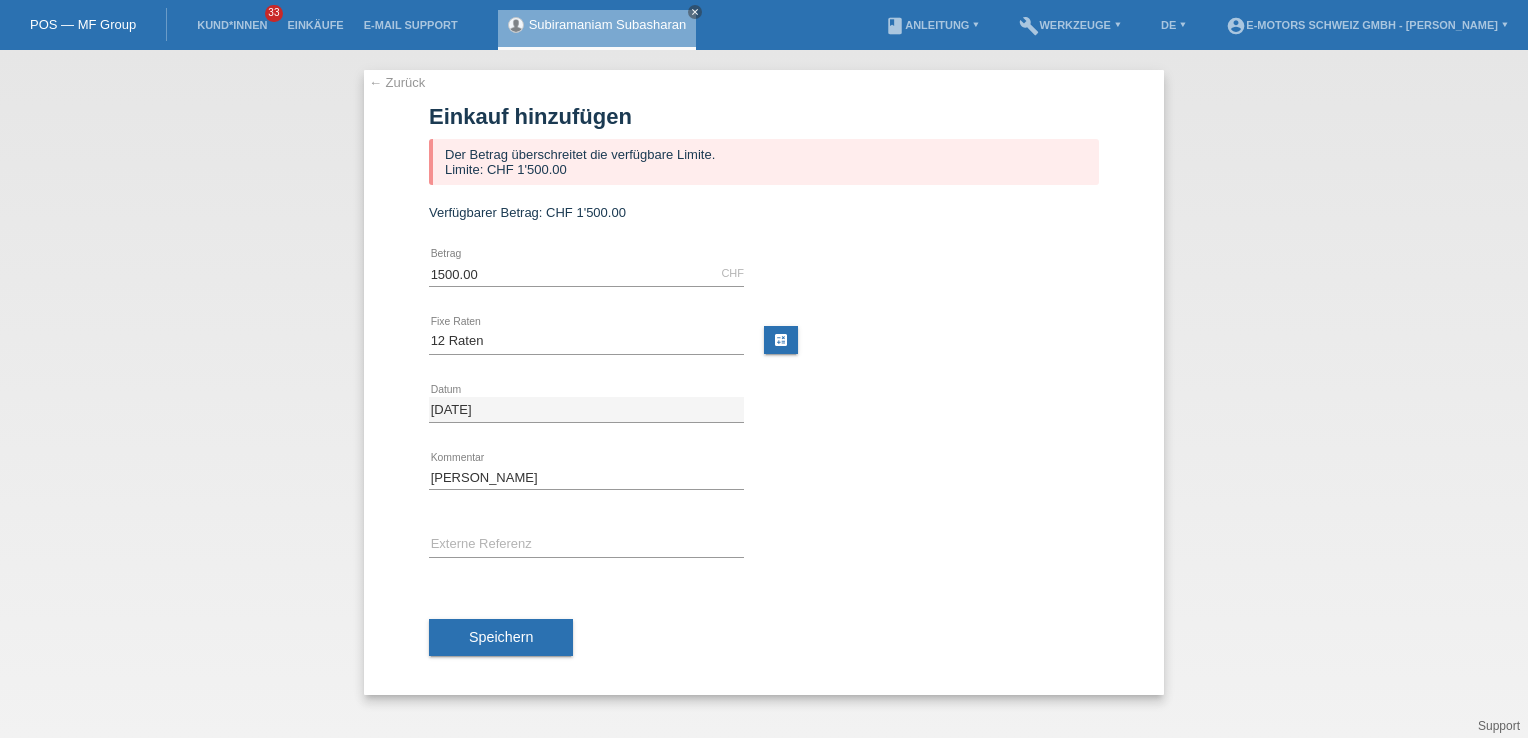 click on "Yannik Thun
error
Kommentar" at bounding box center [764, 478] 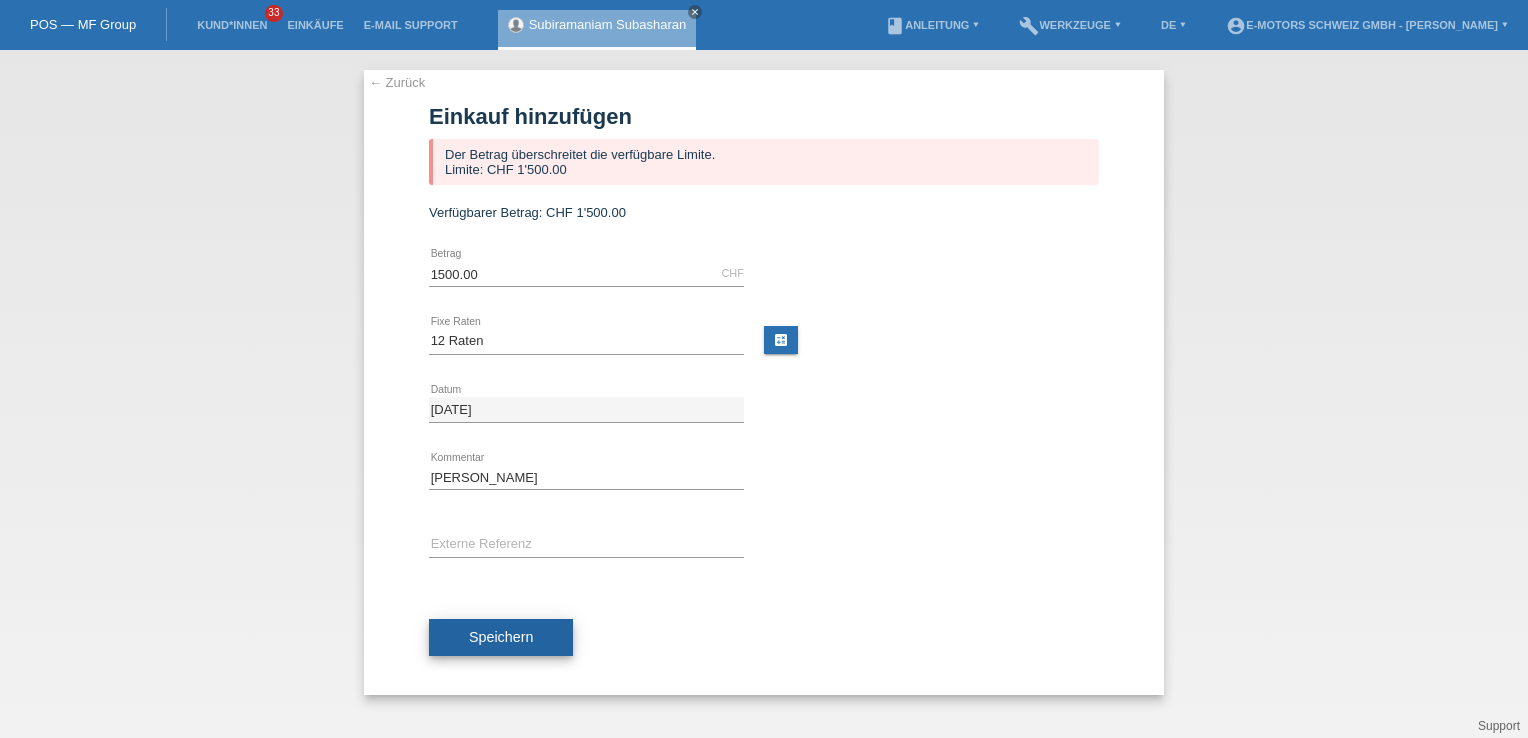 click on "Speichern" at bounding box center [501, 637] 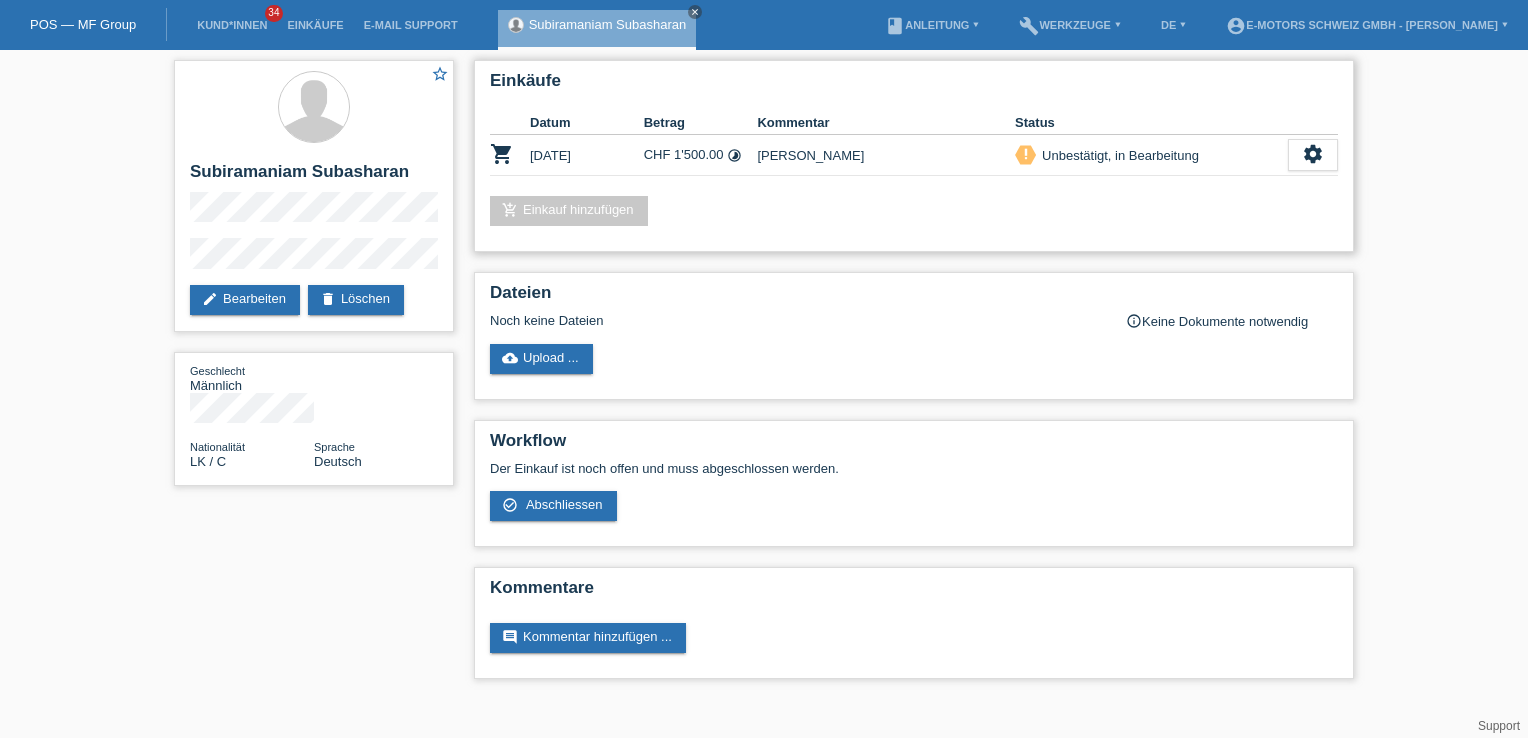 scroll, scrollTop: 0, scrollLeft: 0, axis: both 